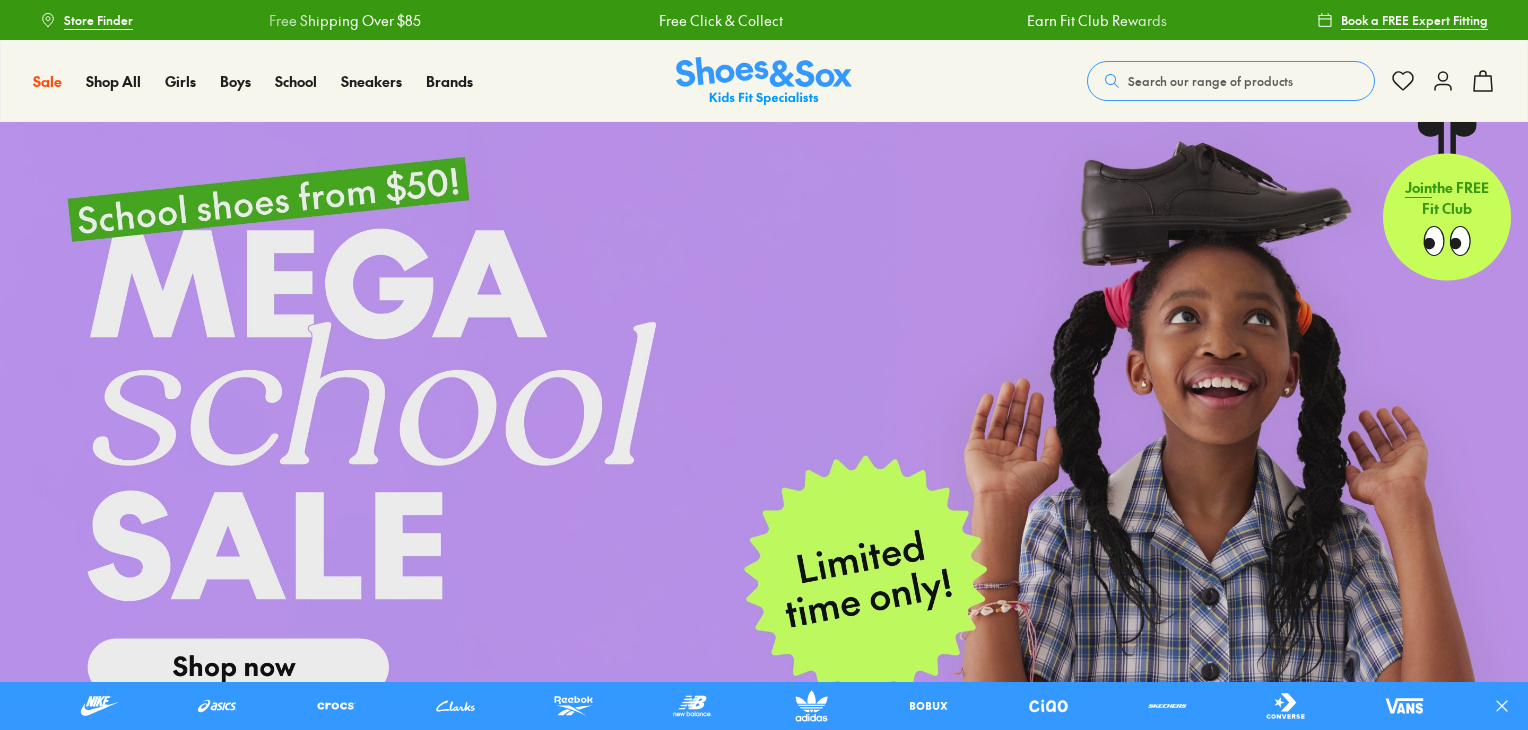 scroll, scrollTop: 0, scrollLeft: 0, axis: both 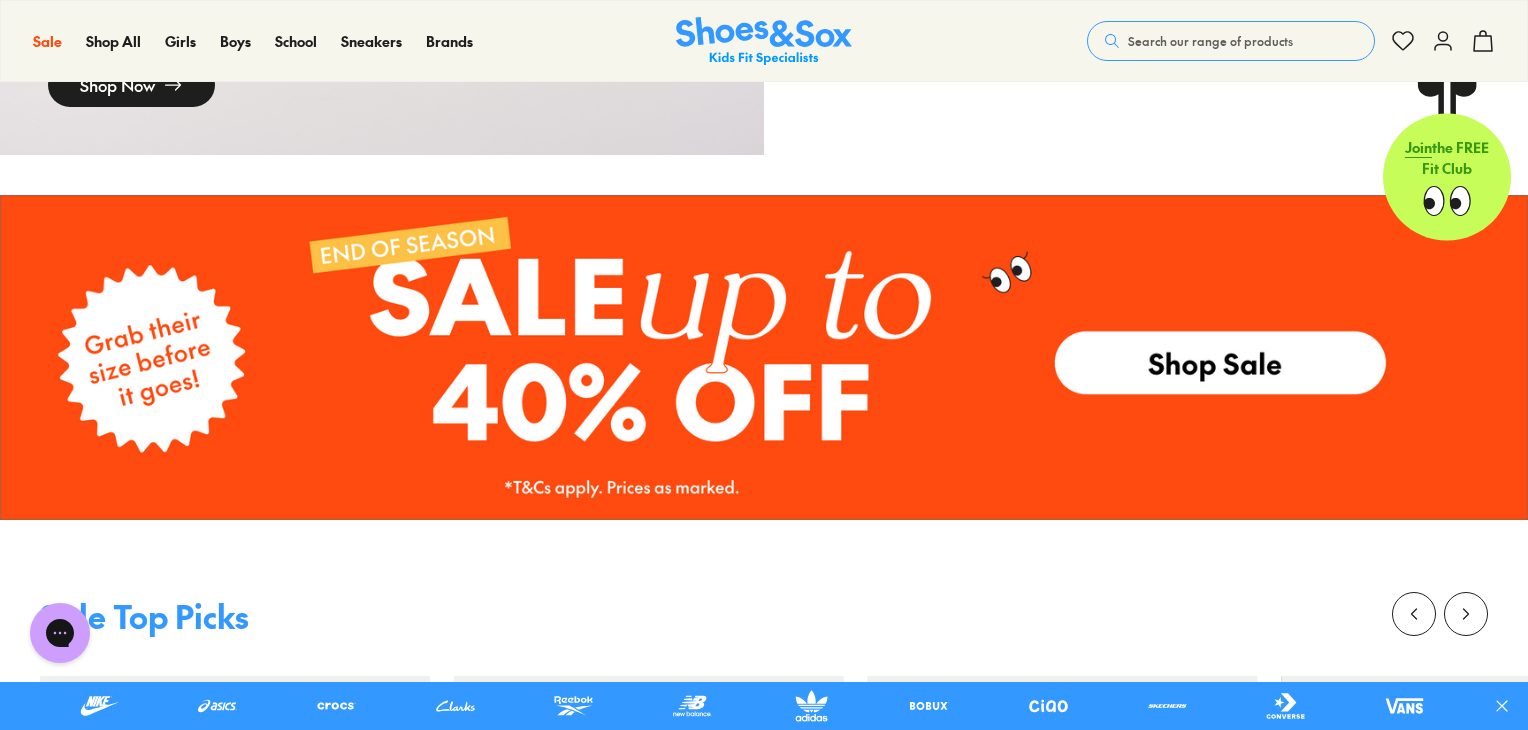 click at bounding box center (764, 357) 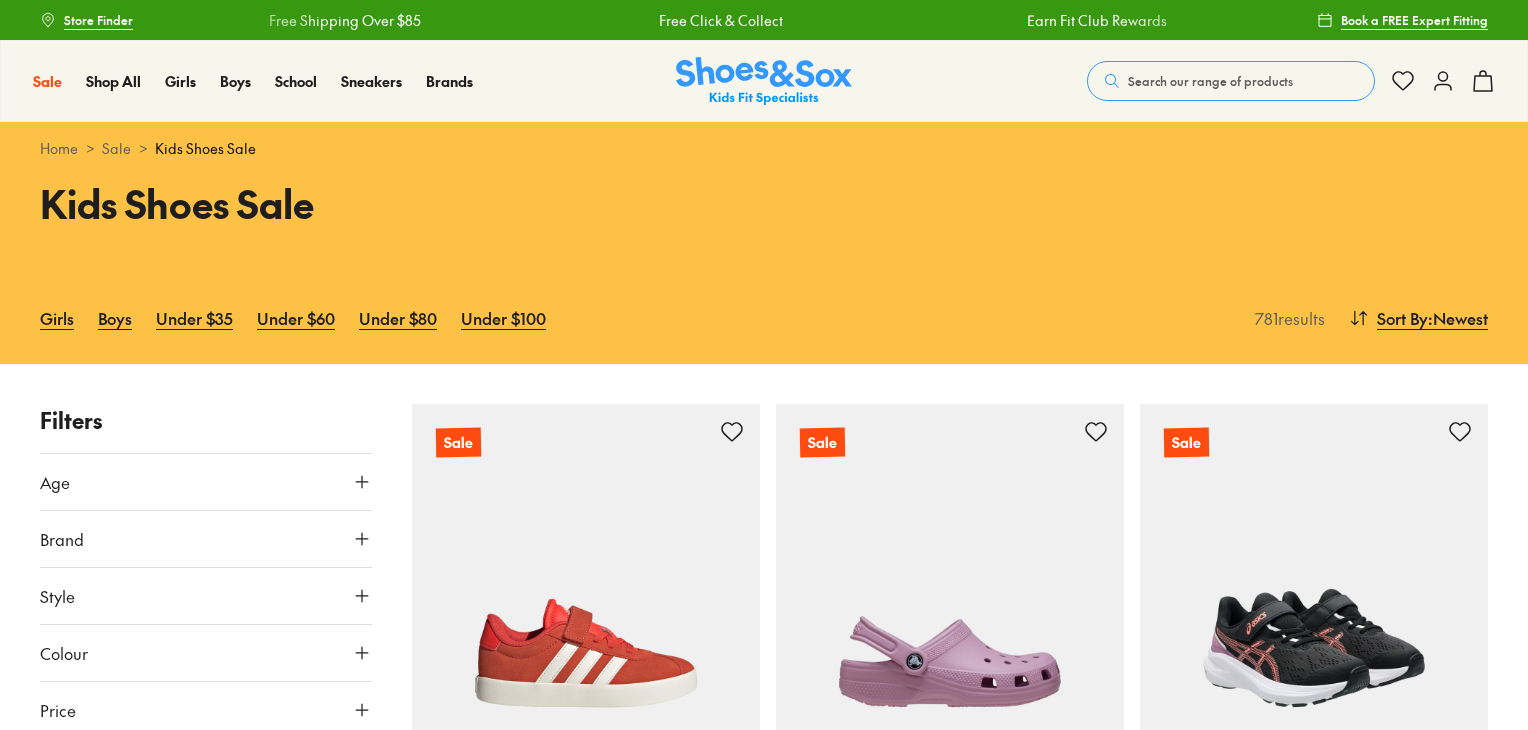 scroll, scrollTop: 0, scrollLeft: 0, axis: both 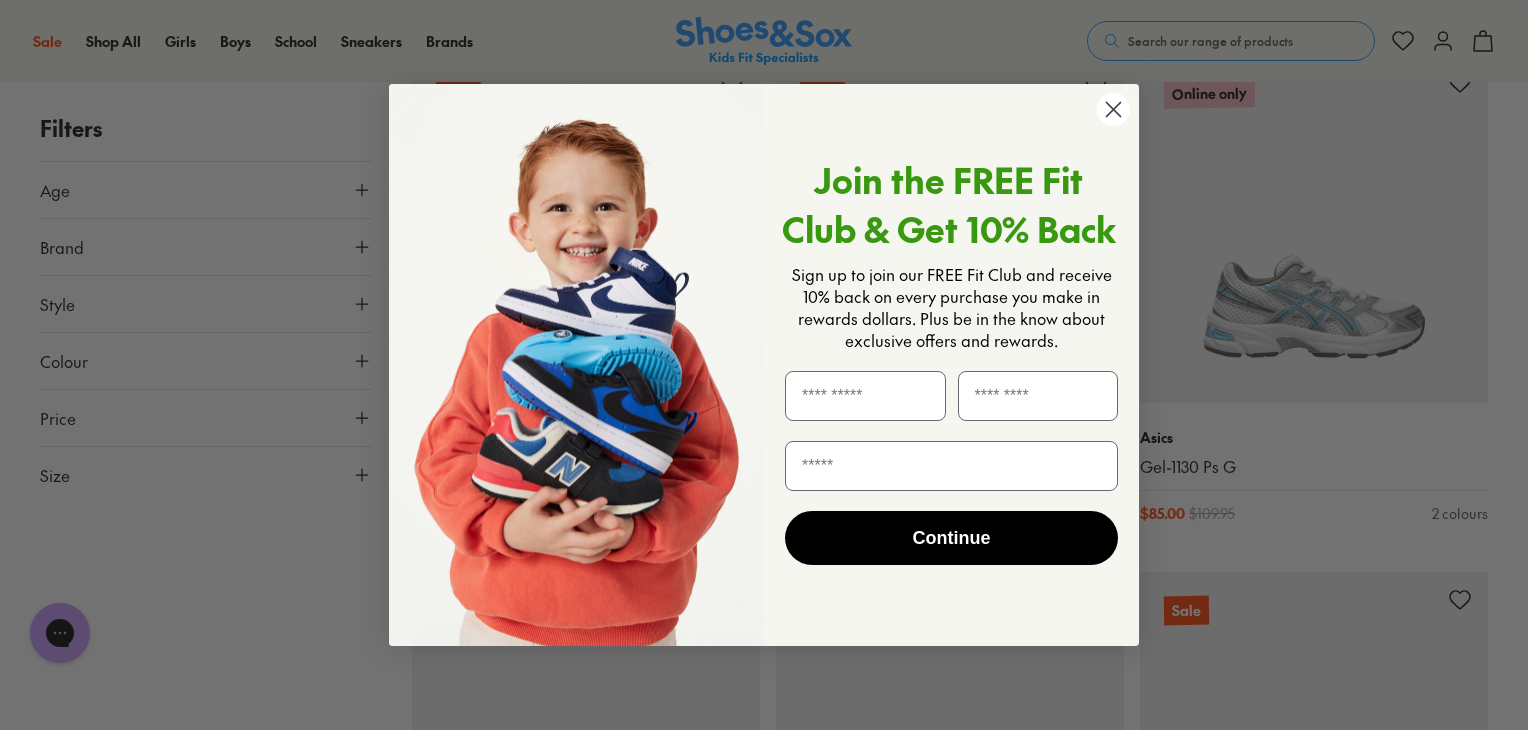 click 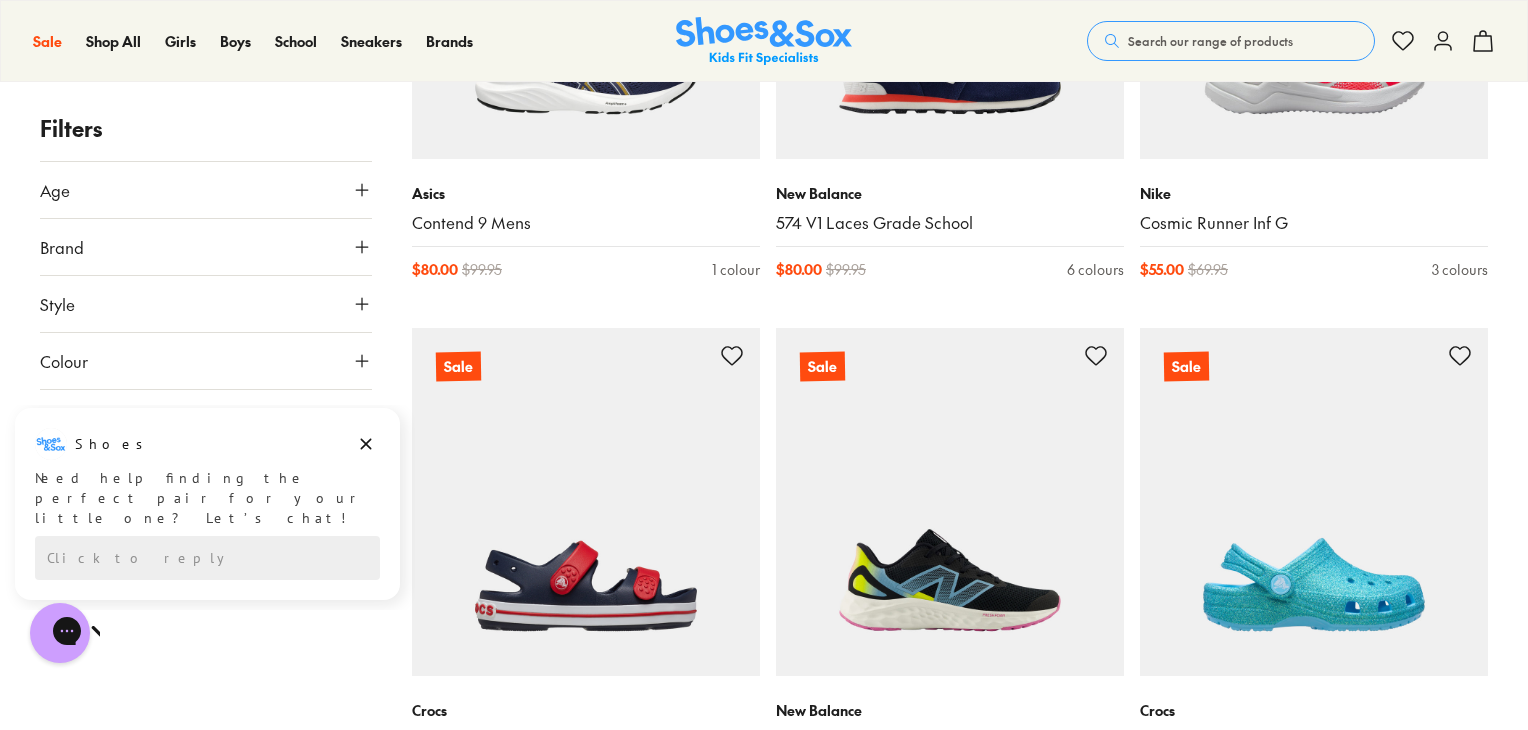 scroll, scrollTop: 5100, scrollLeft: 0, axis: vertical 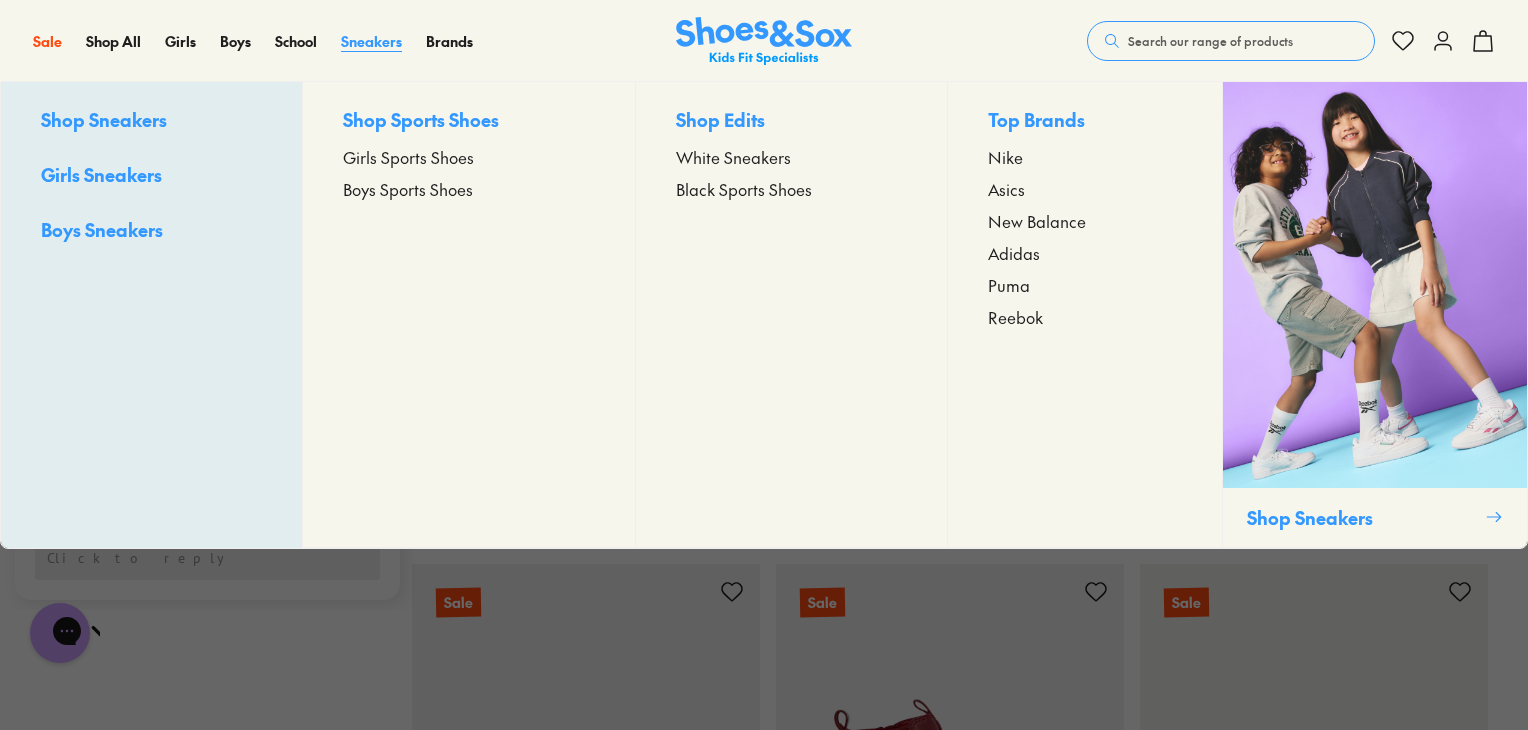 click on "Sneakers" at bounding box center (371, 41) 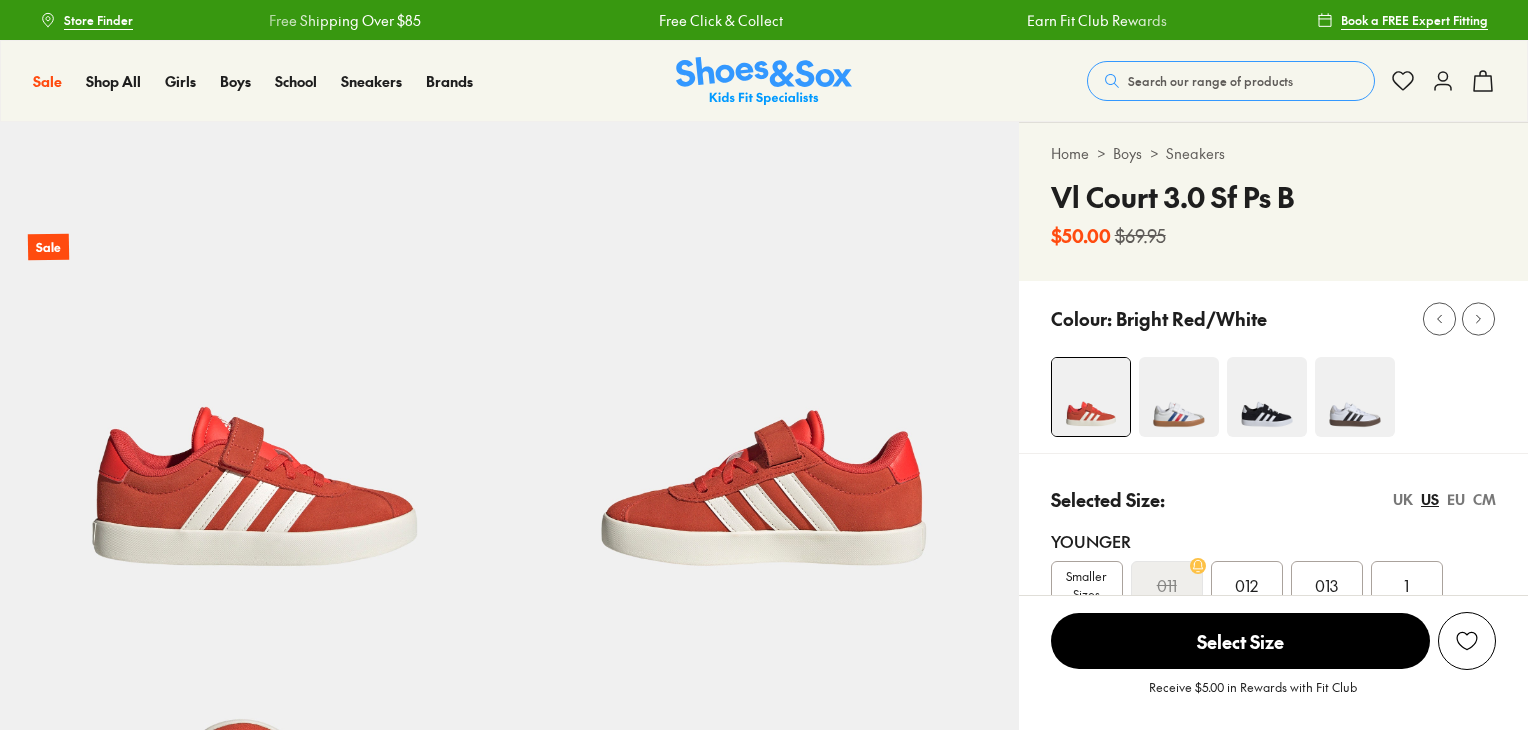 select on "*" 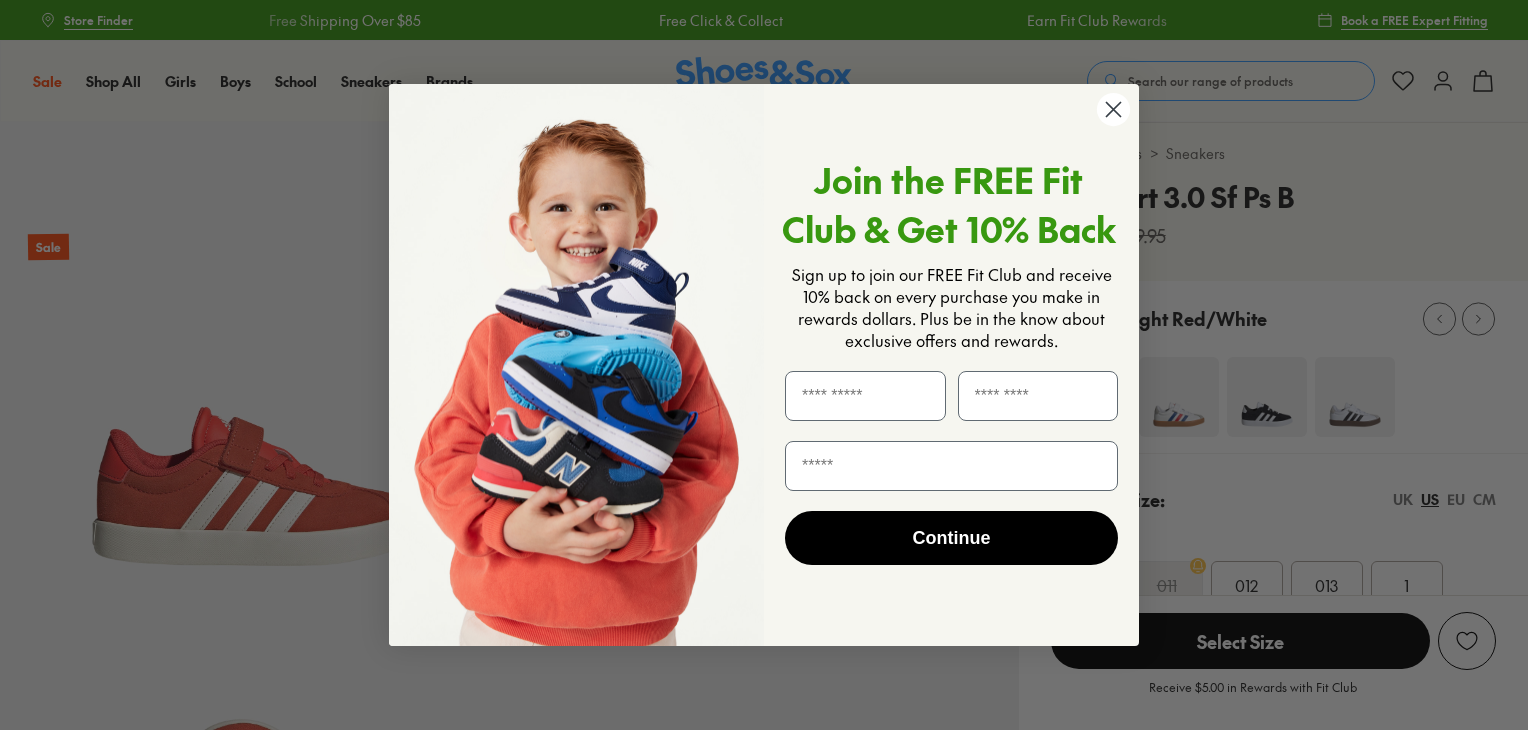 scroll, scrollTop: 0, scrollLeft: 0, axis: both 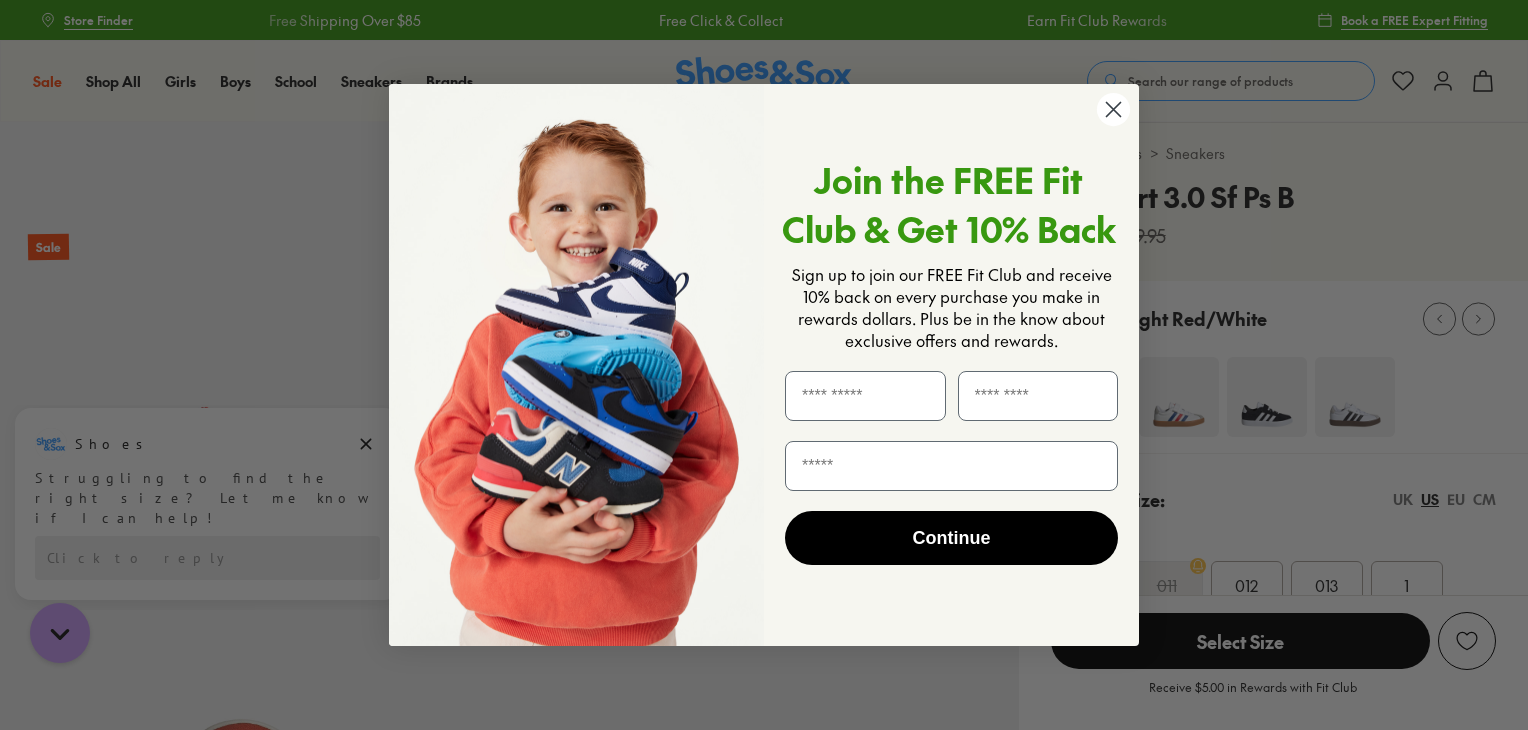 click 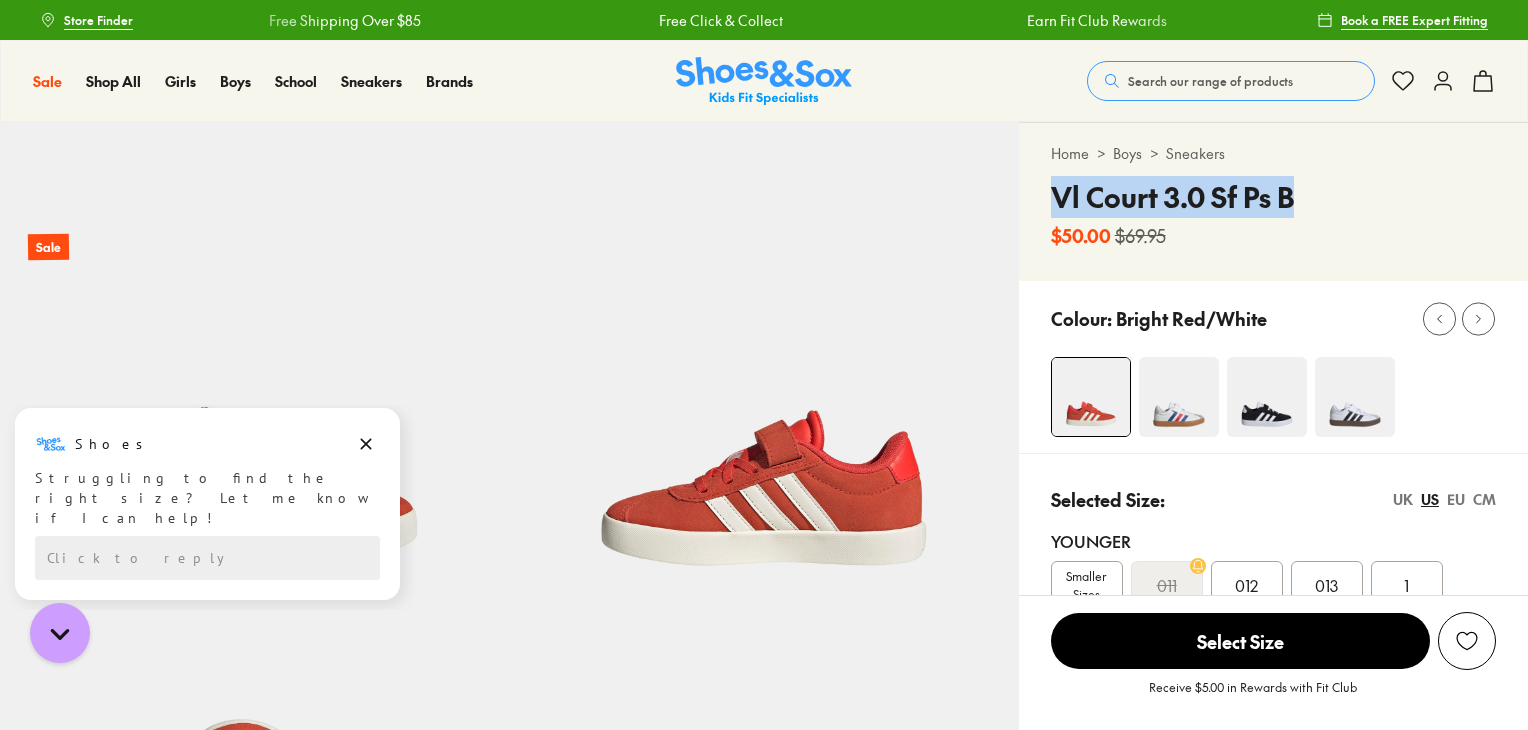 drag, startPoint x: 1301, startPoint y: 189, endPoint x: 1024, endPoint y: 197, distance: 277.1155 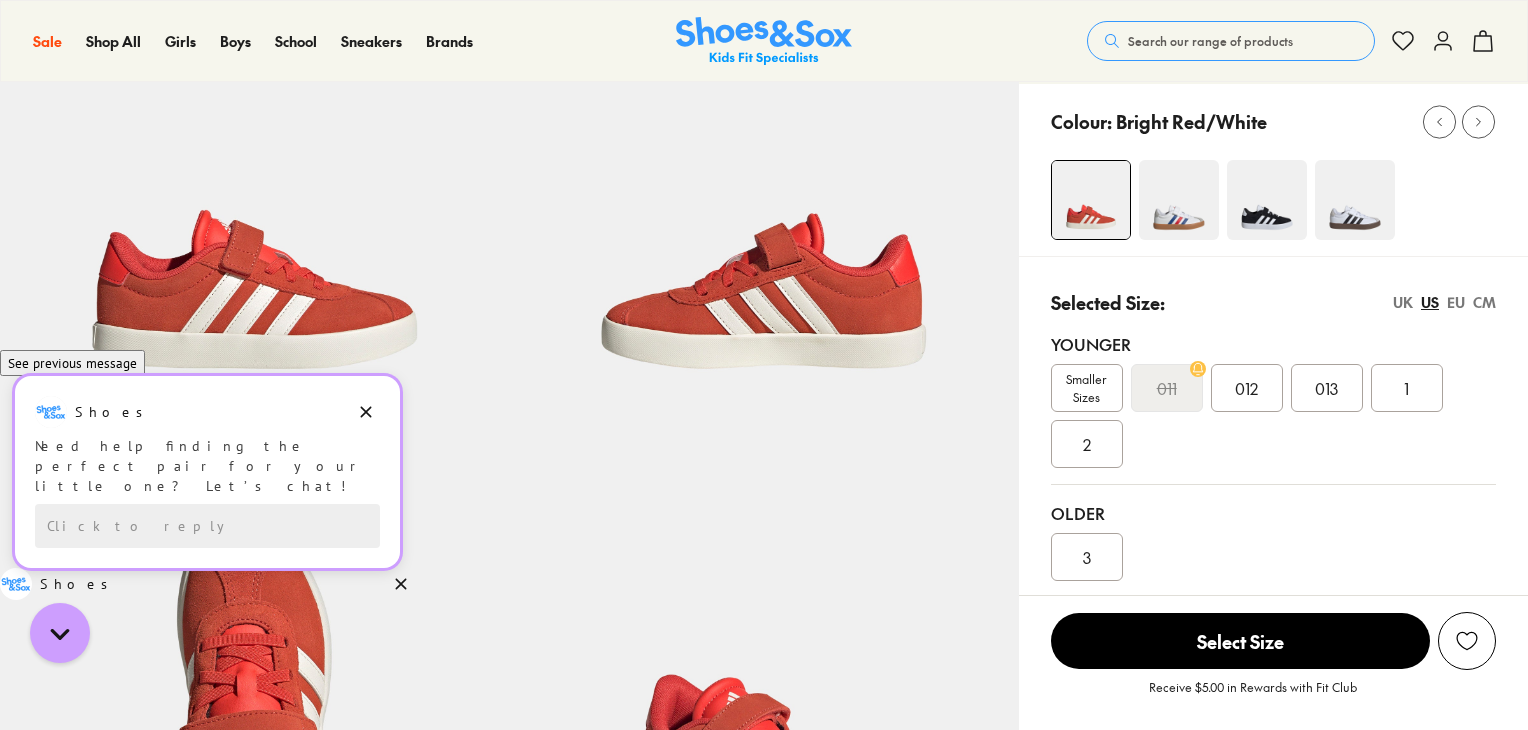 scroll, scrollTop: 200, scrollLeft: 0, axis: vertical 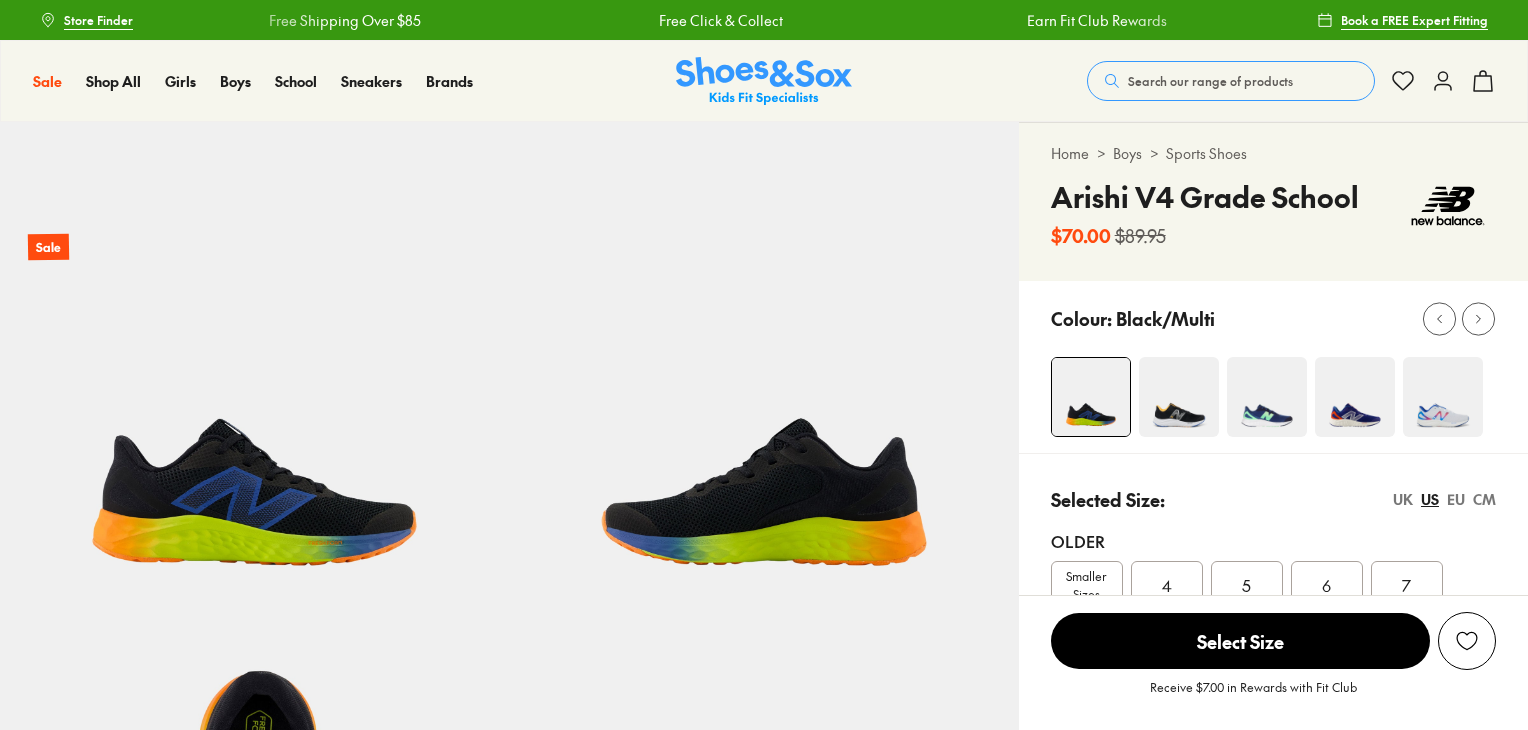 select on "*" 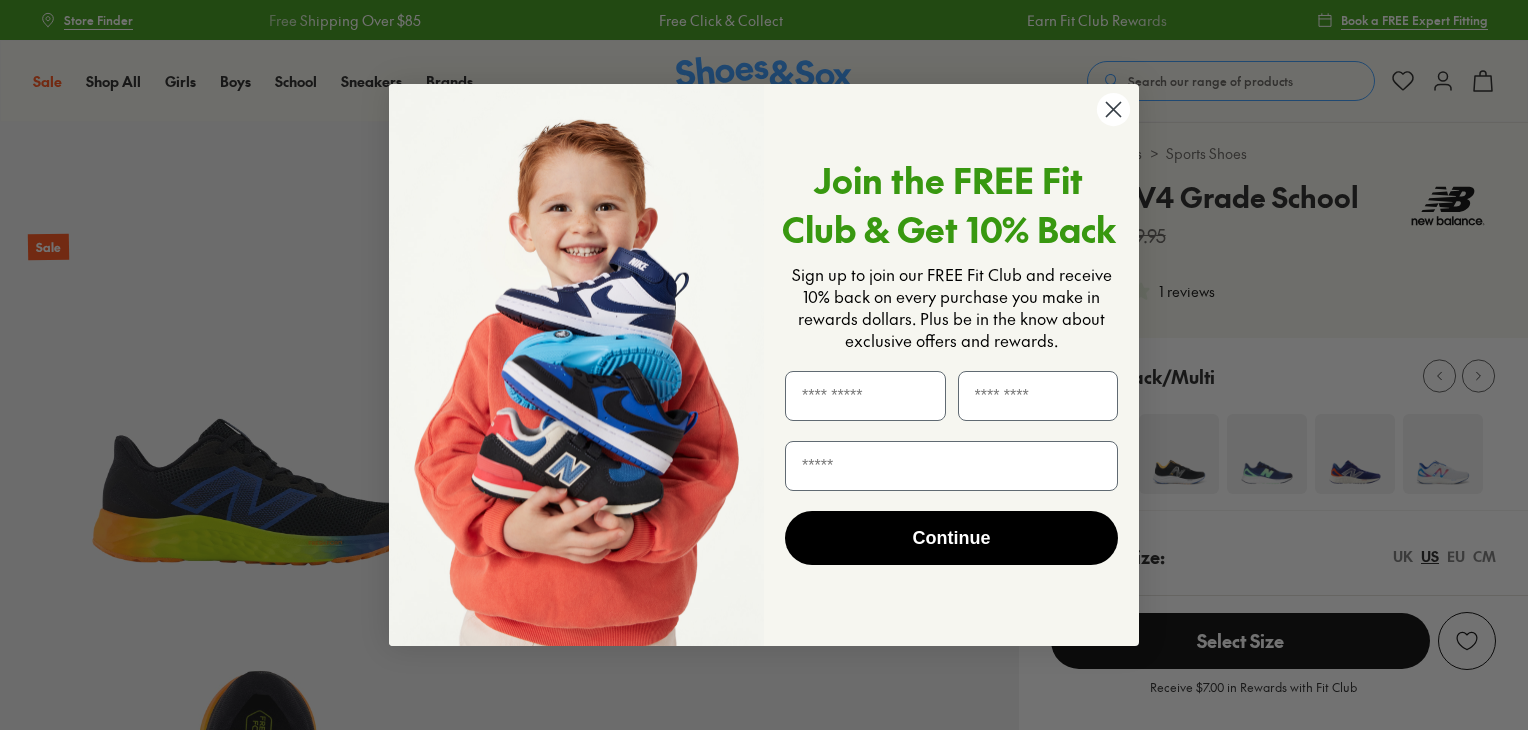scroll, scrollTop: 0, scrollLeft: 0, axis: both 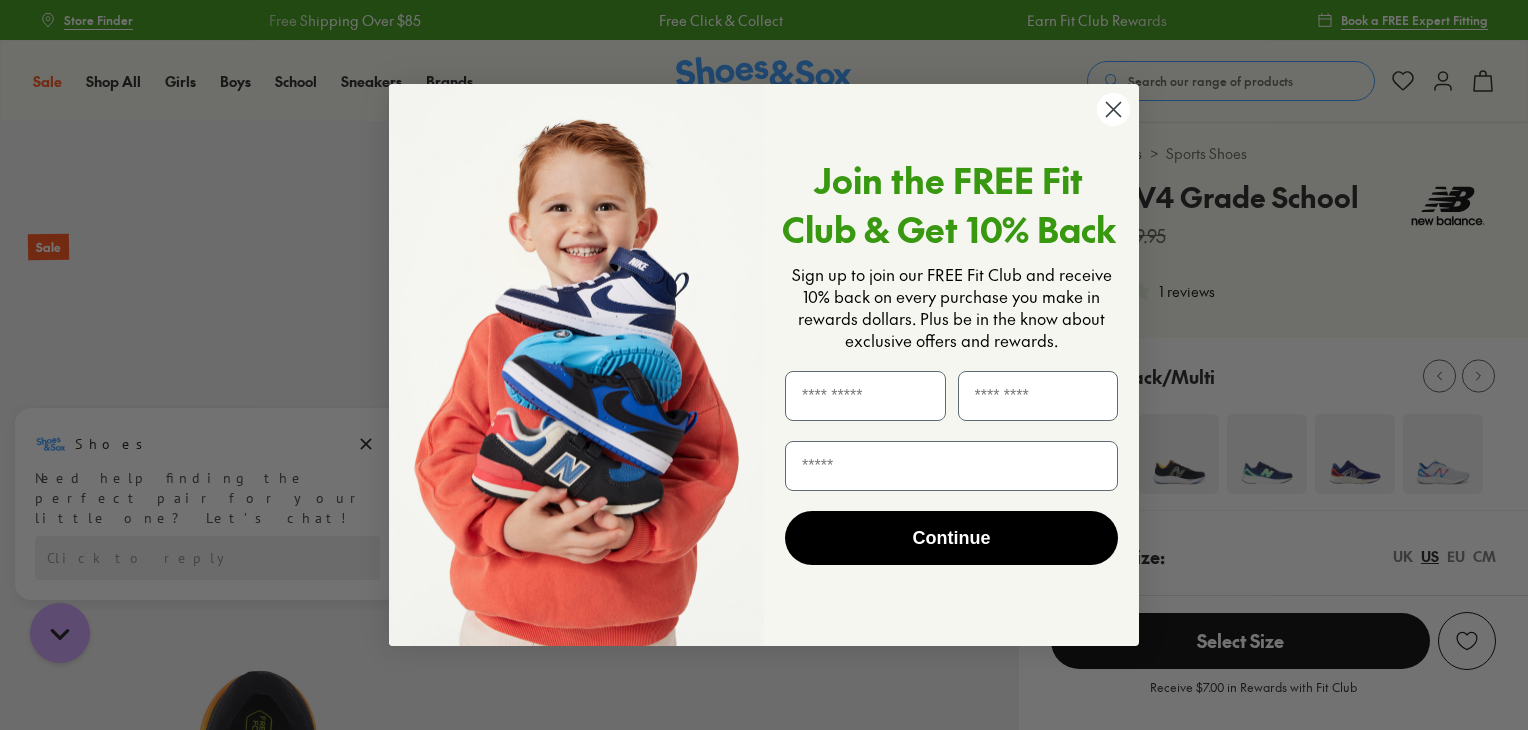 click 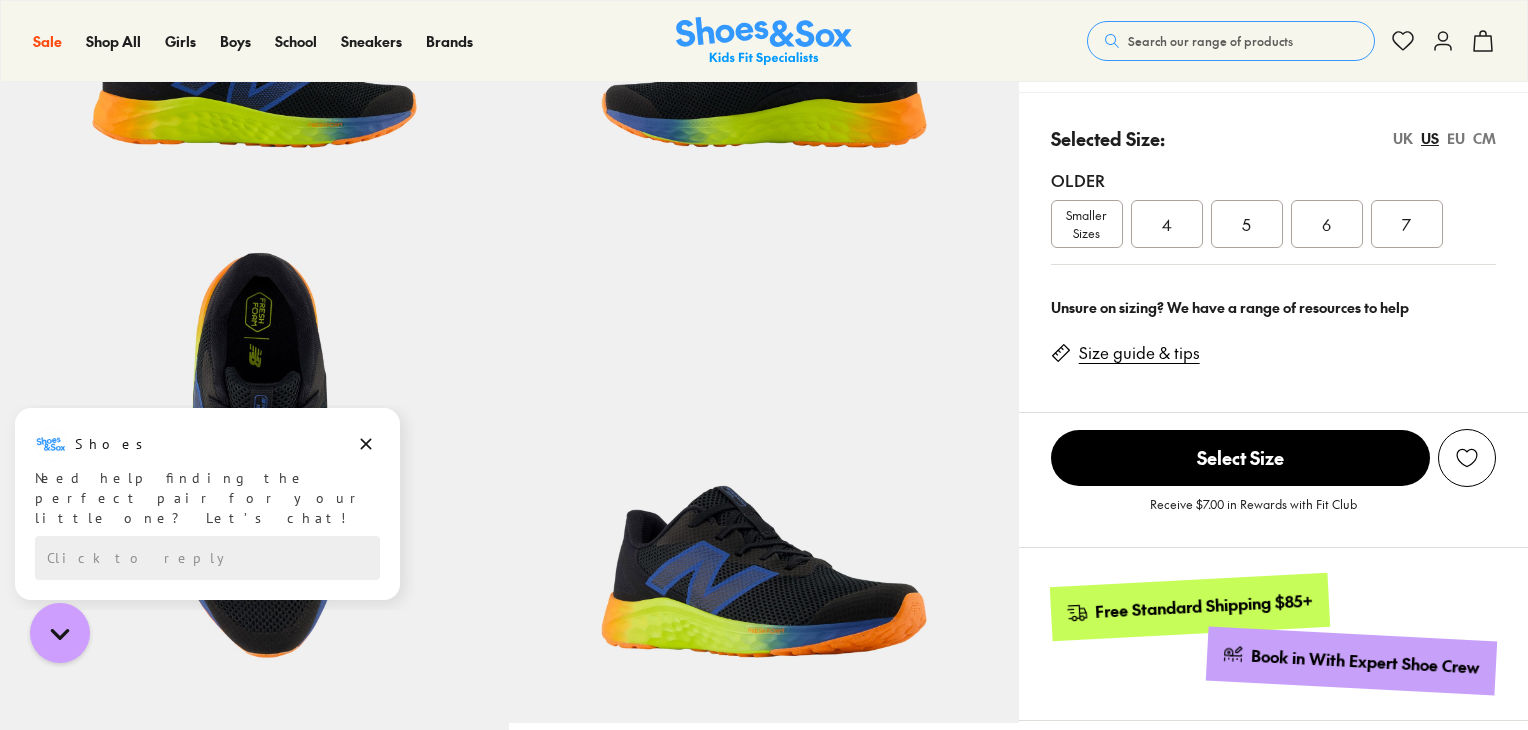 scroll, scrollTop: 300, scrollLeft: 0, axis: vertical 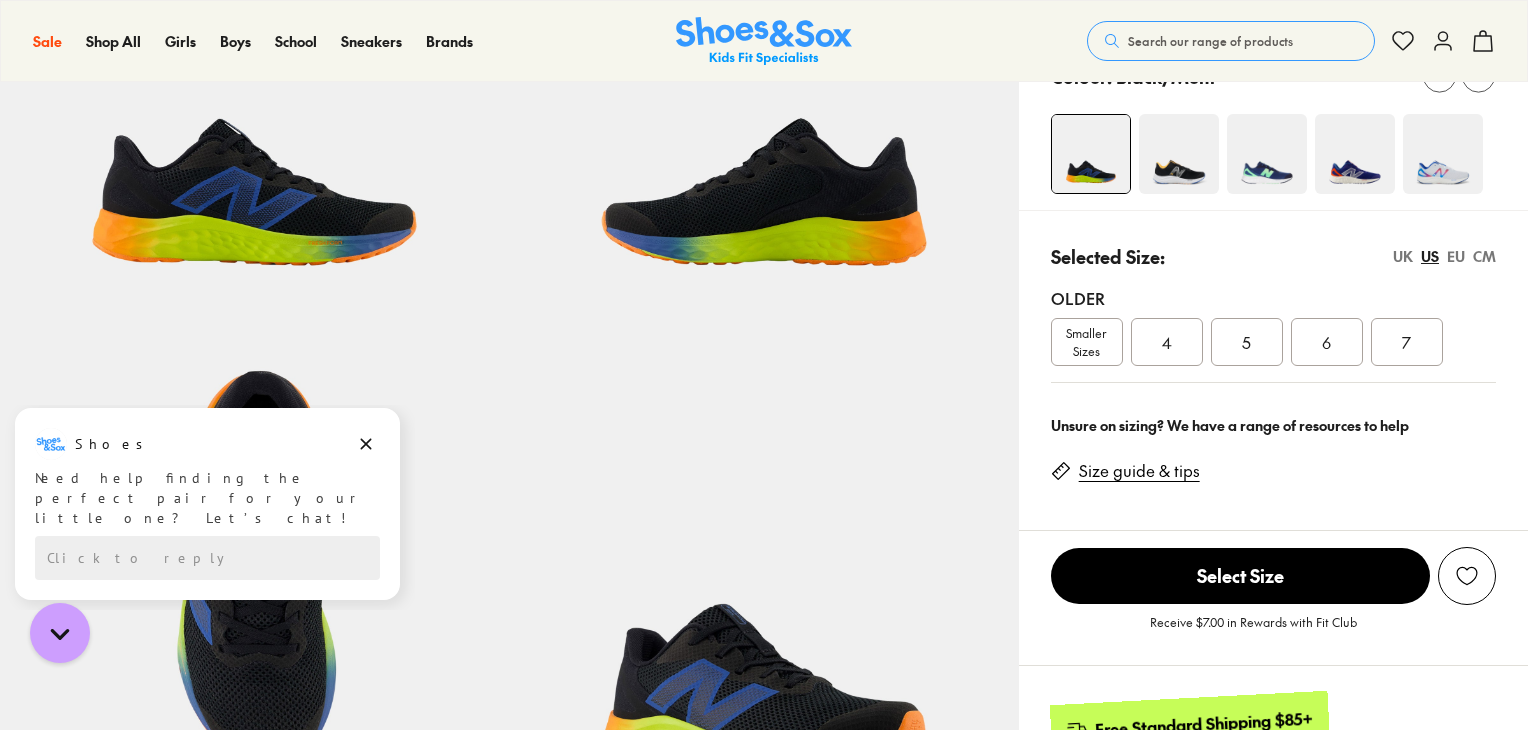 click on "Smaller Sizes" at bounding box center [1087, 342] 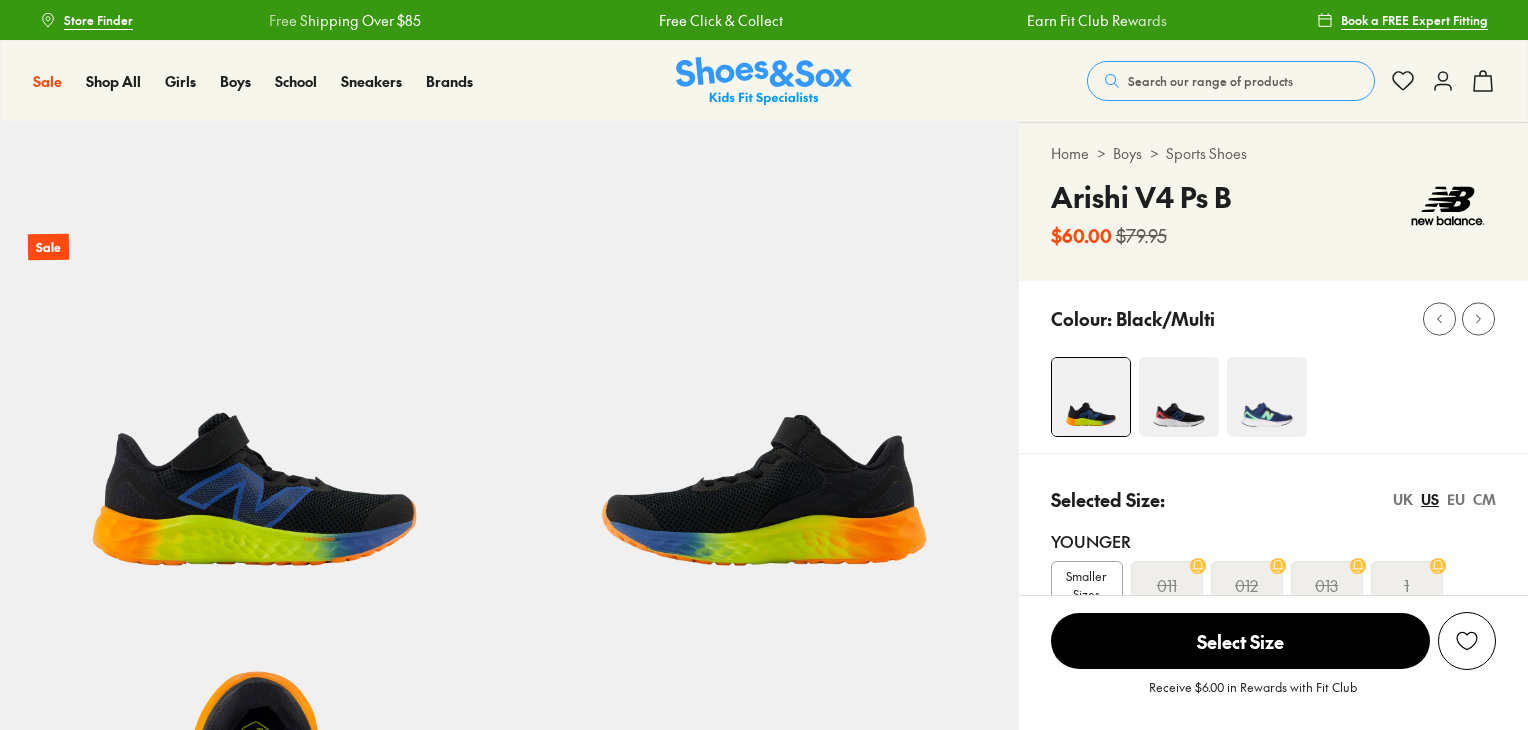 scroll, scrollTop: 0, scrollLeft: 0, axis: both 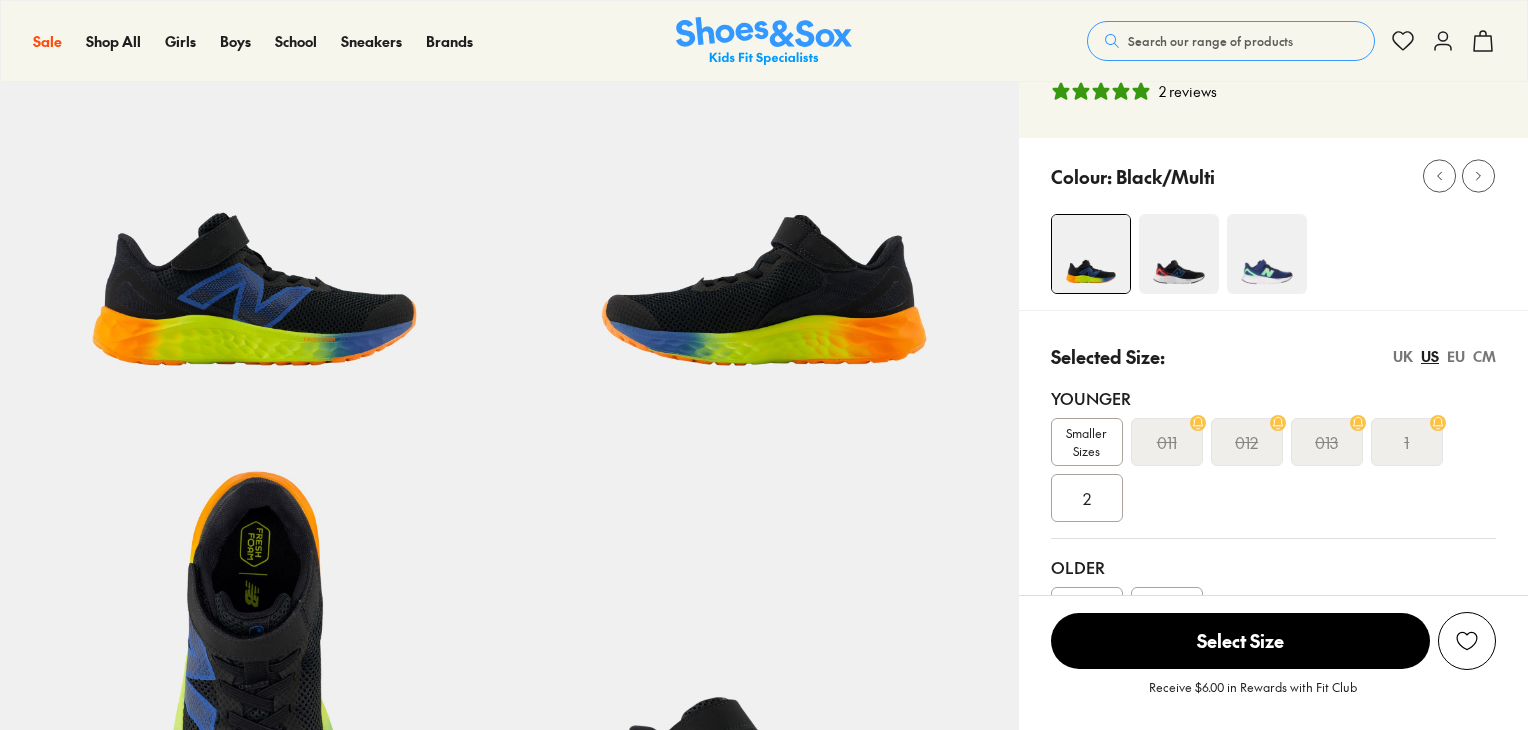 select on "*" 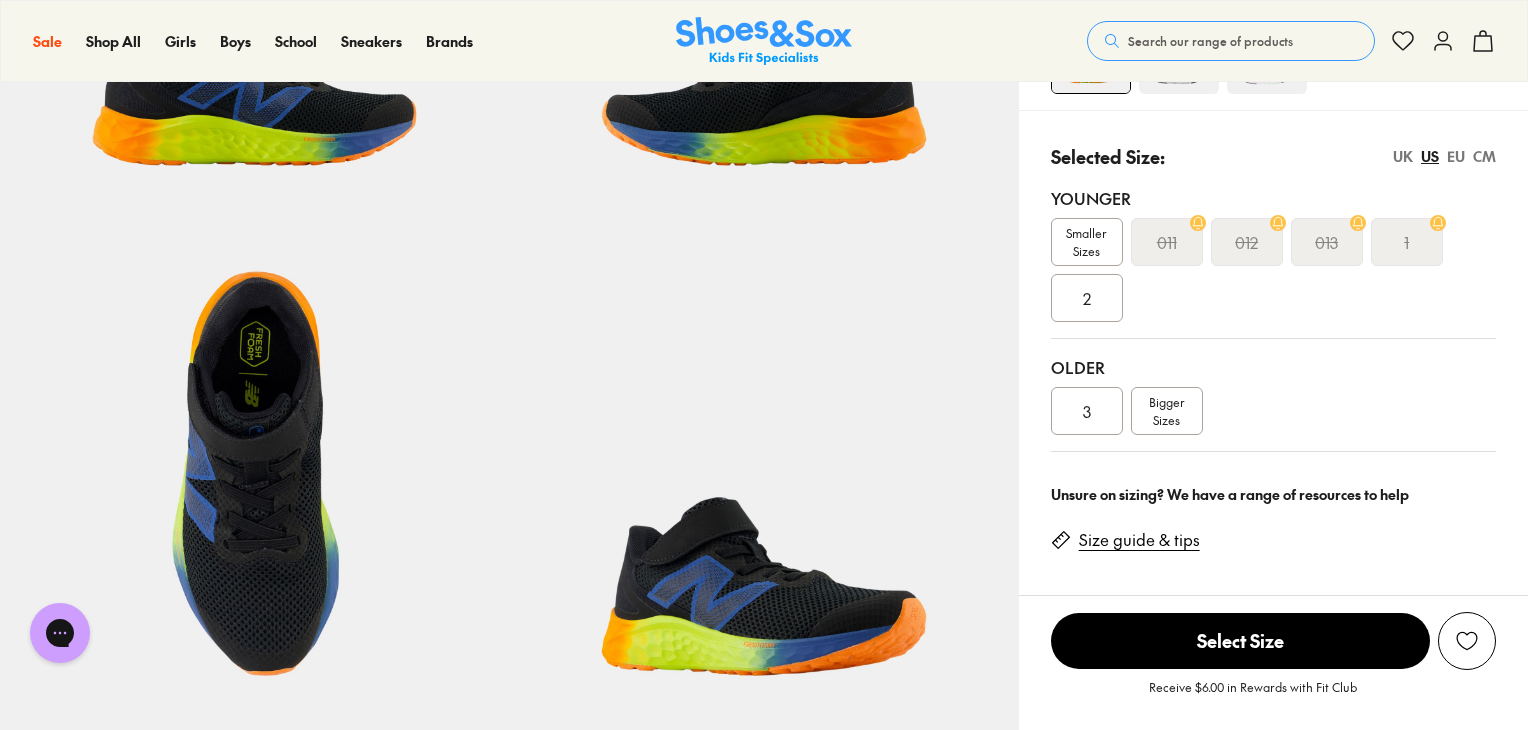 scroll, scrollTop: 0, scrollLeft: 0, axis: both 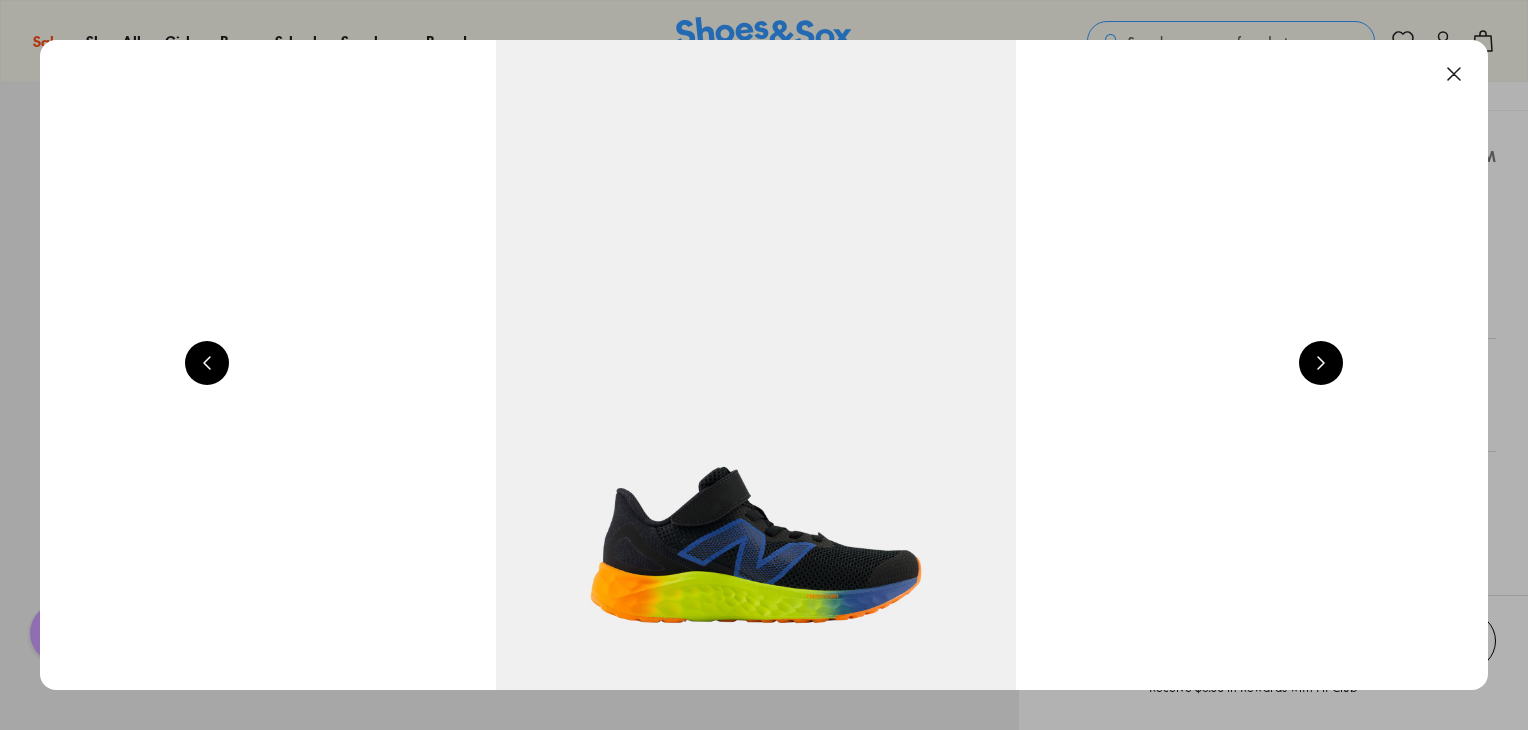 click at bounding box center [1321, 363] 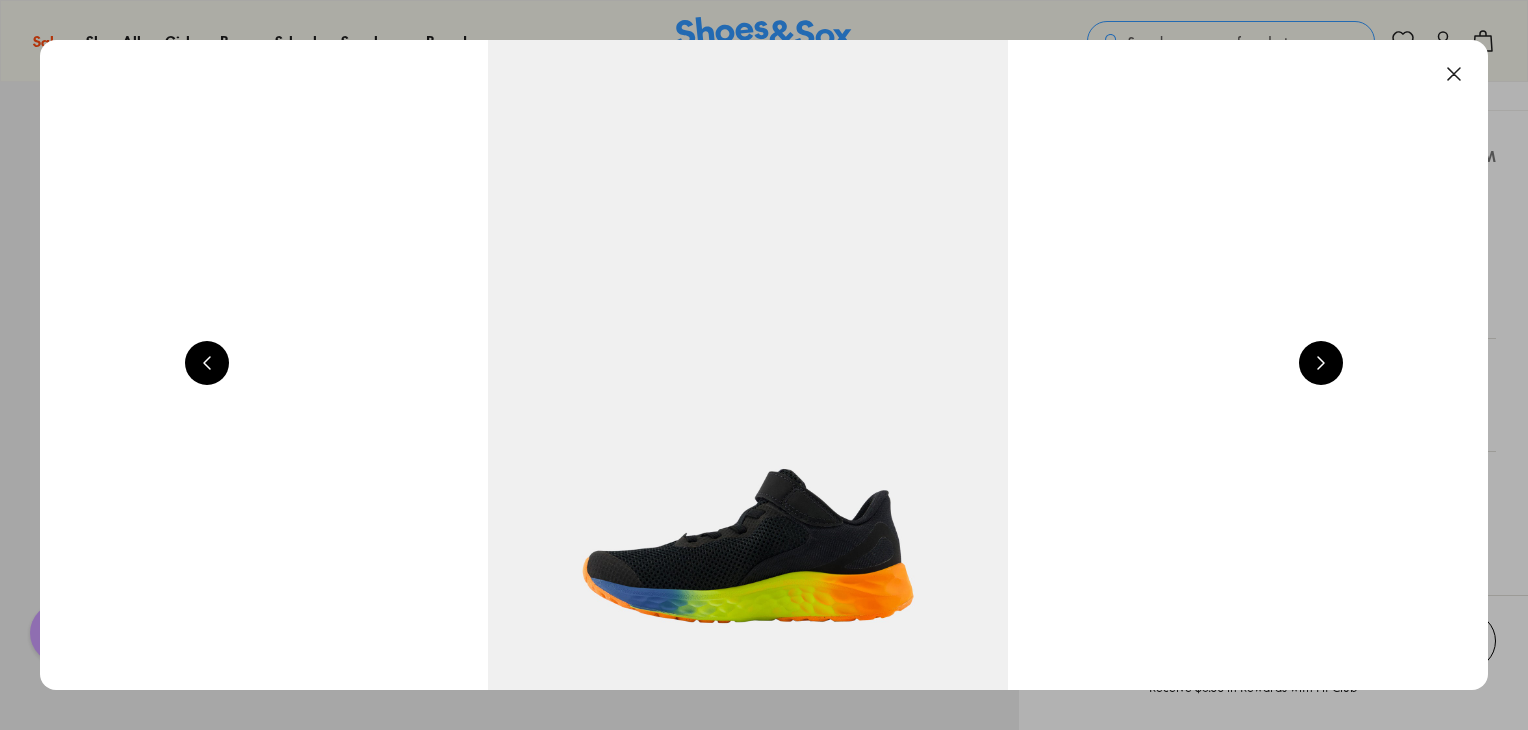 click at bounding box center [1321, 363] 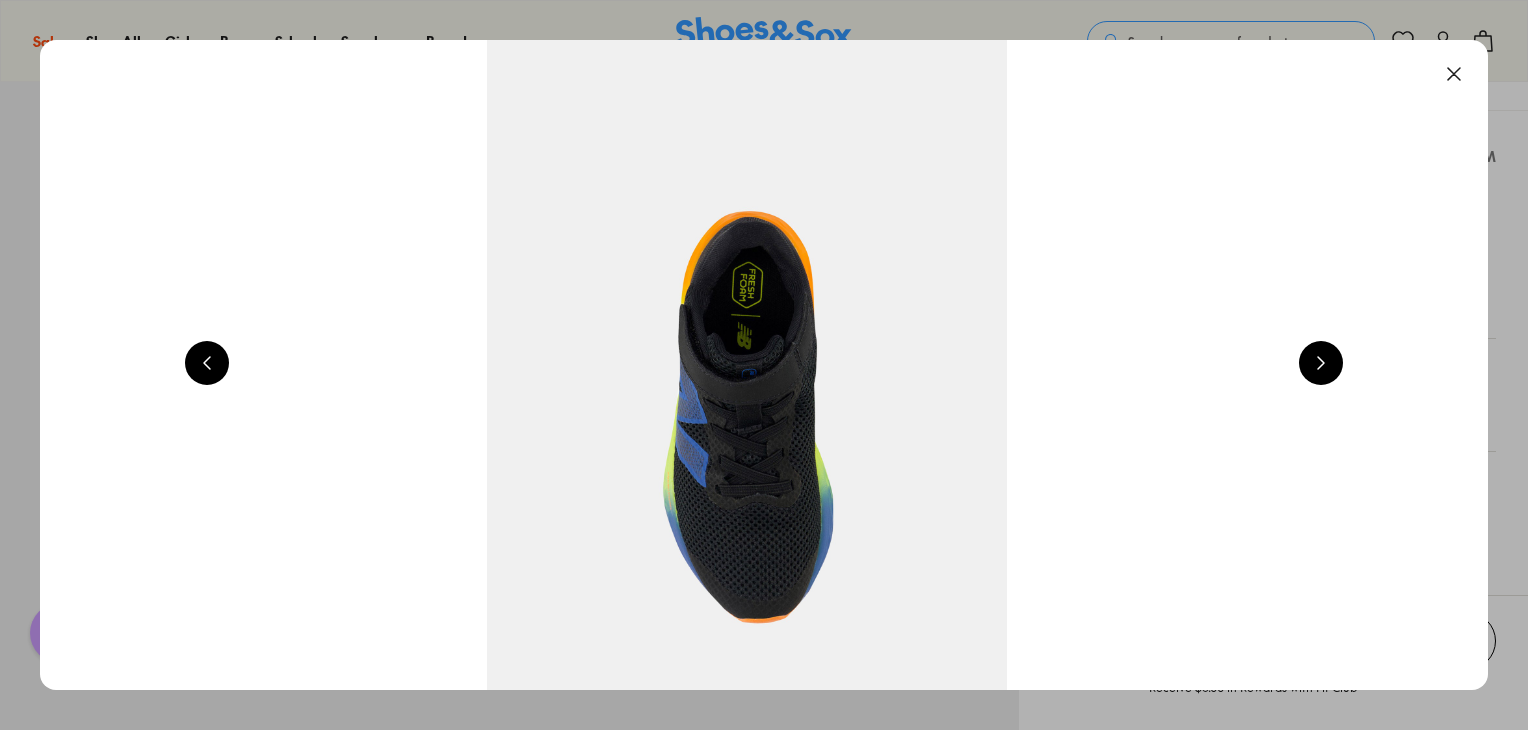 scroll, scrollTop: 0, scrollLeft: 4368, axis: horizontal 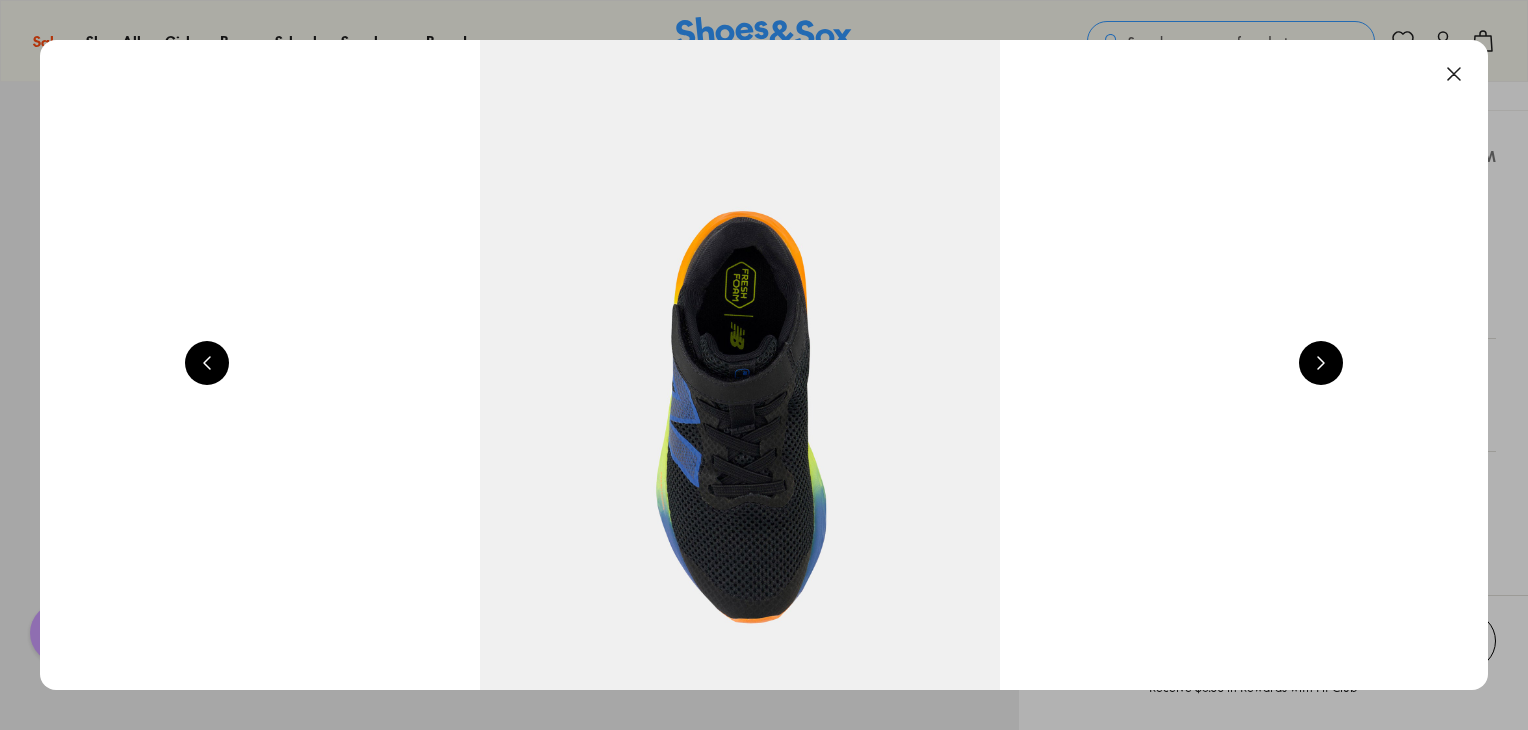 click at bounding box center (1321, 363) 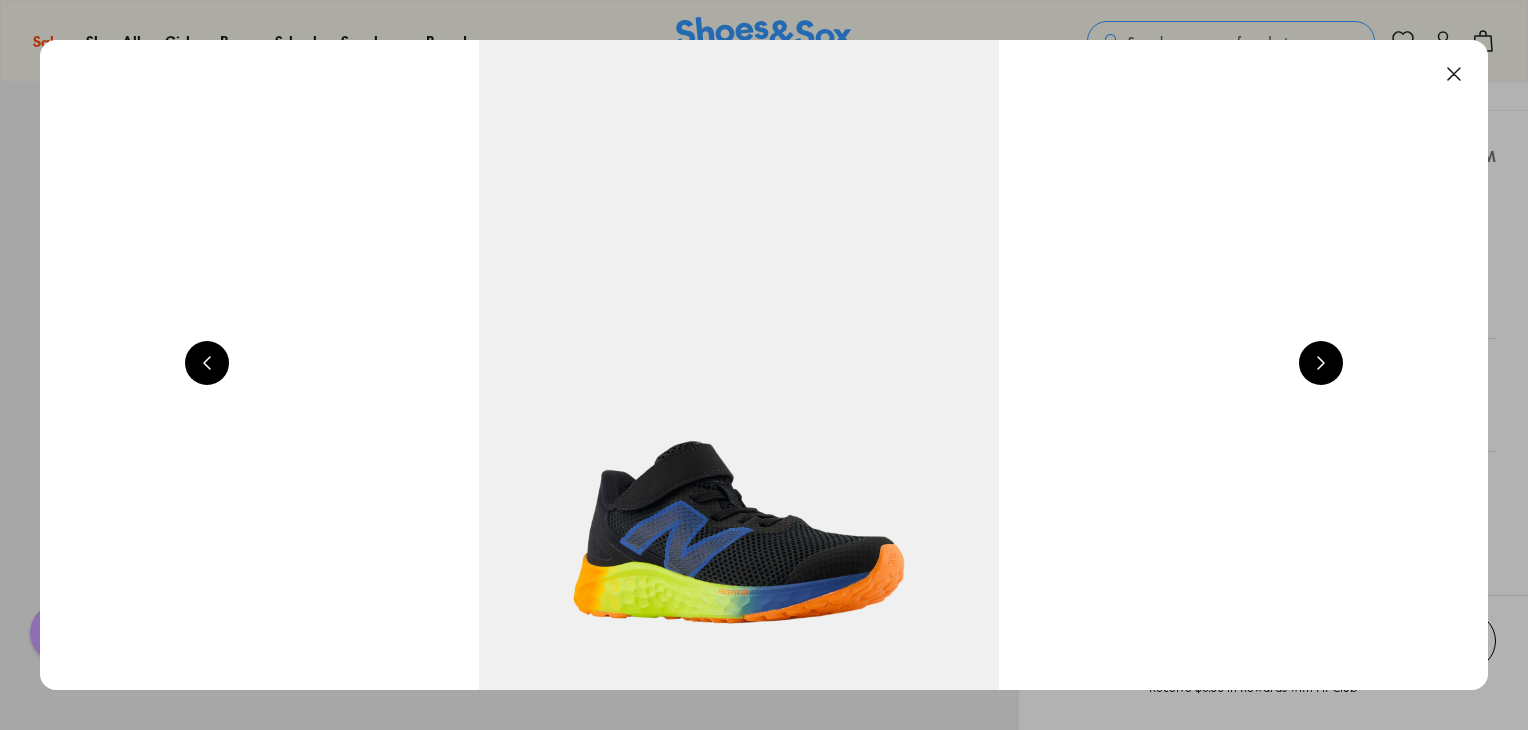 scroll, scrollTop: 0, scrollLeft: 5824, axis: horizontal 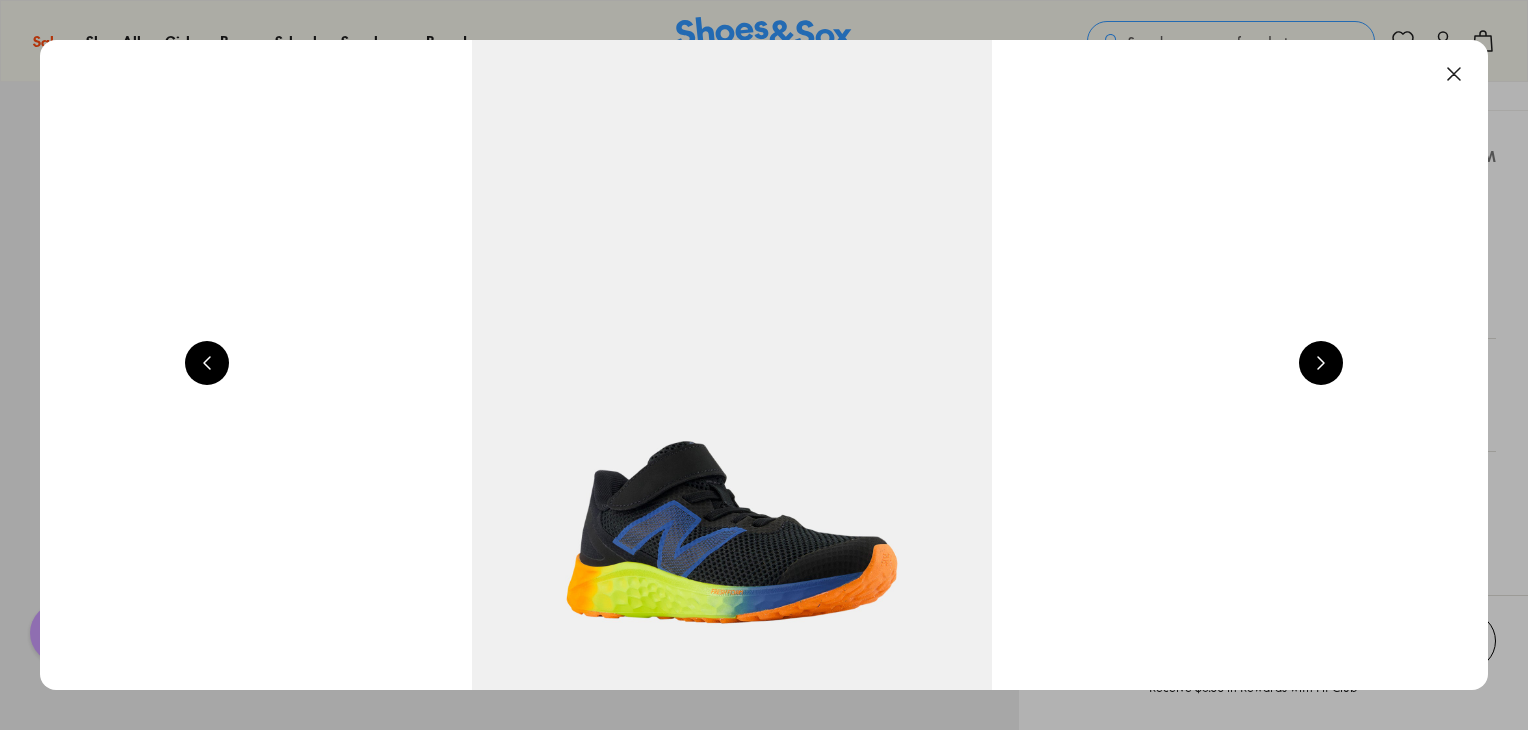 click at bounding box center (1321, 363) 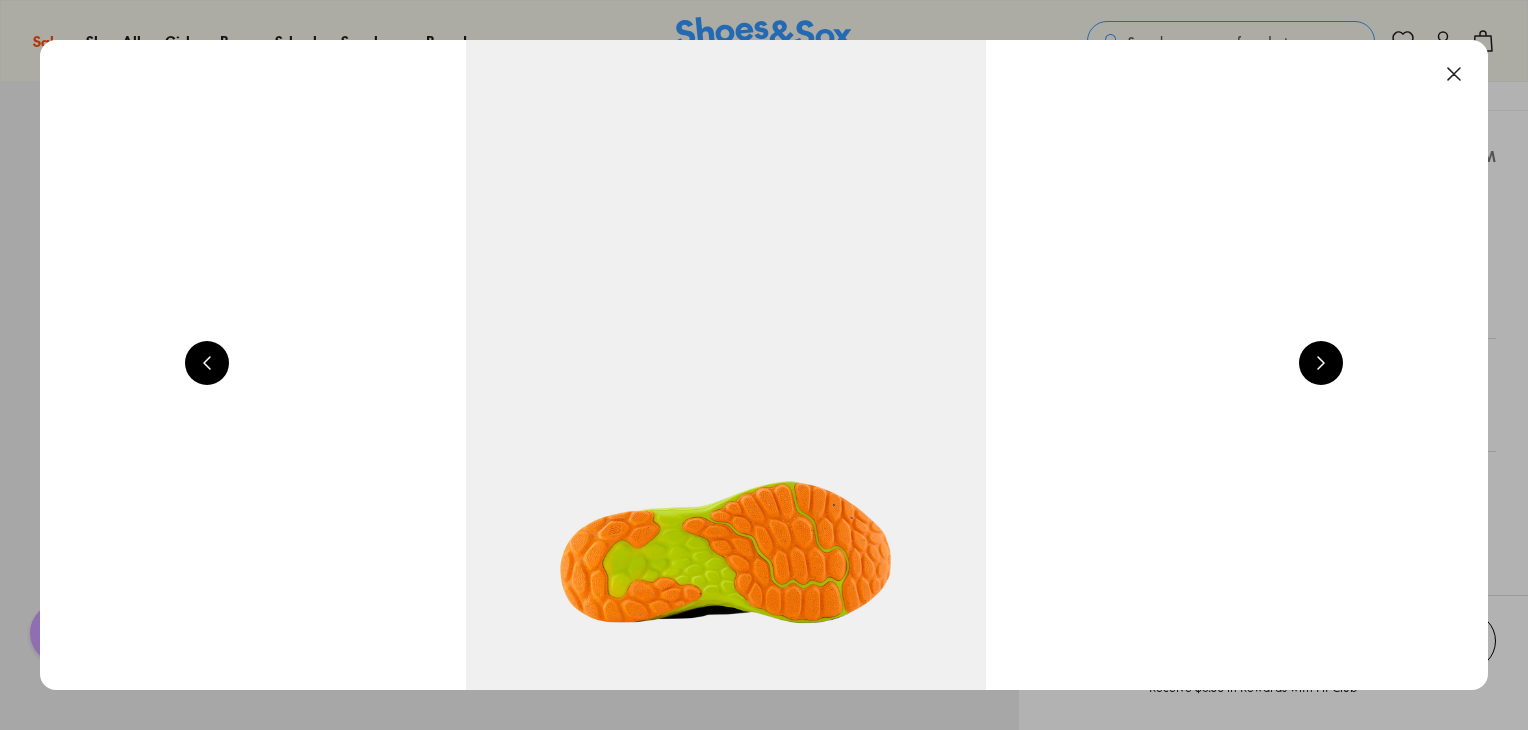 scroll, scrollTop: 0, scrollLeft: 7280, axis: horizontal 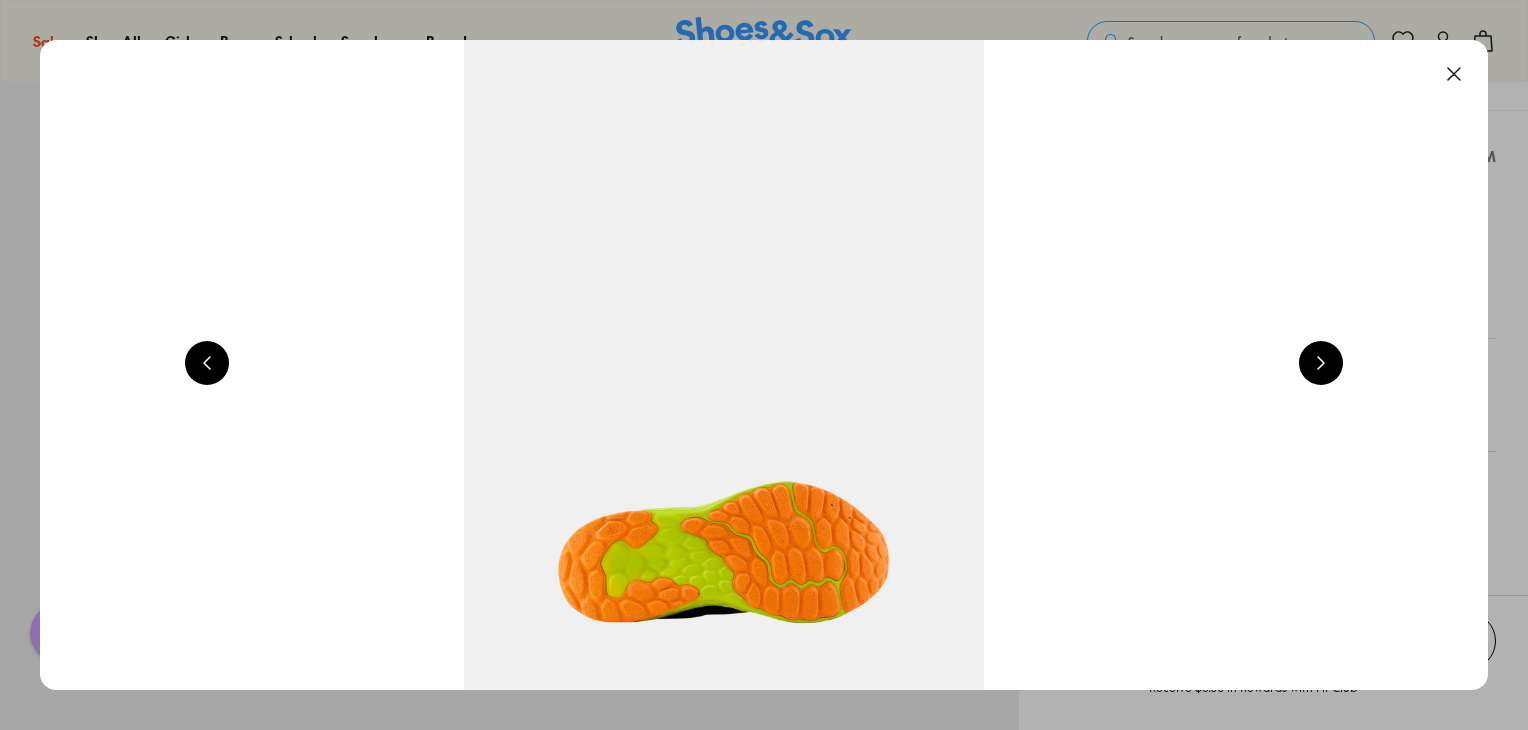 click at bounding box center [1454, 74] 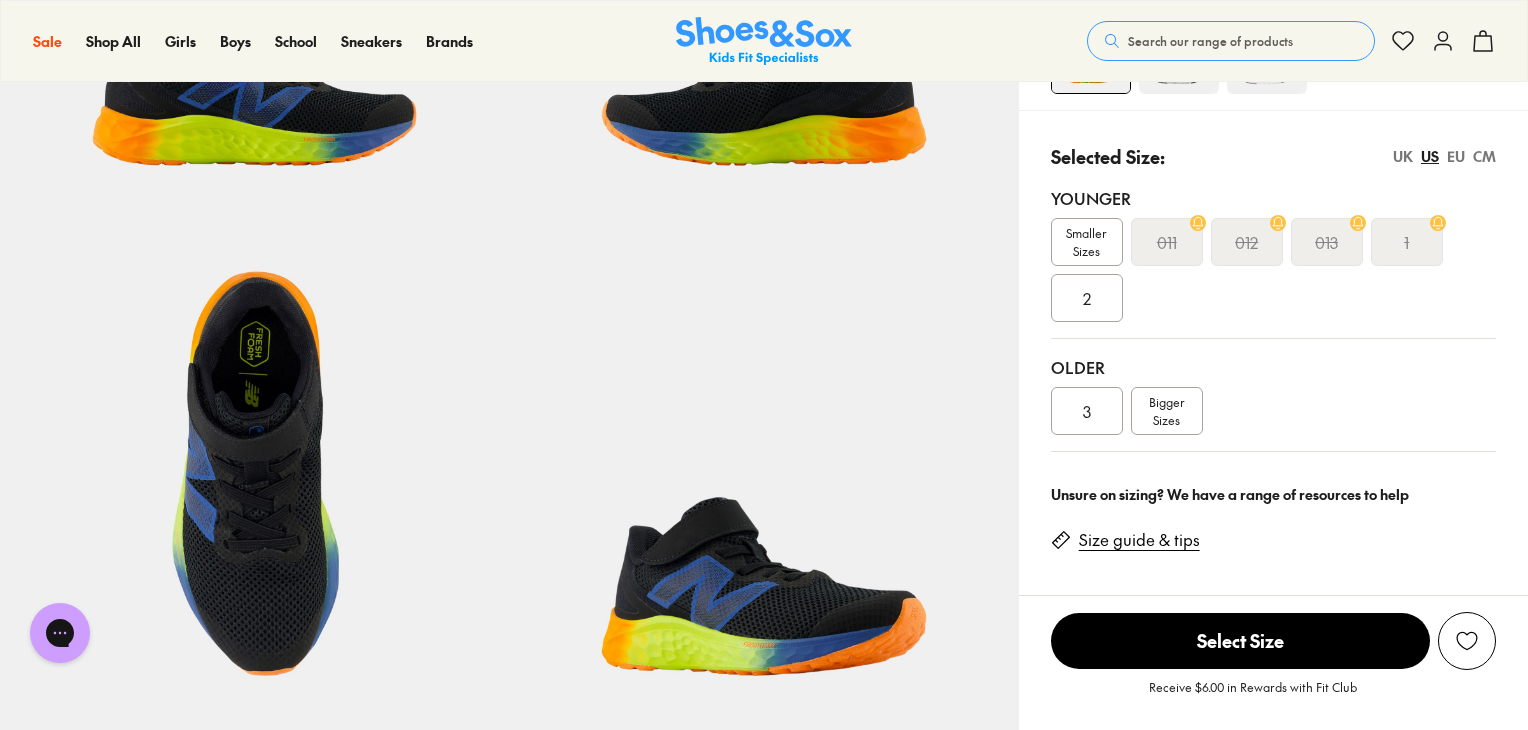 click on "3" at bounding box center (1087, 411) 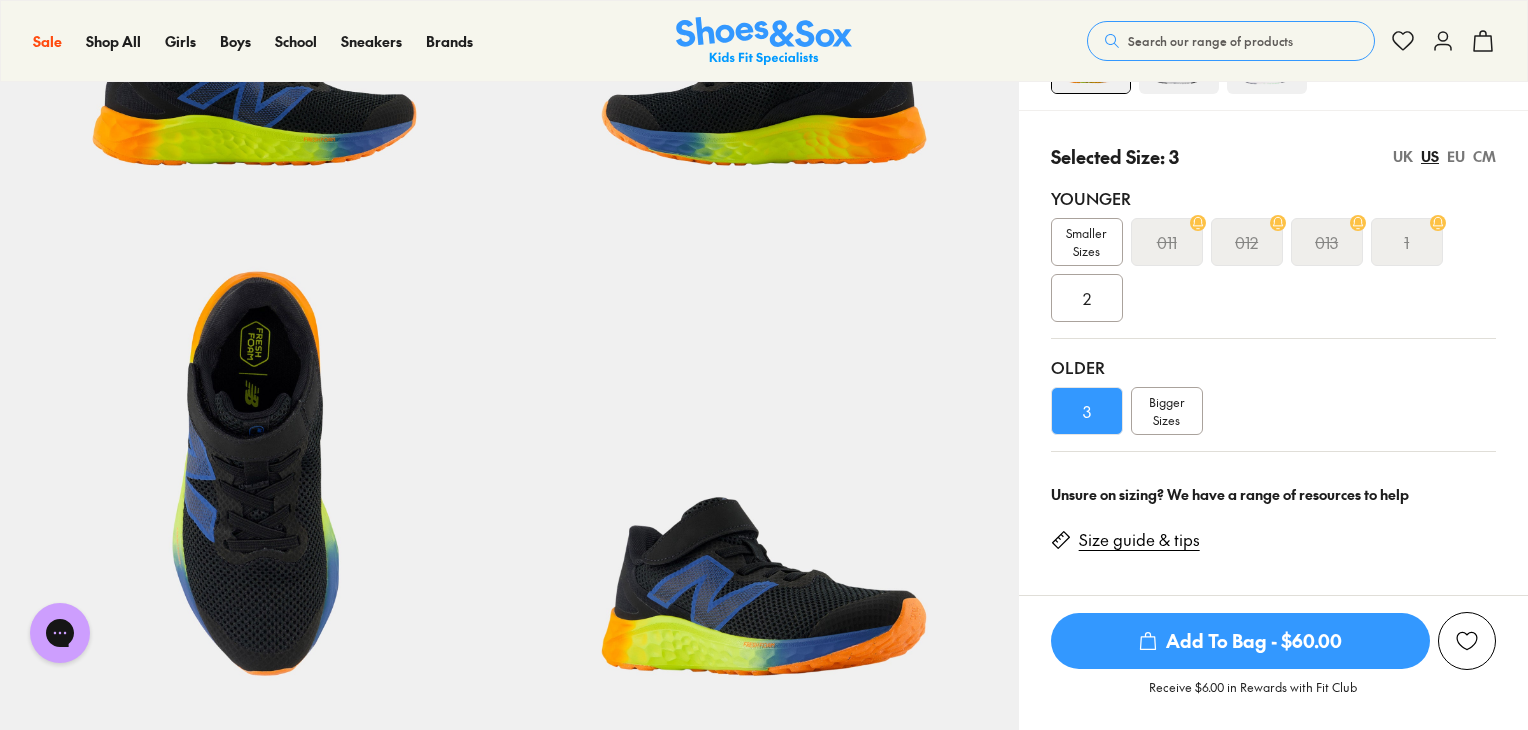 click on "Add To Bag - $60.00" at bounding box center (1240, 641) 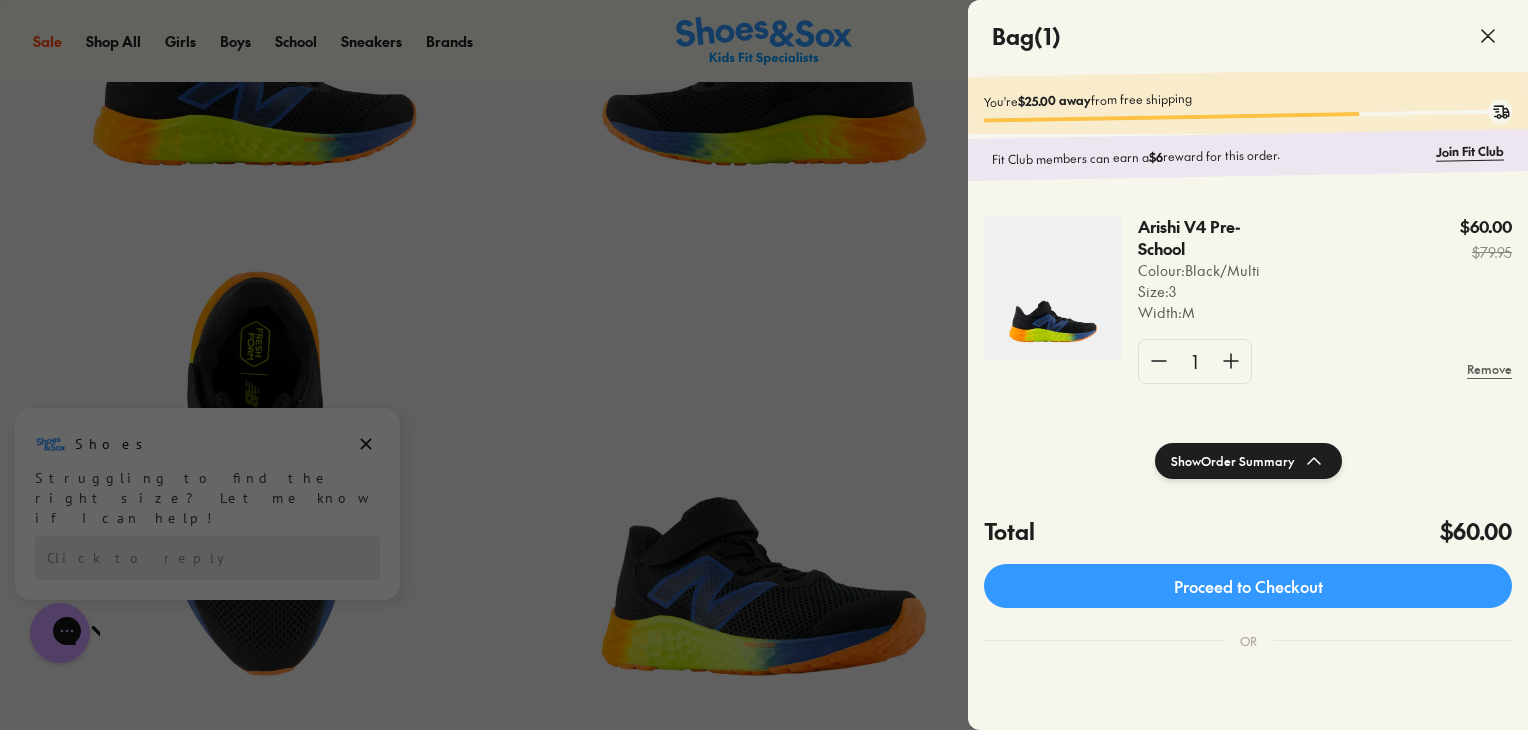 click 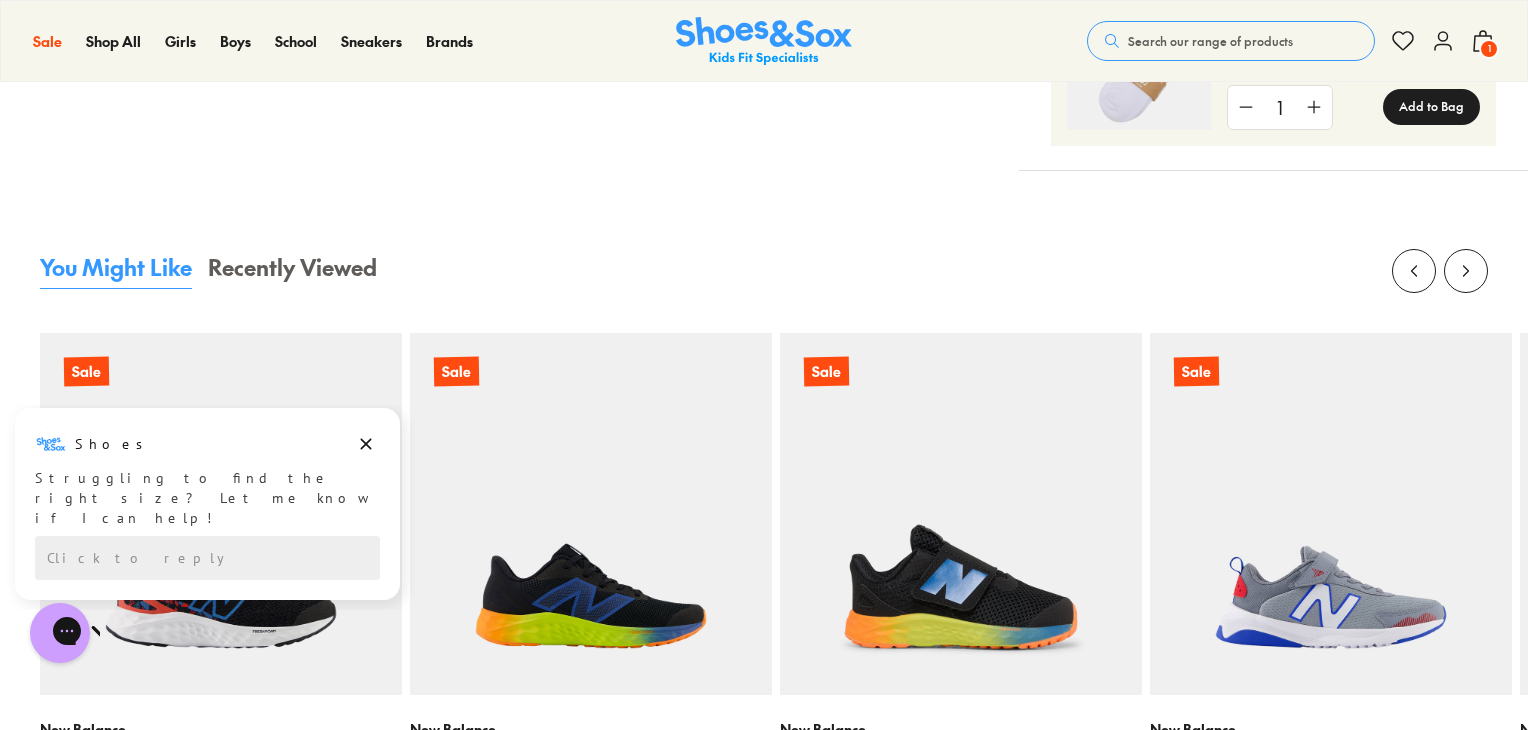 scroll, scrollTop: 2100, scrollLeft: 0, axis: vertical 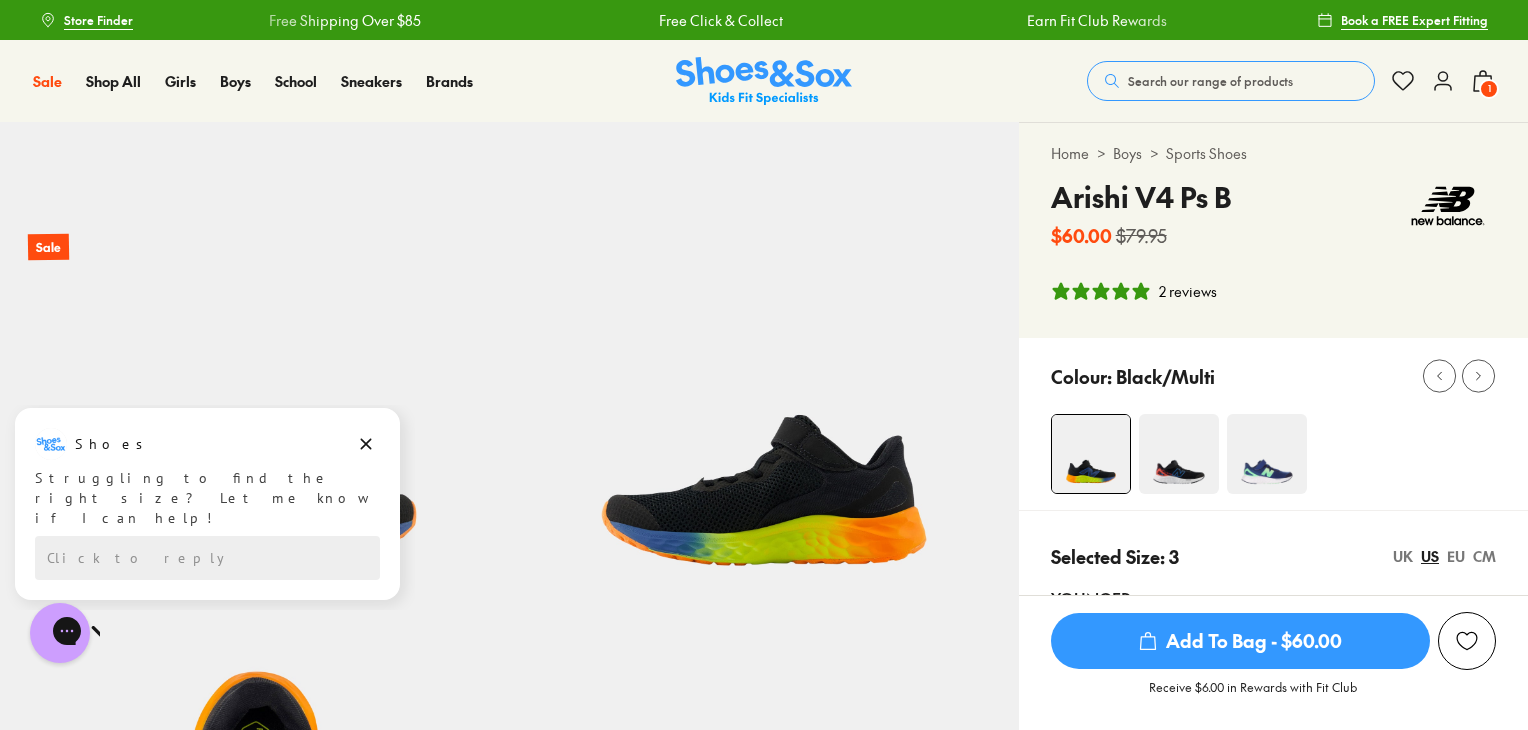 click on "Search our range of products" at bounding box center (1210, 81) 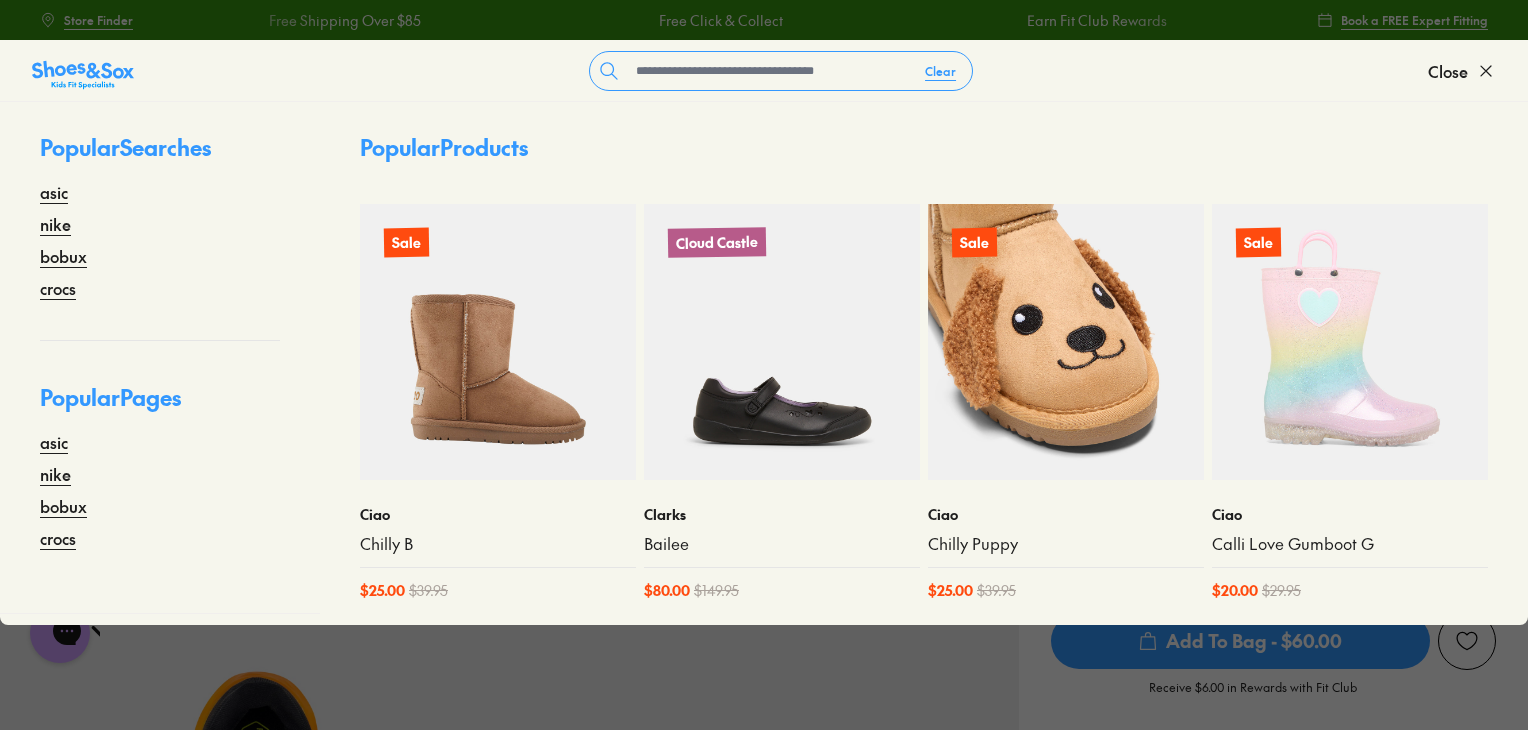 scroll, scrollTop: 0, scrollLeft: 0, axis: both 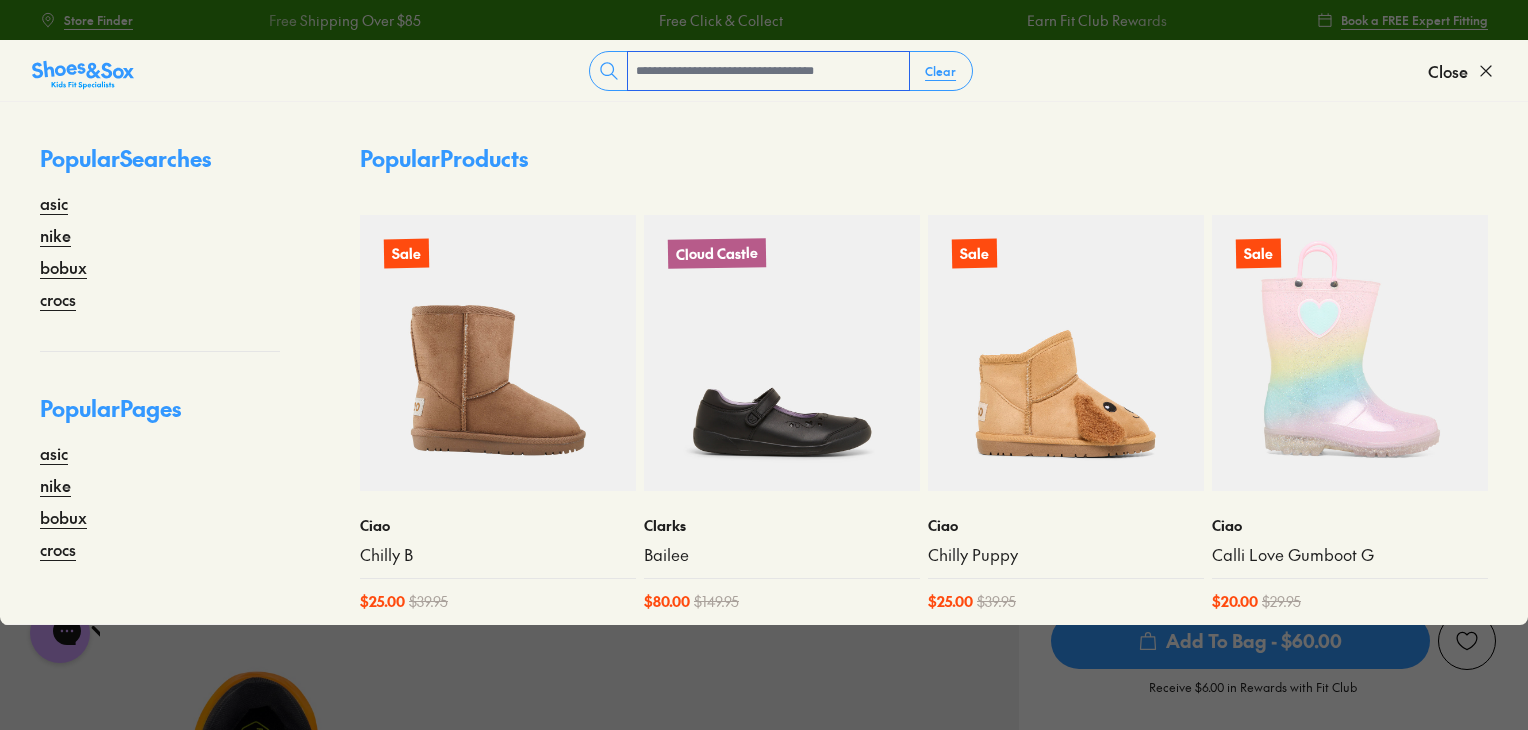 click at bounding box center (768, 71) 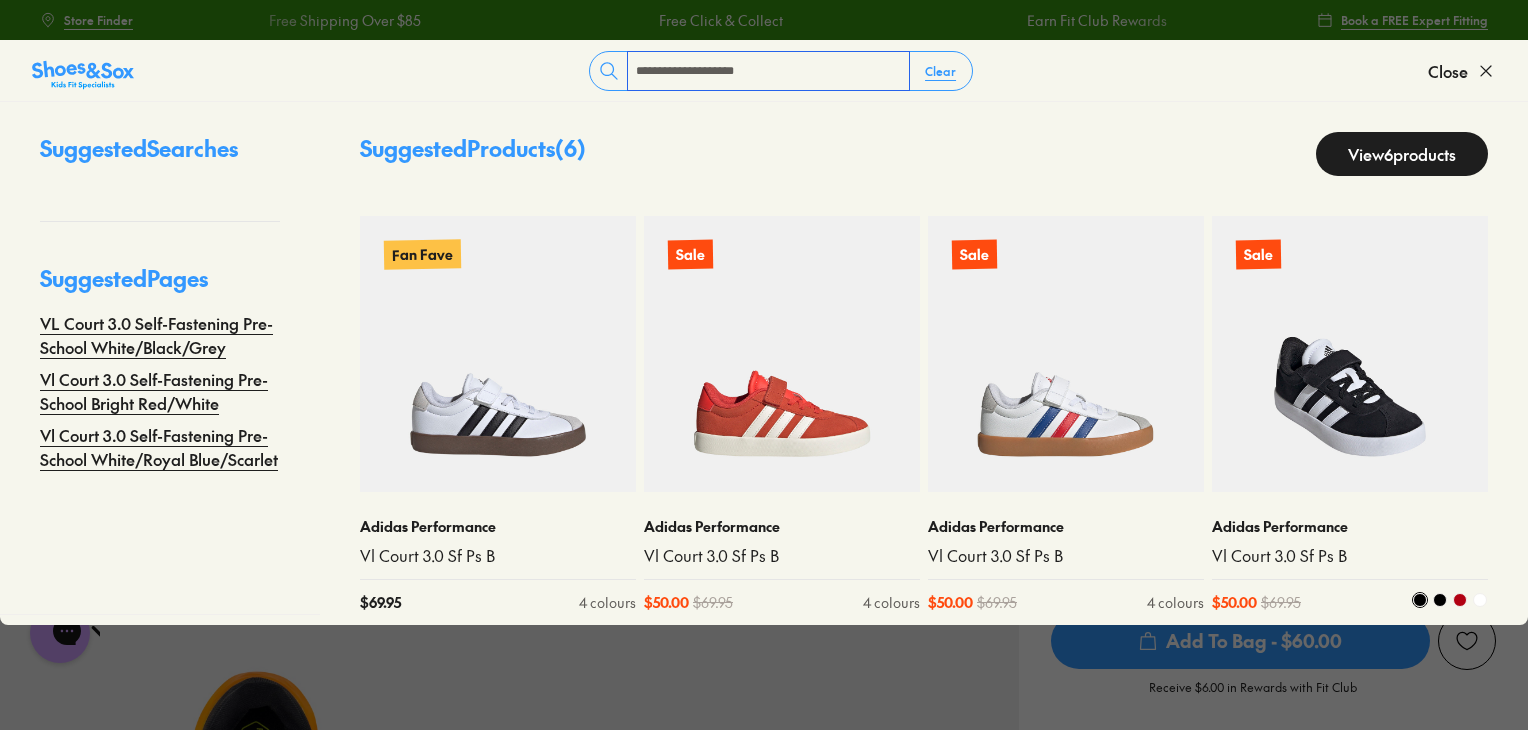 scroll, scrollTop: 28, scrollLeft: 0, axis: vertical 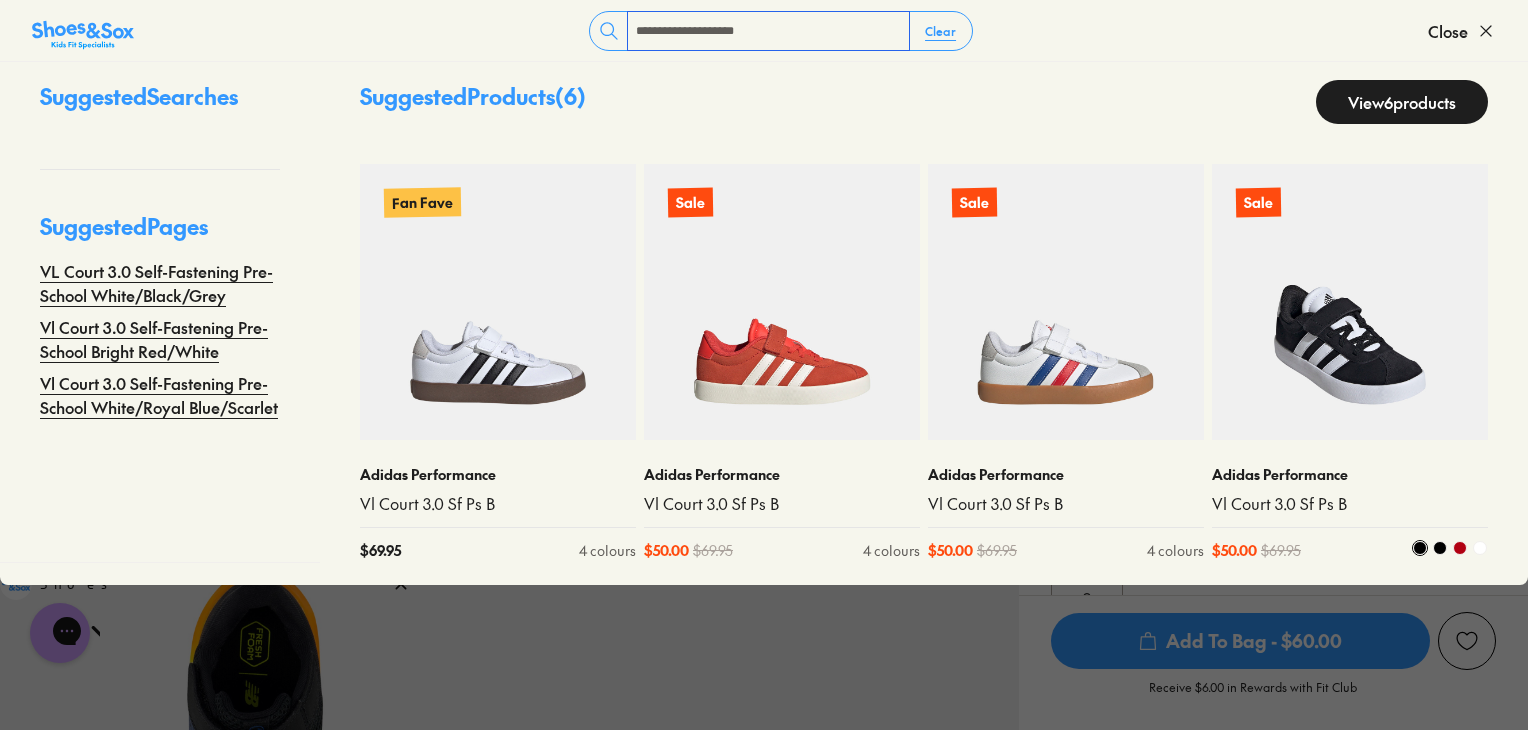 type on "**********" 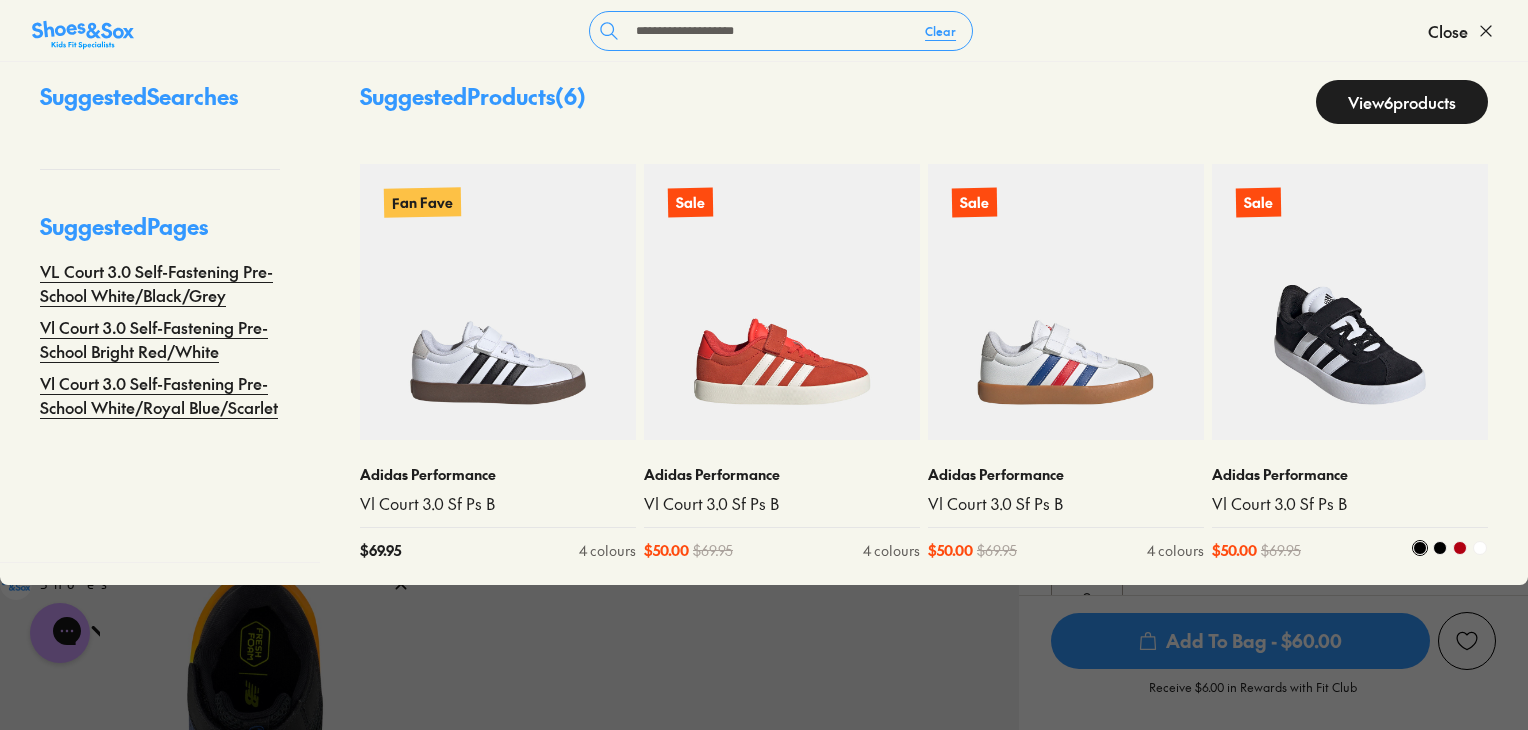 click at bounding box center (1350, 302) 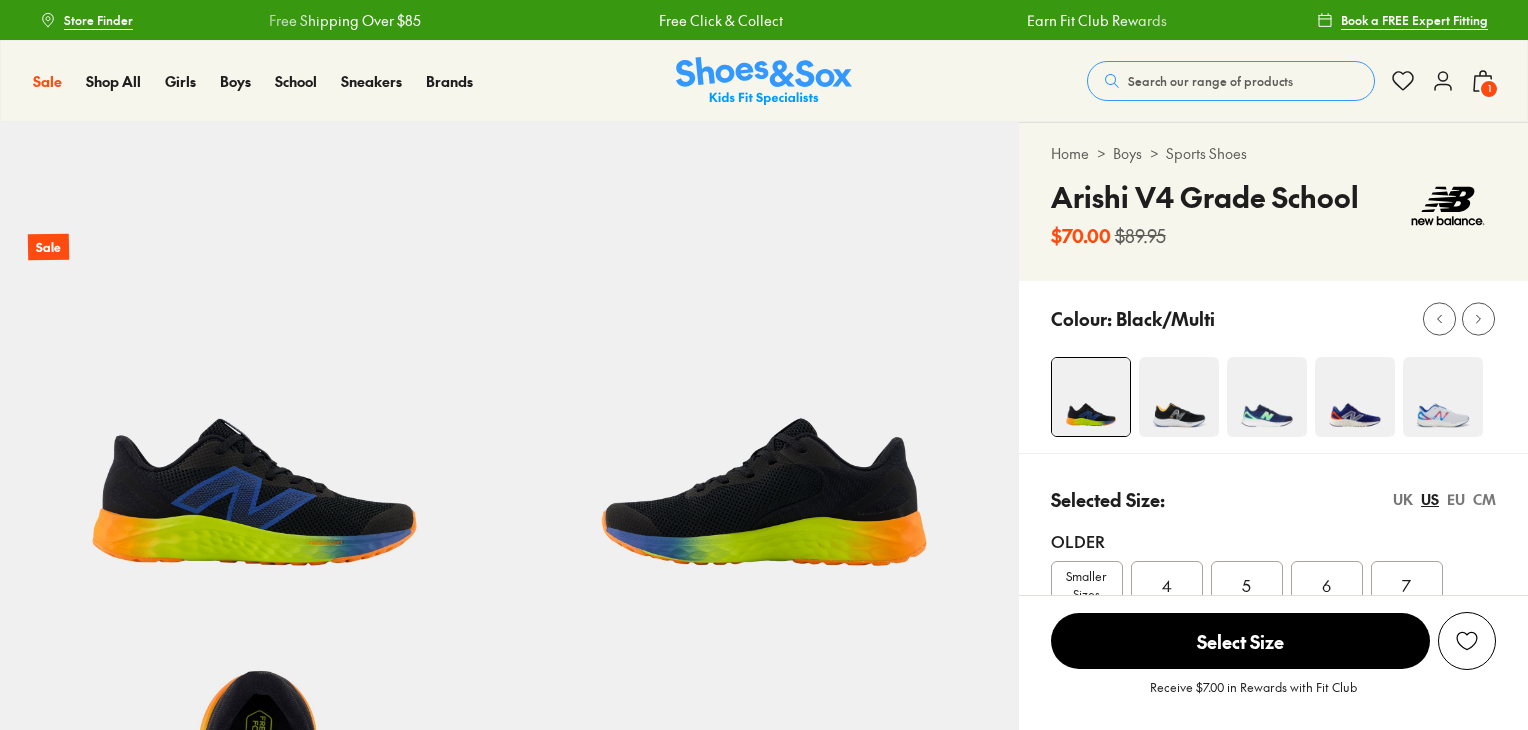 scroll, scrollTop: 0, scrollLeft: 0, axis: both 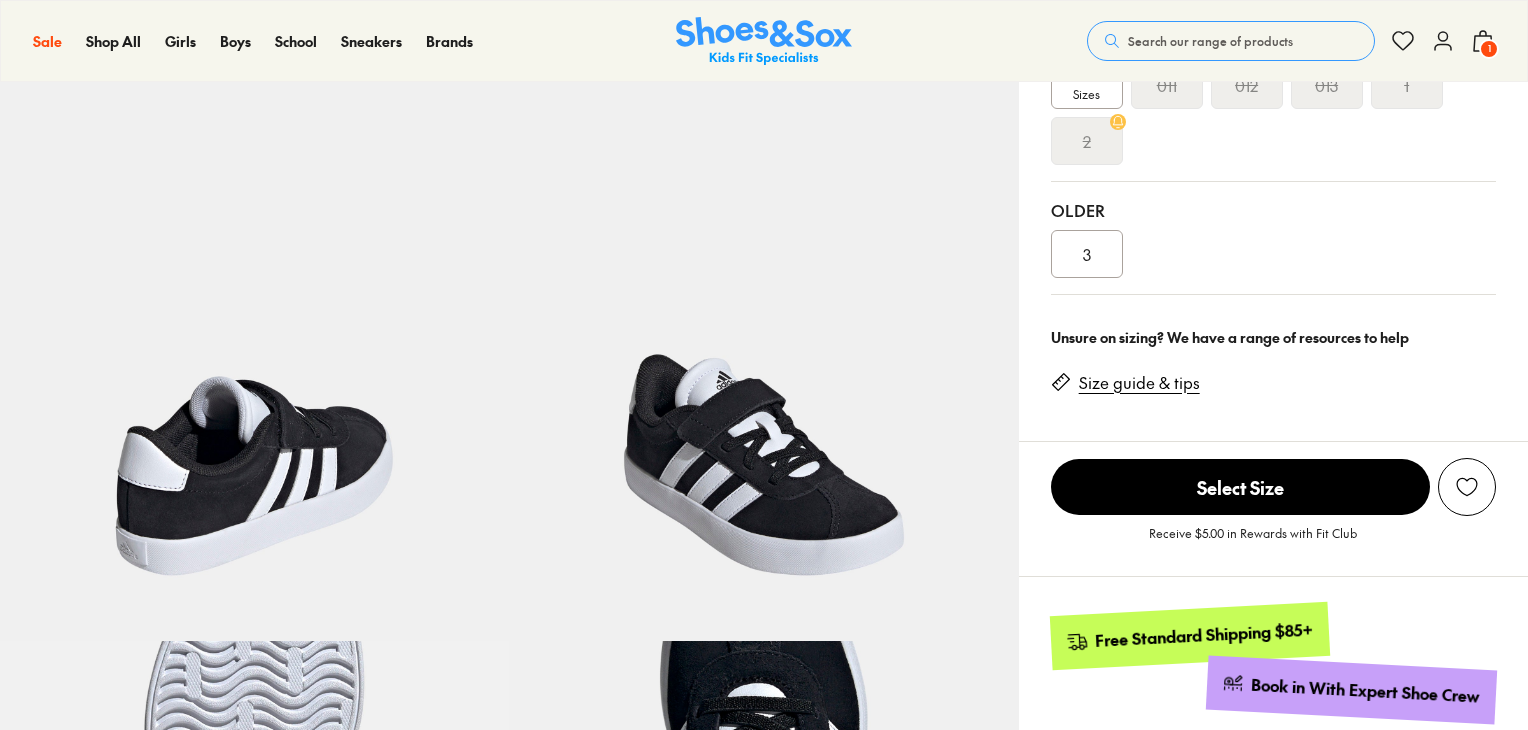 select on "*" 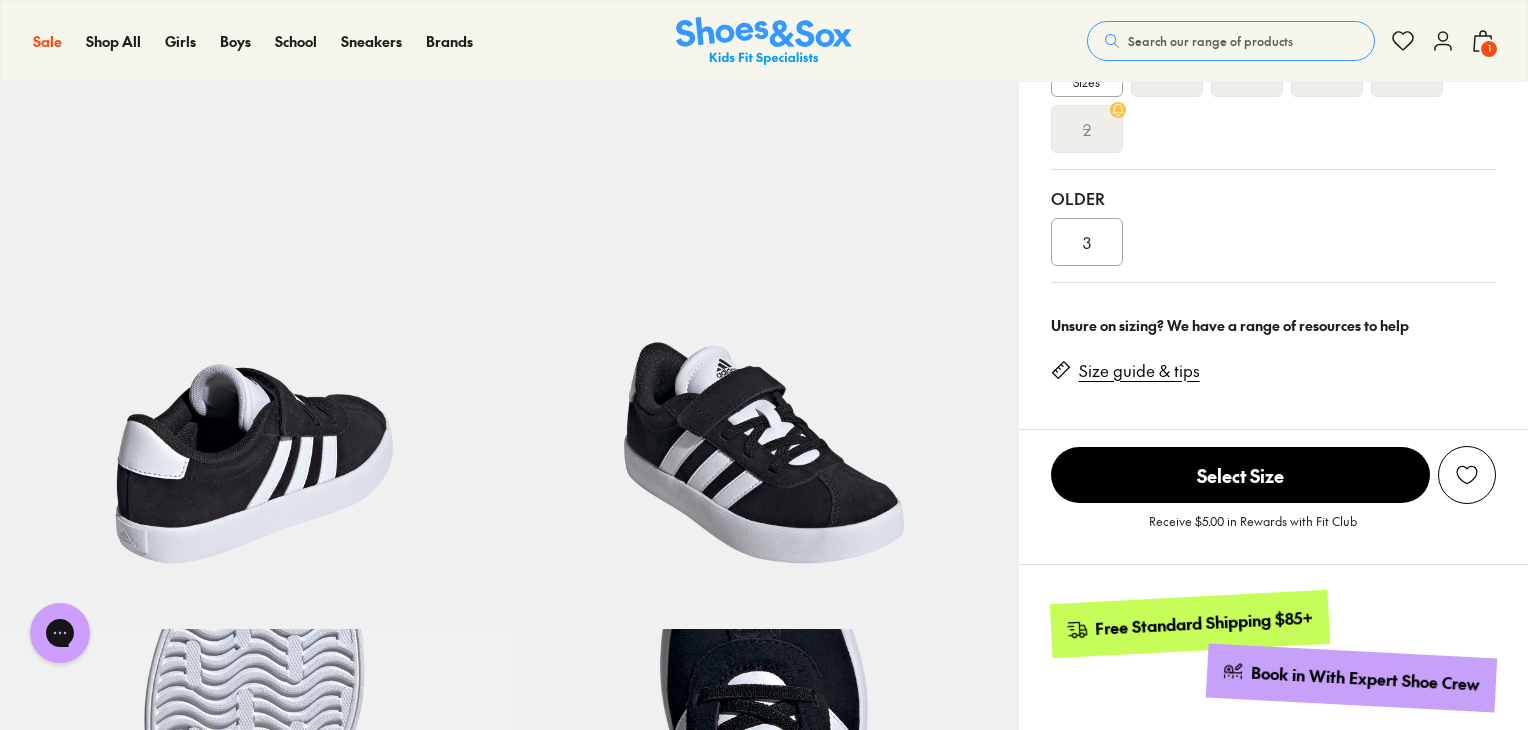 scroll, scrollTop: 497, scrollLeft: 0, axis: vertical 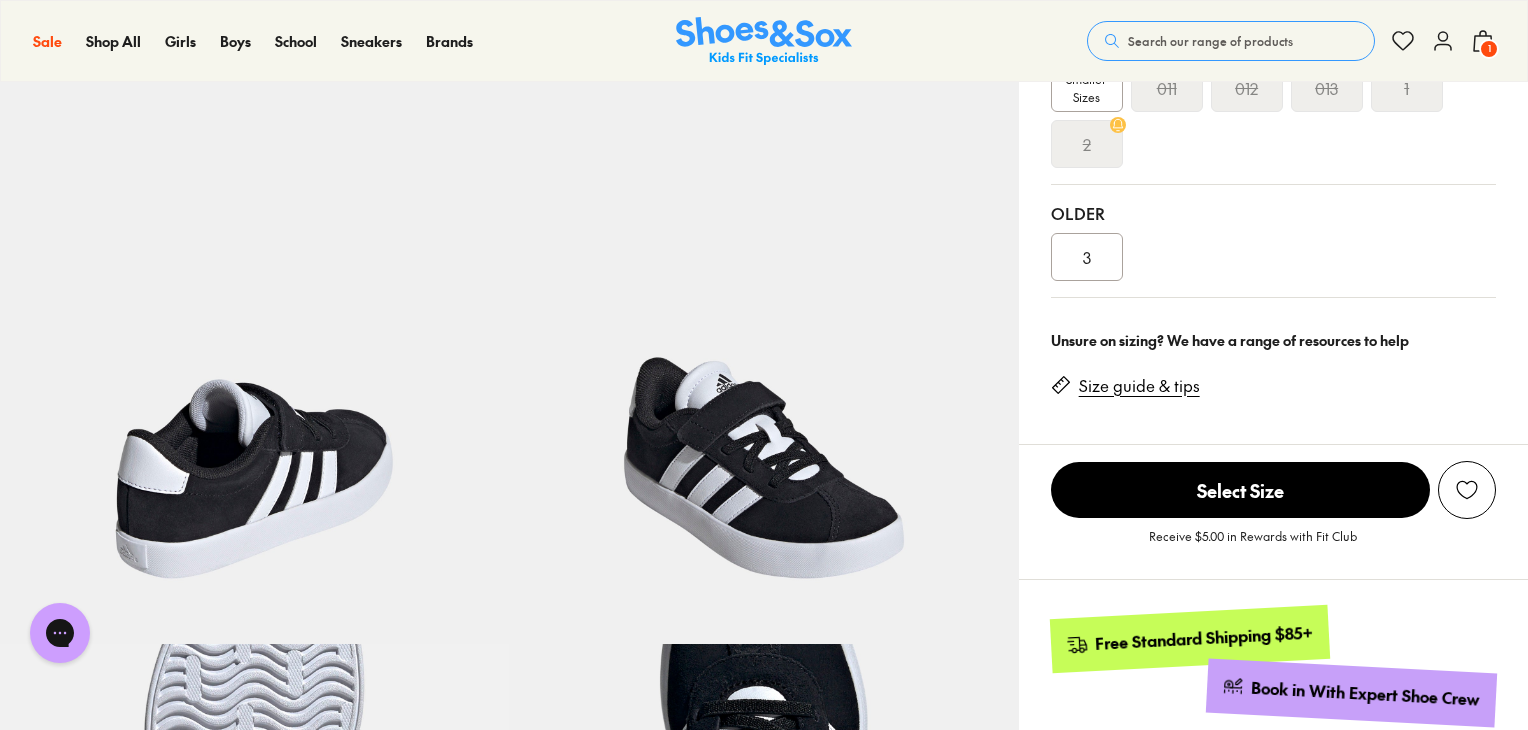 click on "3" at bounding box center (1087, 257) 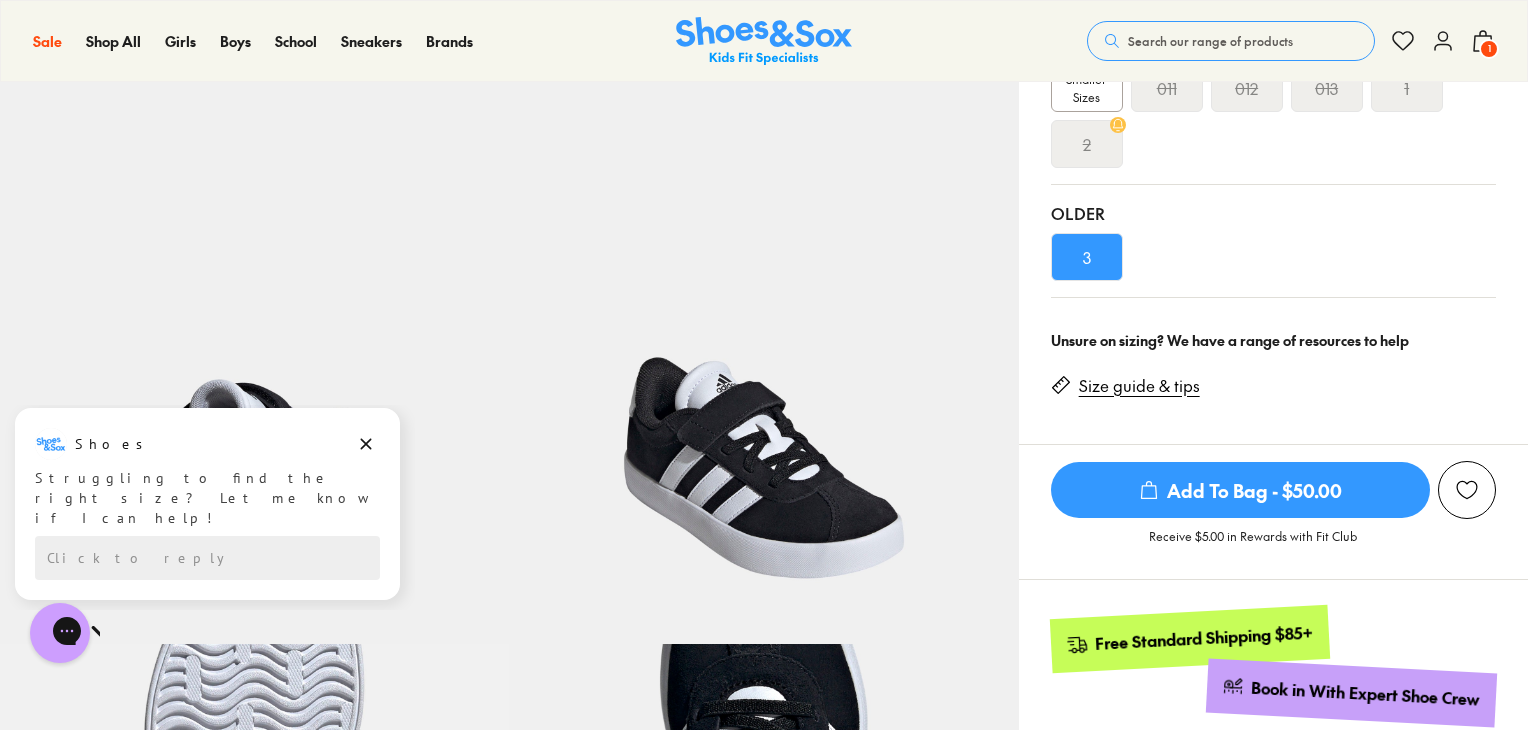click on "Add To Bag - $50.00" at bounding box center [1240, 490] 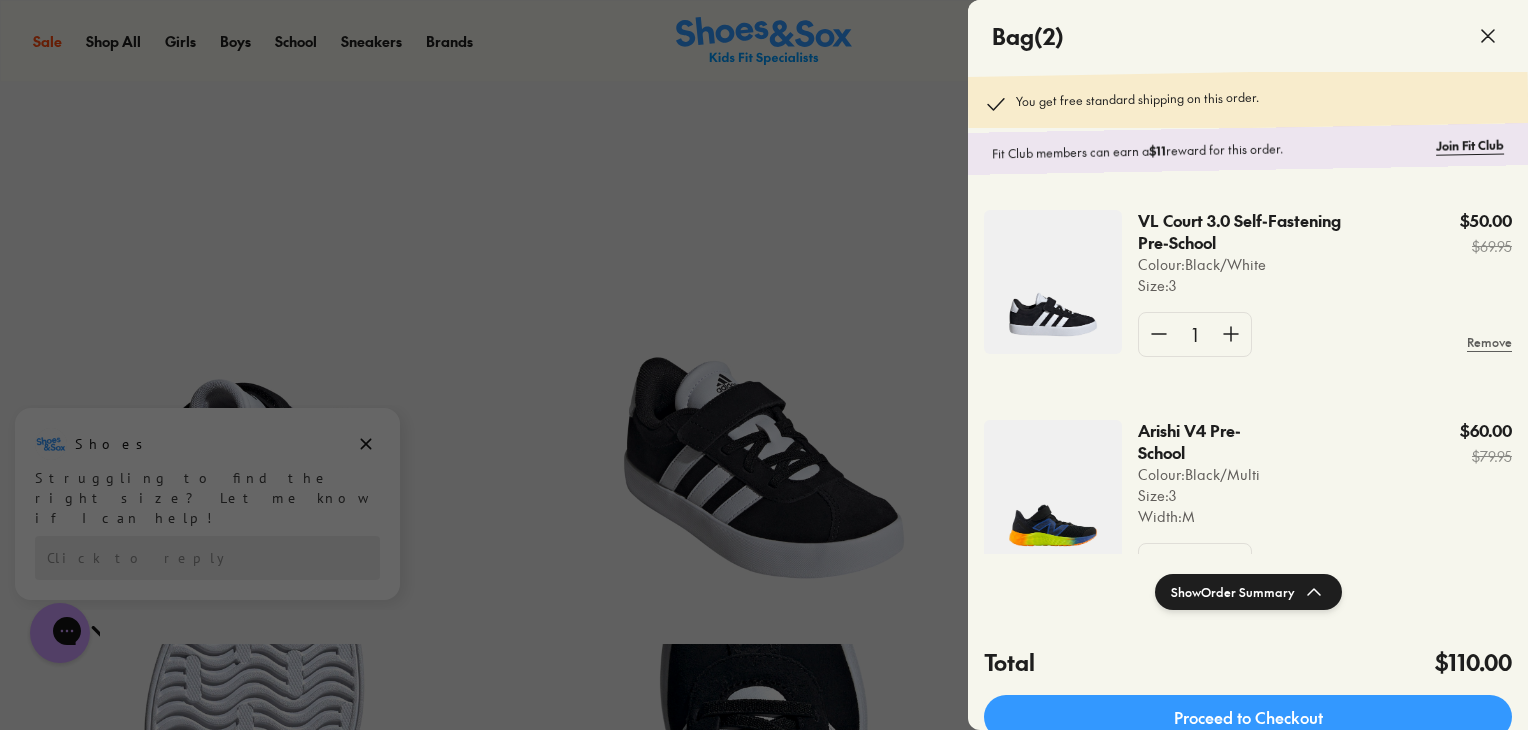 click 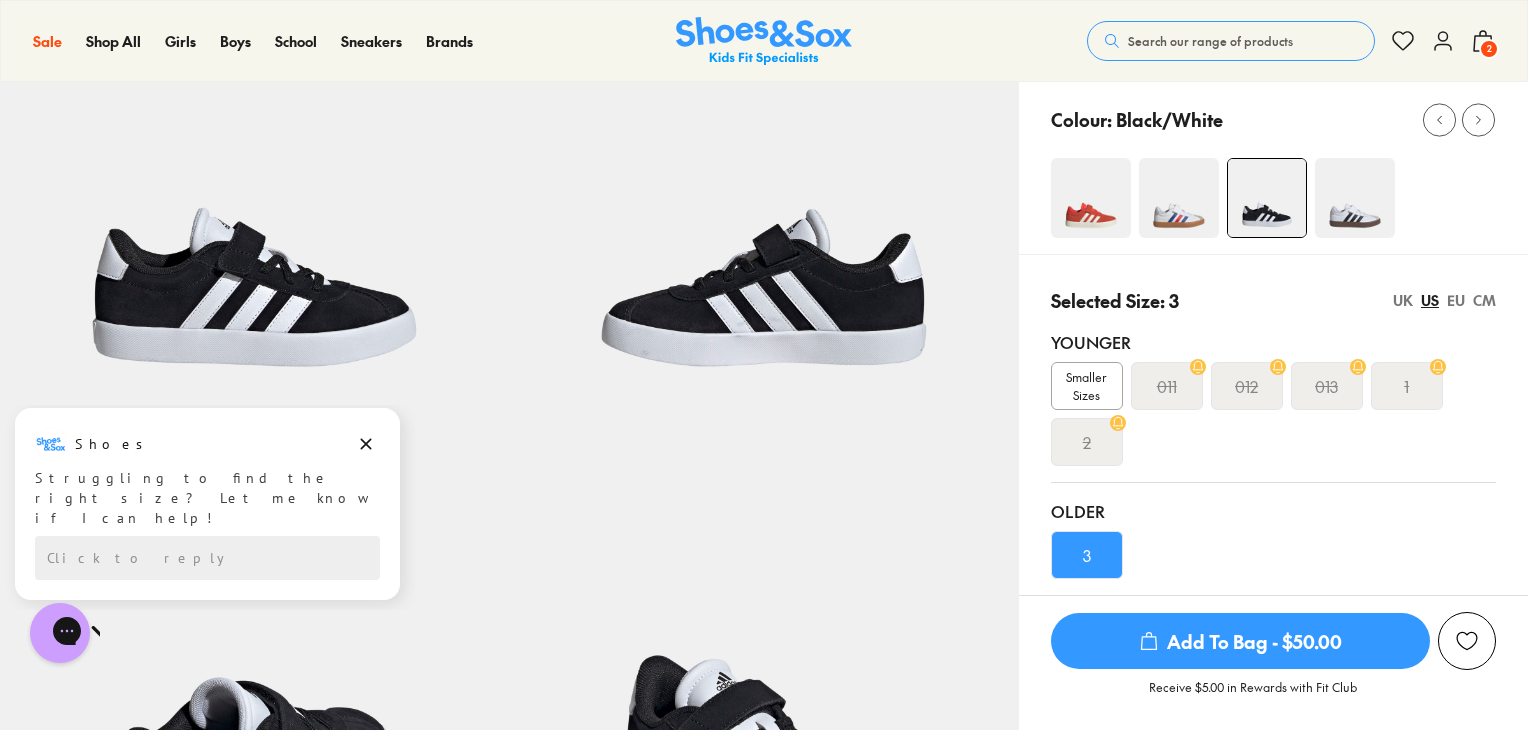 scroll, scrollTop: 97, scrollLeft: 0, axis: vertical 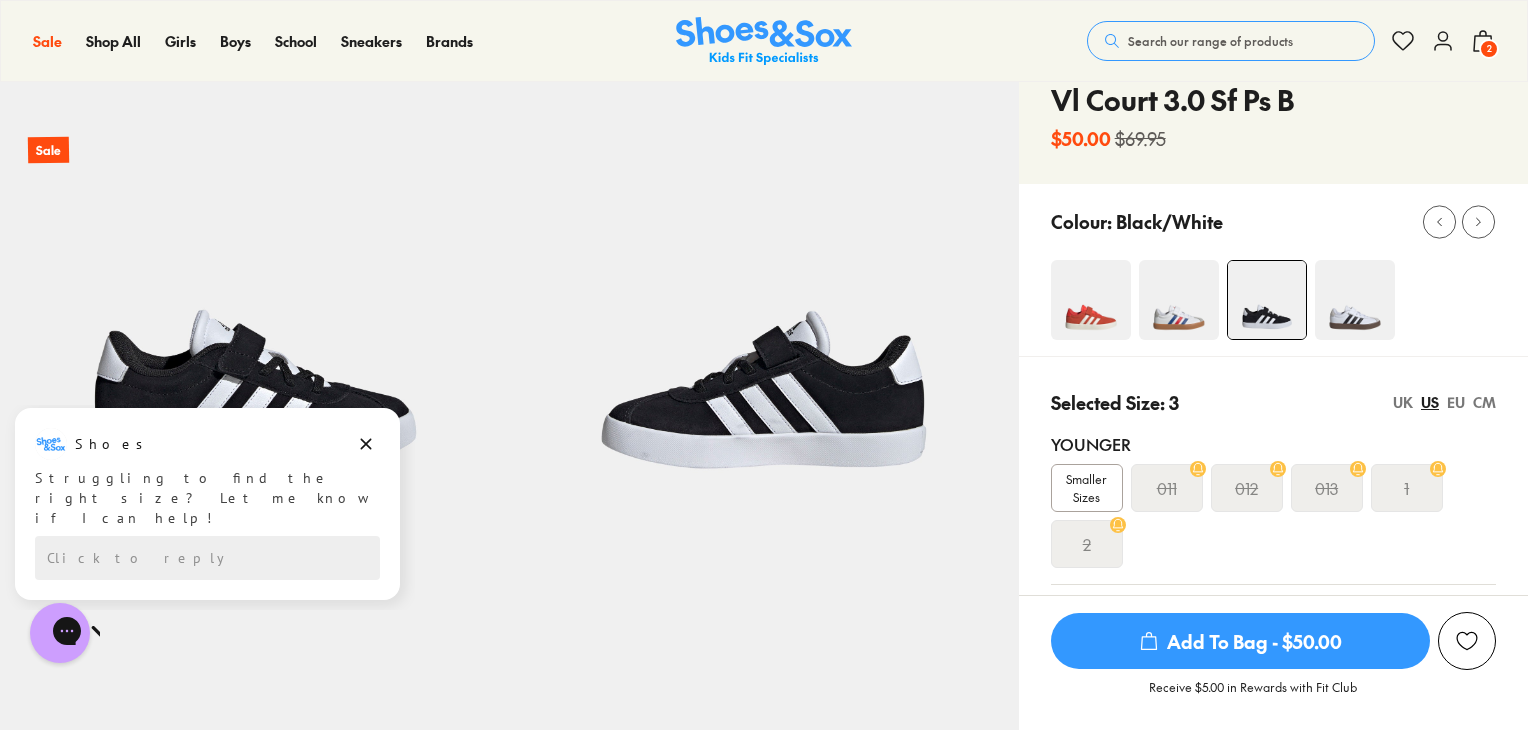 click at bounding box center (1091, 300) 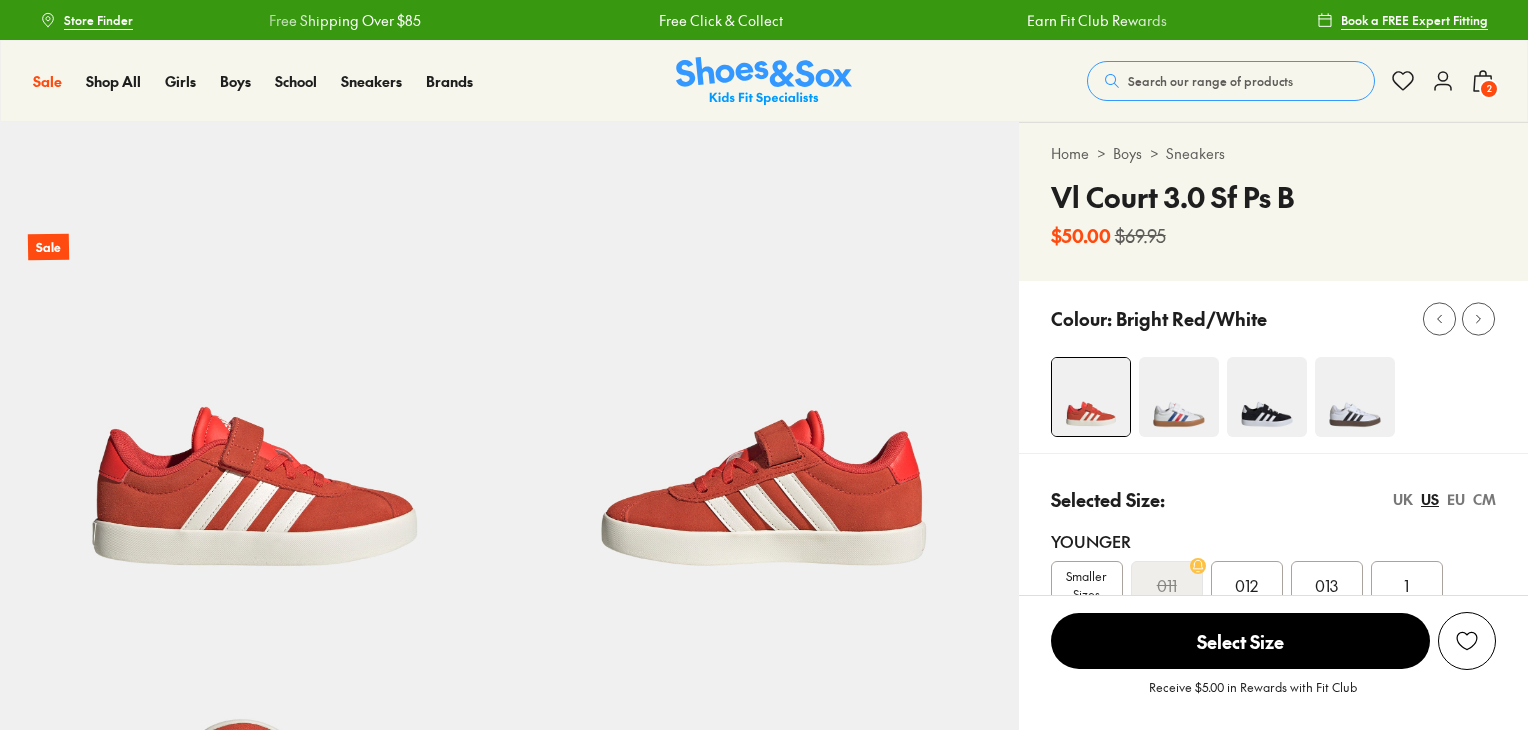 scroll, scrollTop: 0, scrollLeft: 0, axis: both 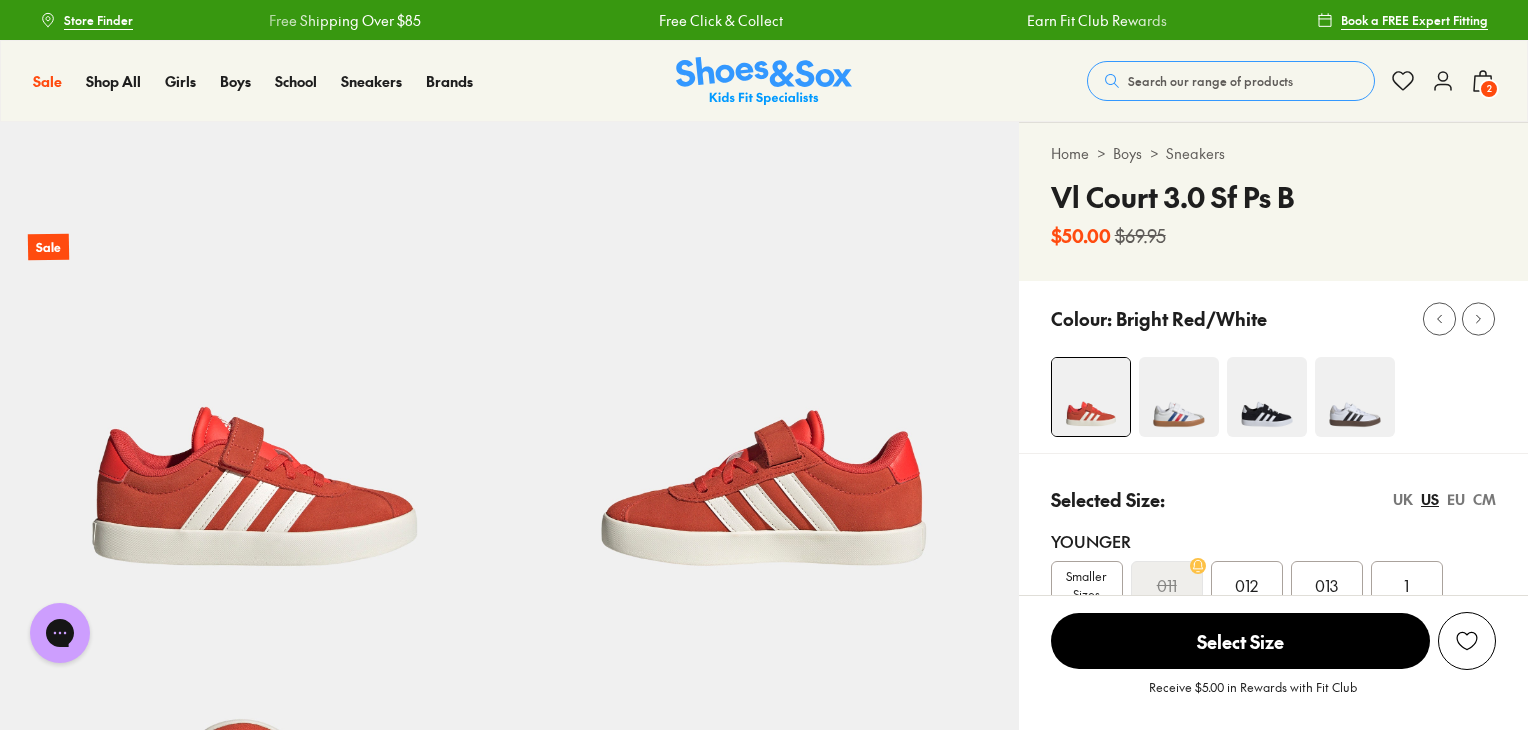click at bounding box center [1179, 397] 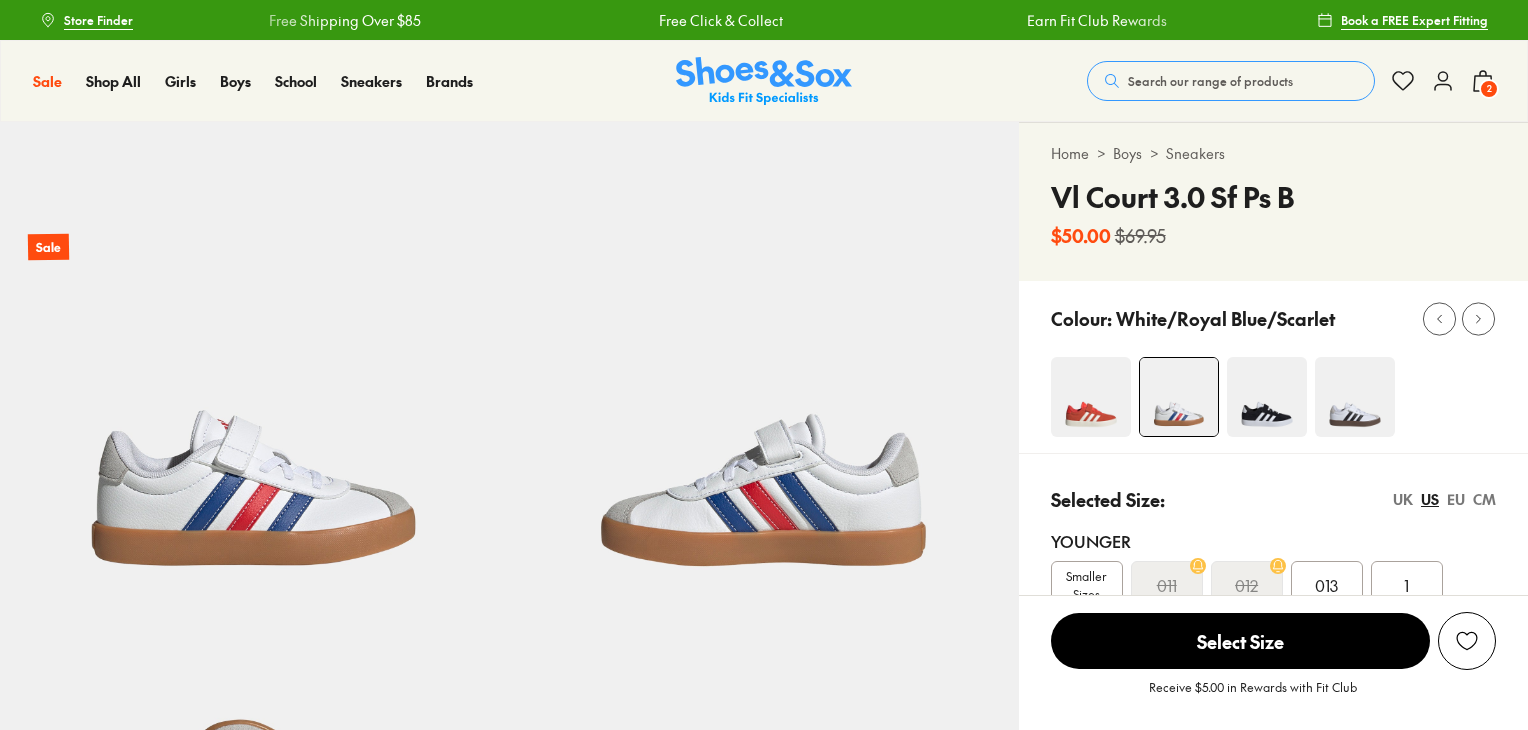 scroll, scrollTop: 0, scrollLeft: 0, axis: both 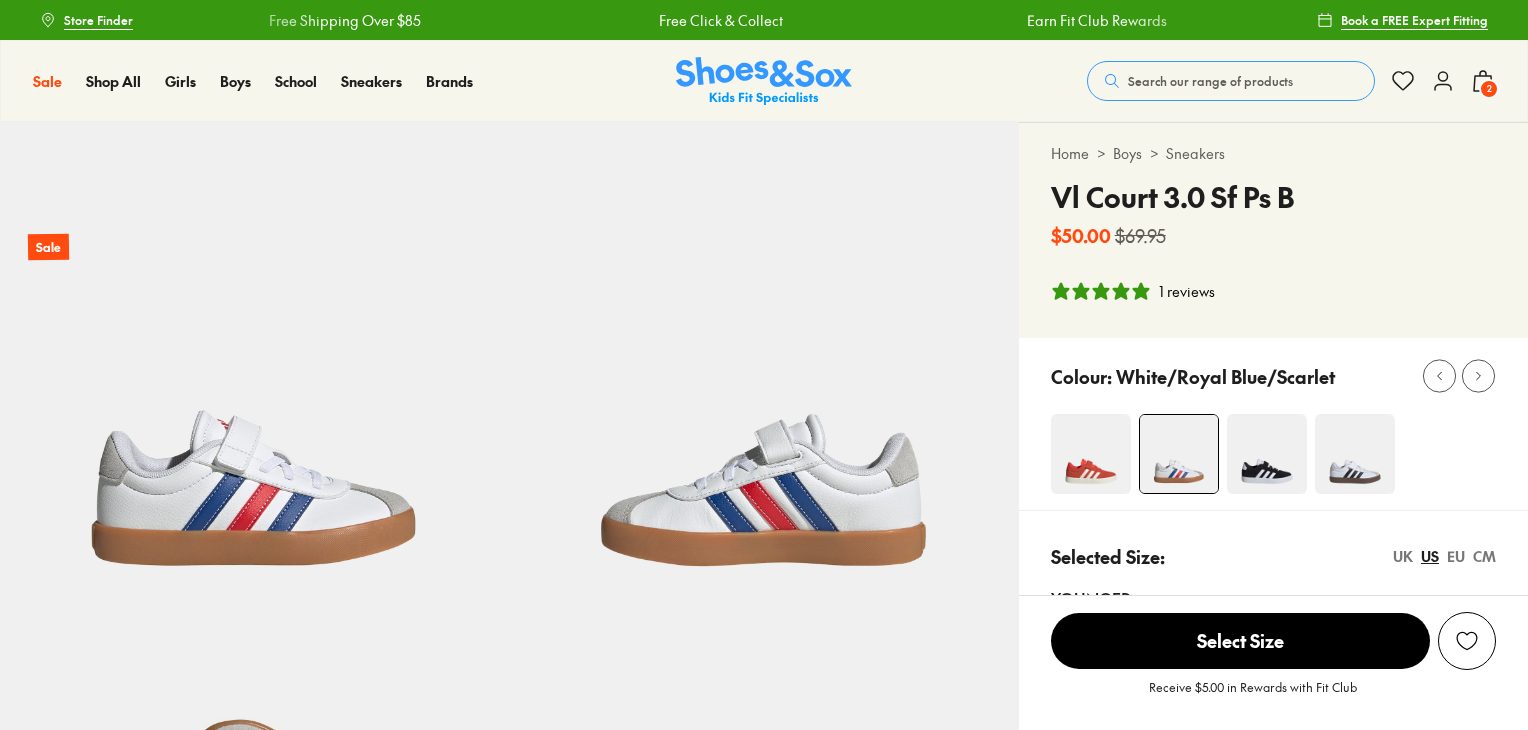 select on "*" 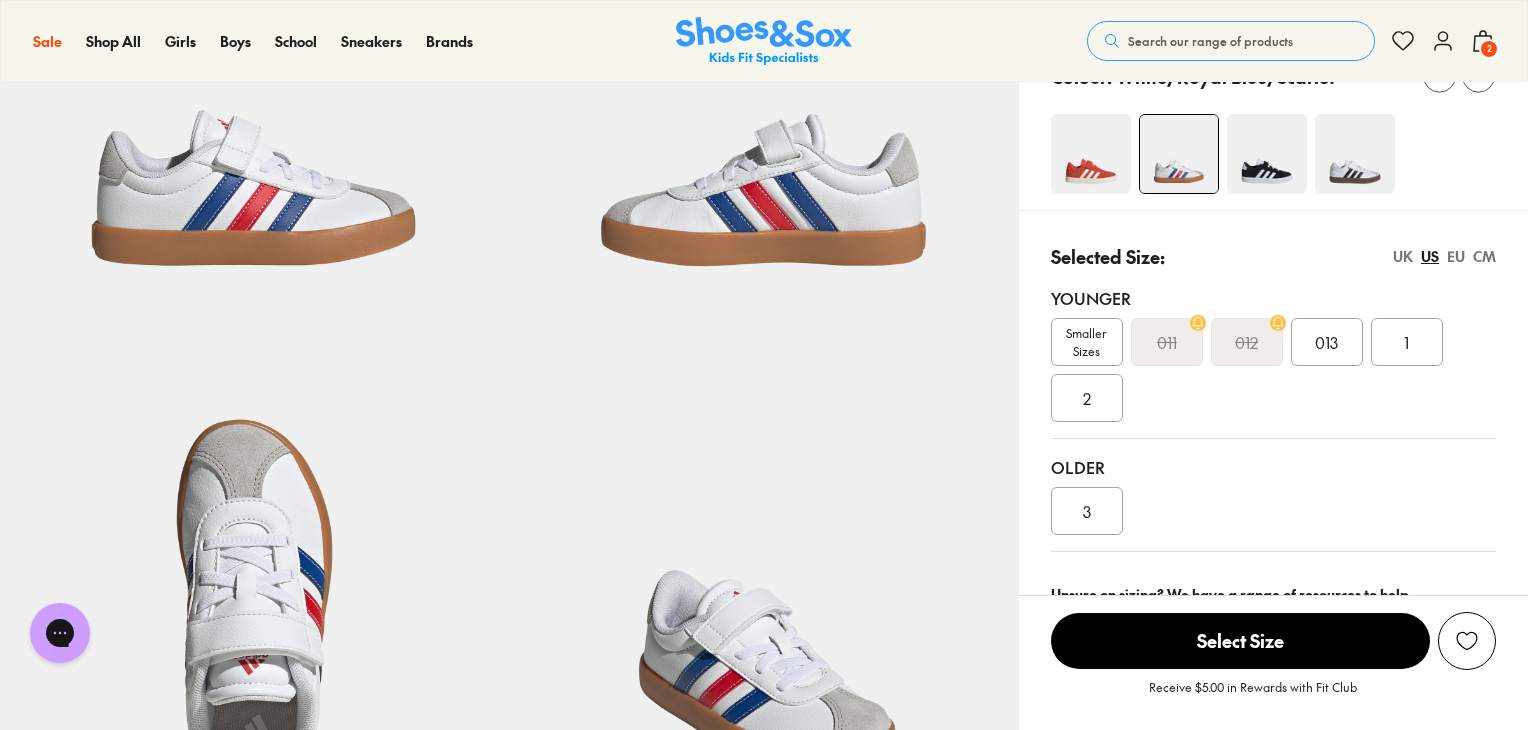 scroll, scrollTop: 100, scrollLeft: 0, axis: vertical 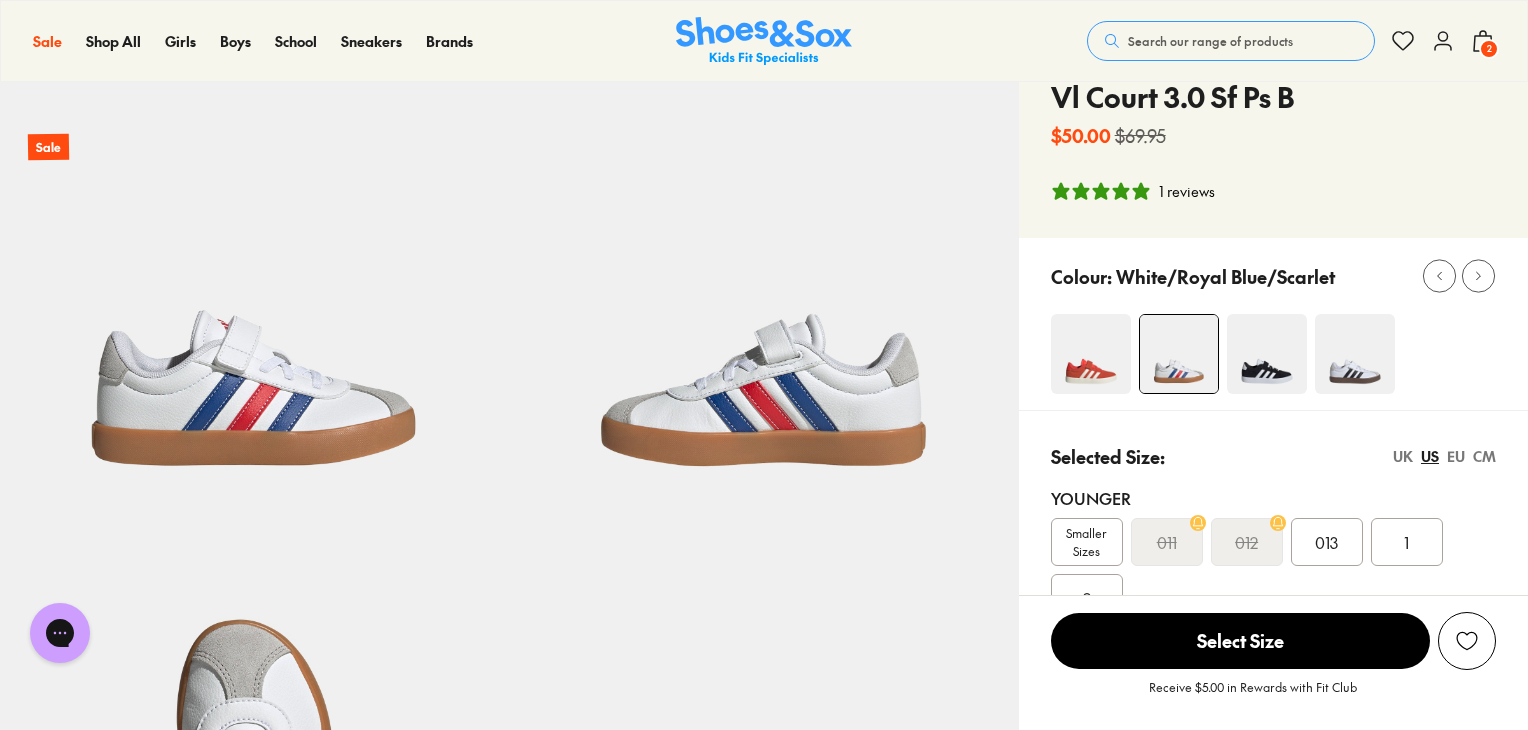 click at bounding box center [1355, 354] 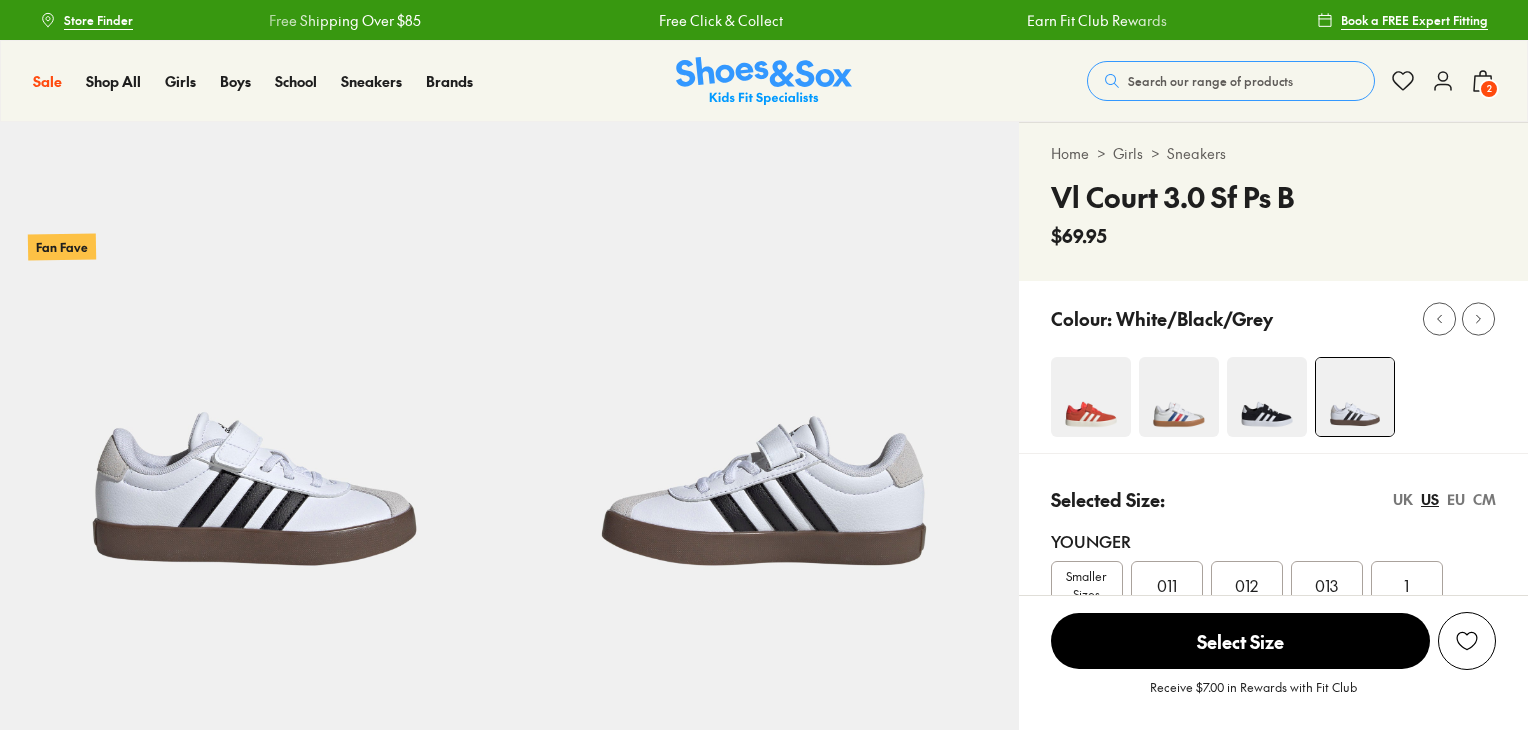scroll, scrollTop: 0, scrollLeft: 0, axis: both 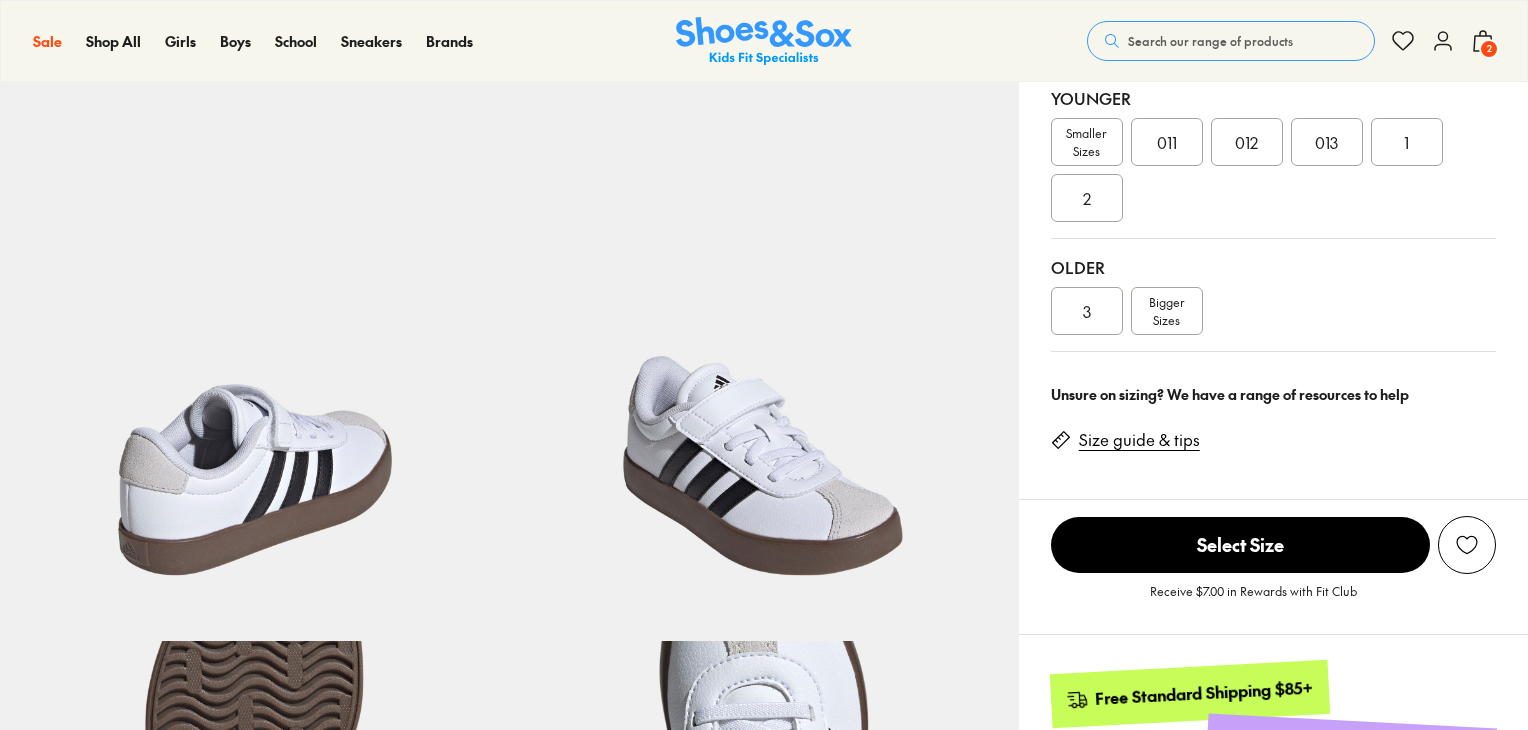select on "*" 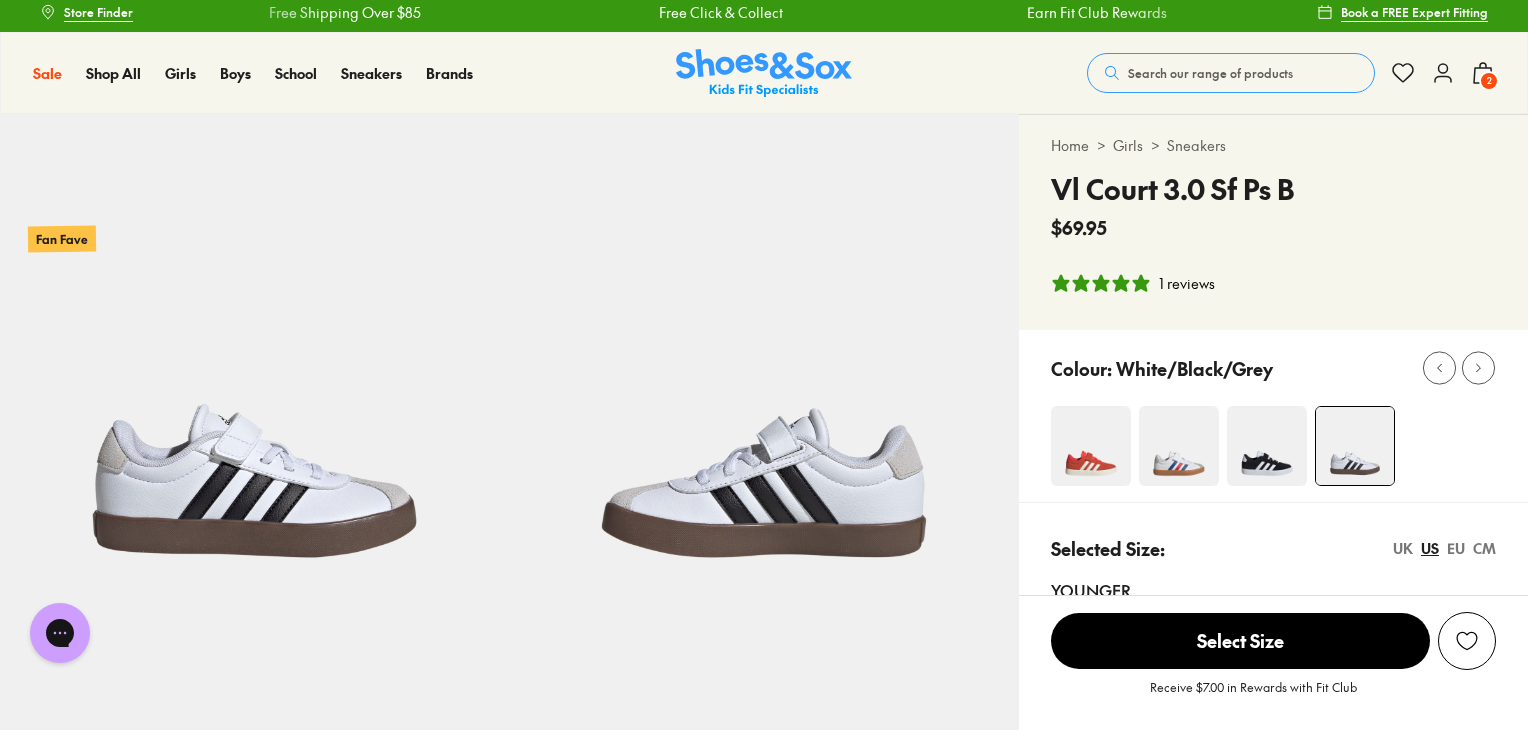 scroll, scrollTop: 0, scrollLeft: 0, axis: both 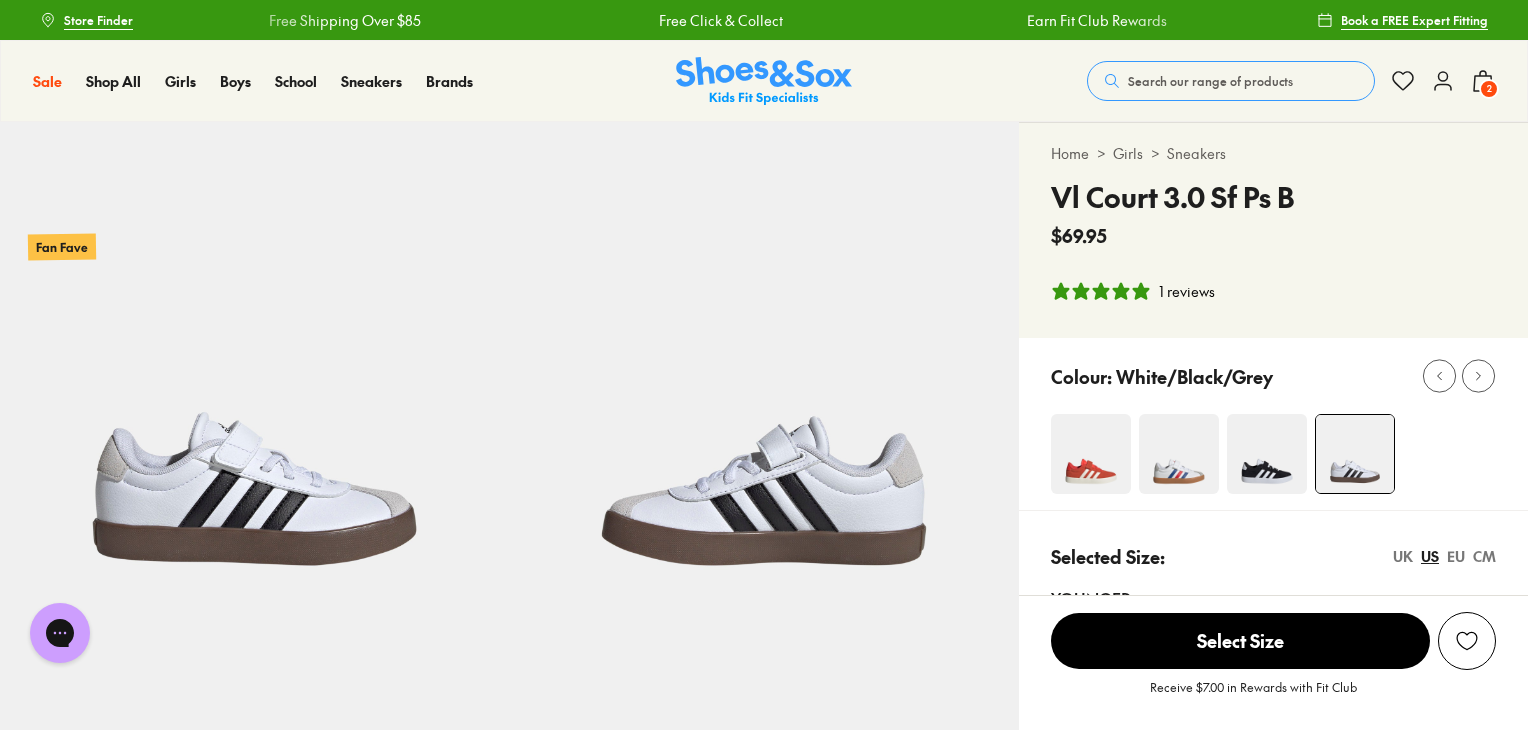 click at bounding box center [1267, 454] 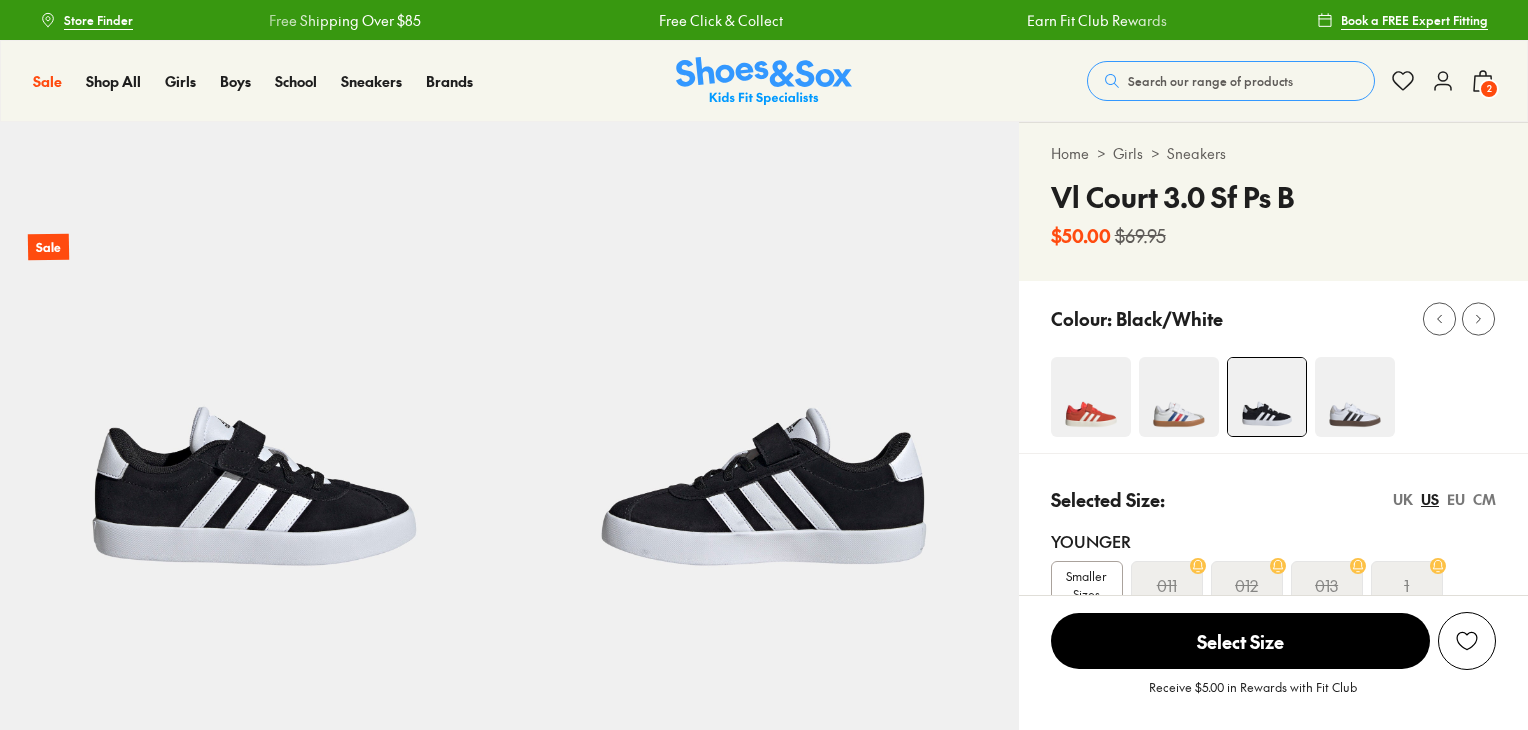 scroll, scrollTop: 0, scrollLeft: 0, axis: both 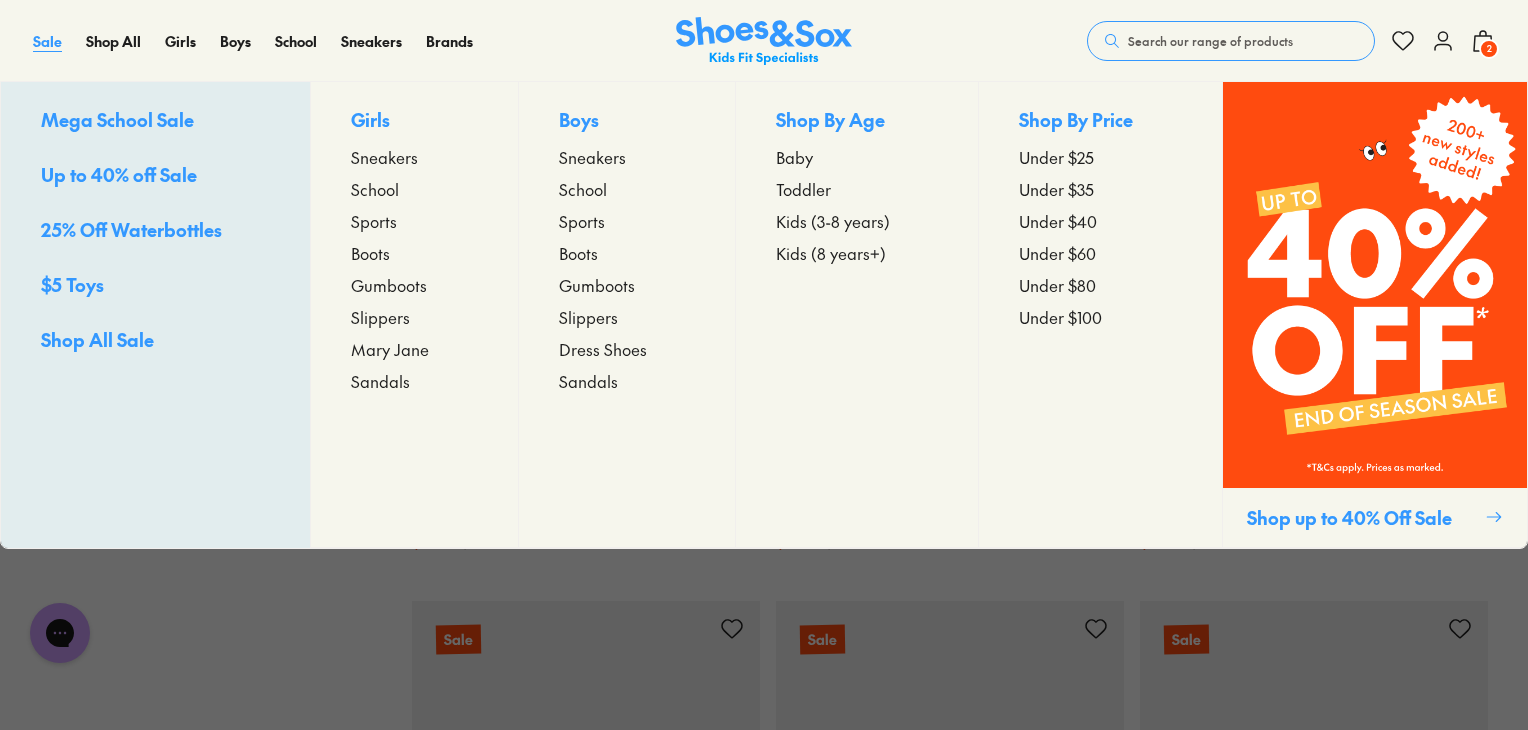 click on "Sale" at bounding box center (47, 41) 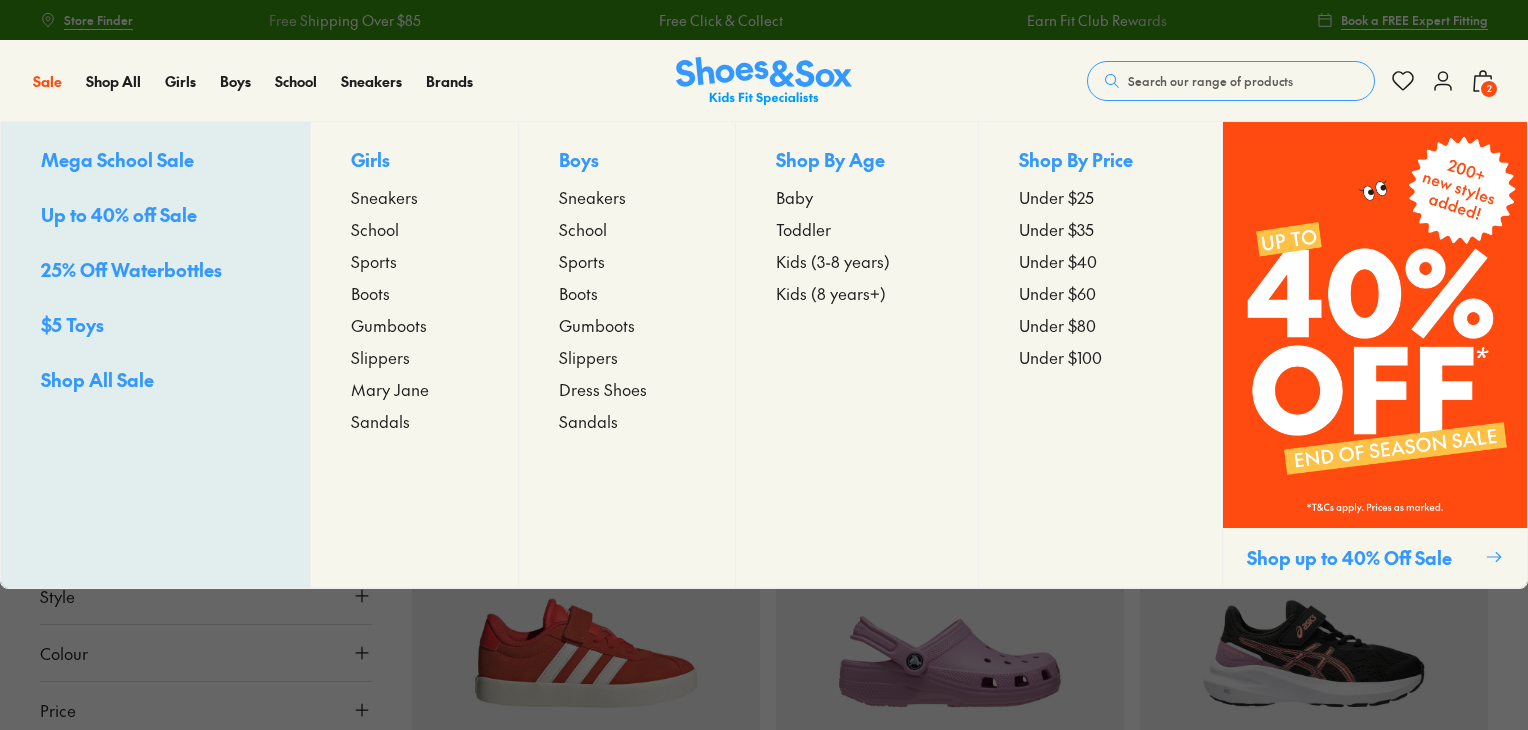 scroll, scrollTop: 0, scrollLeft: 0, axis: both 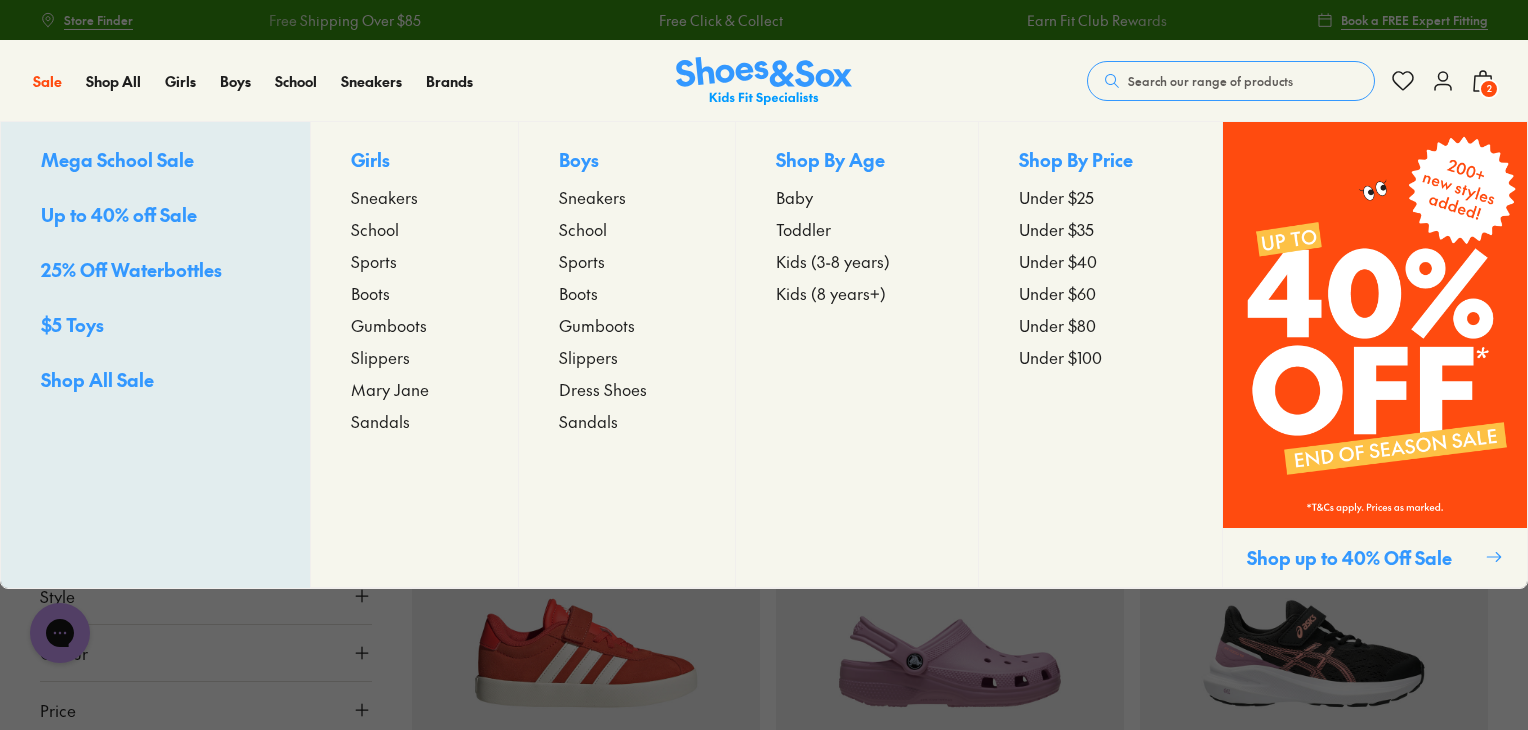 click on "Sports" at bounding box center [582, 261] 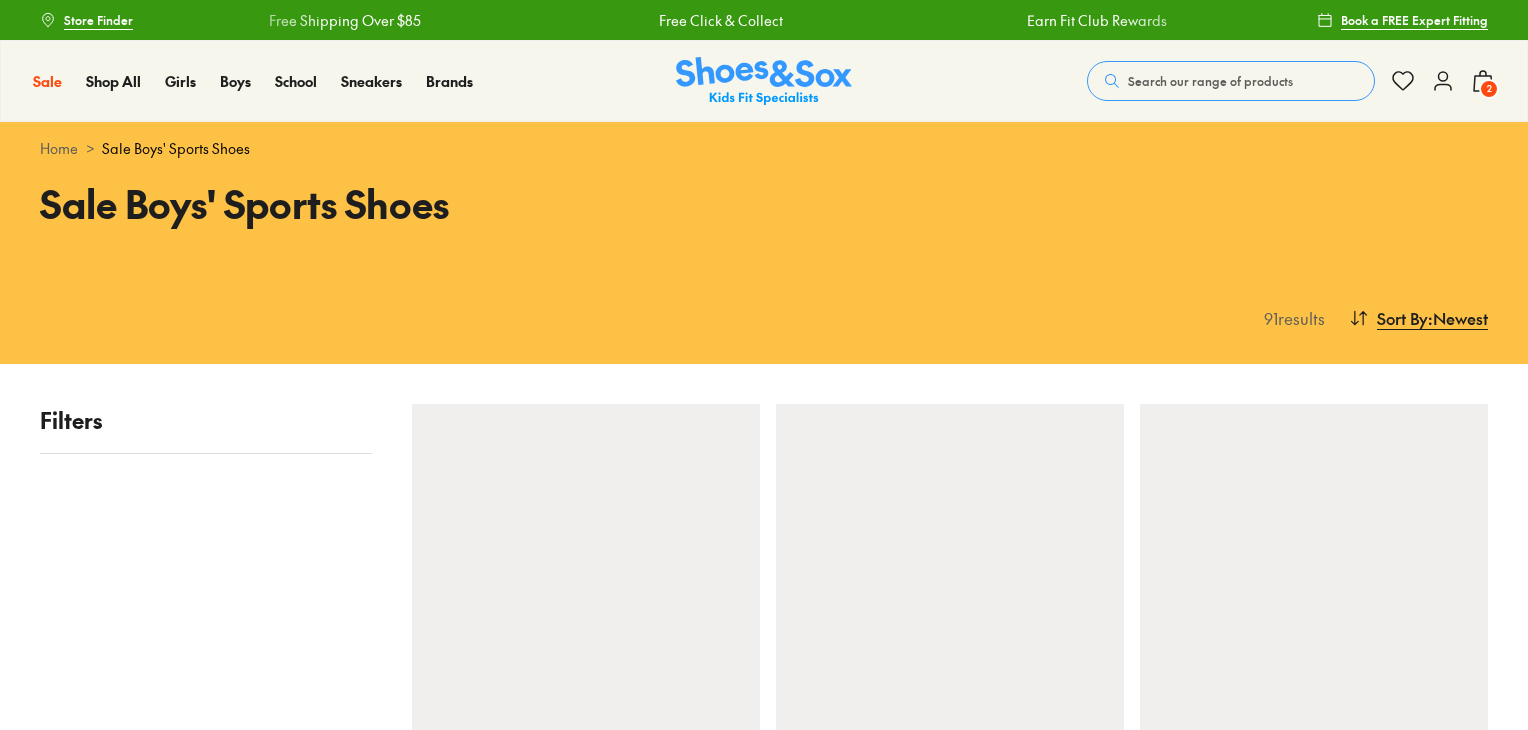 scroll, scrollTop: 0, scrollLeft: 0, axis: both 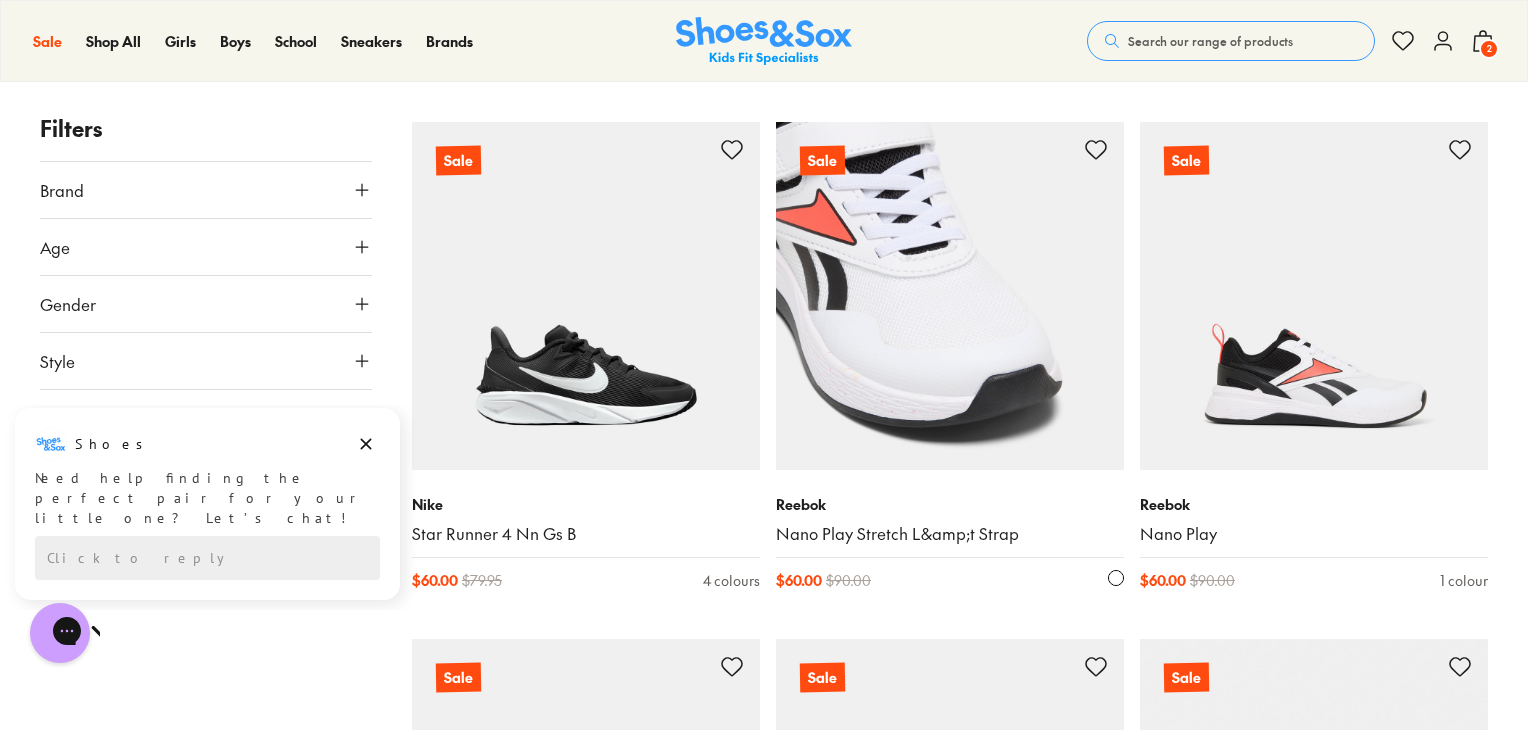 click at bounding box center [950, 296] 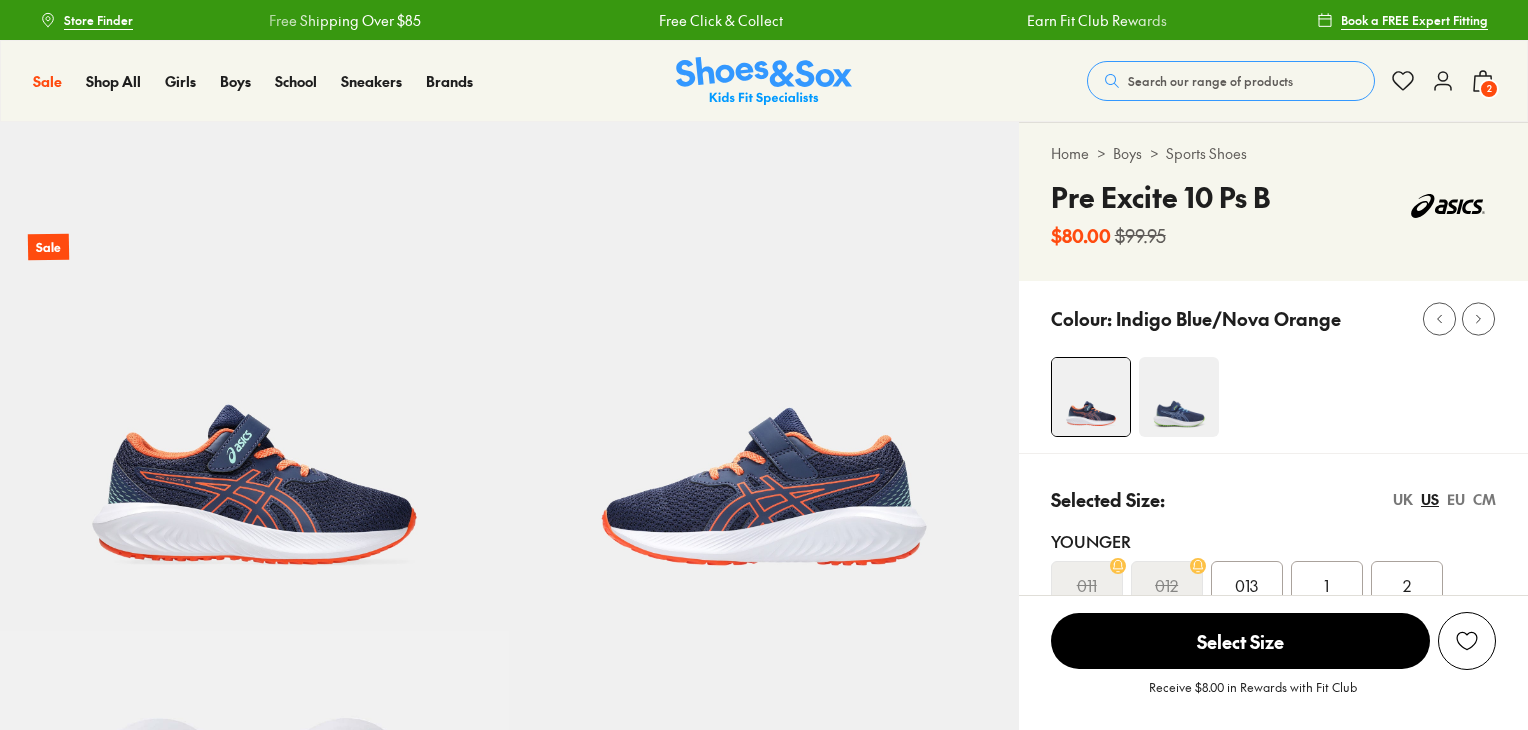 select on "*" 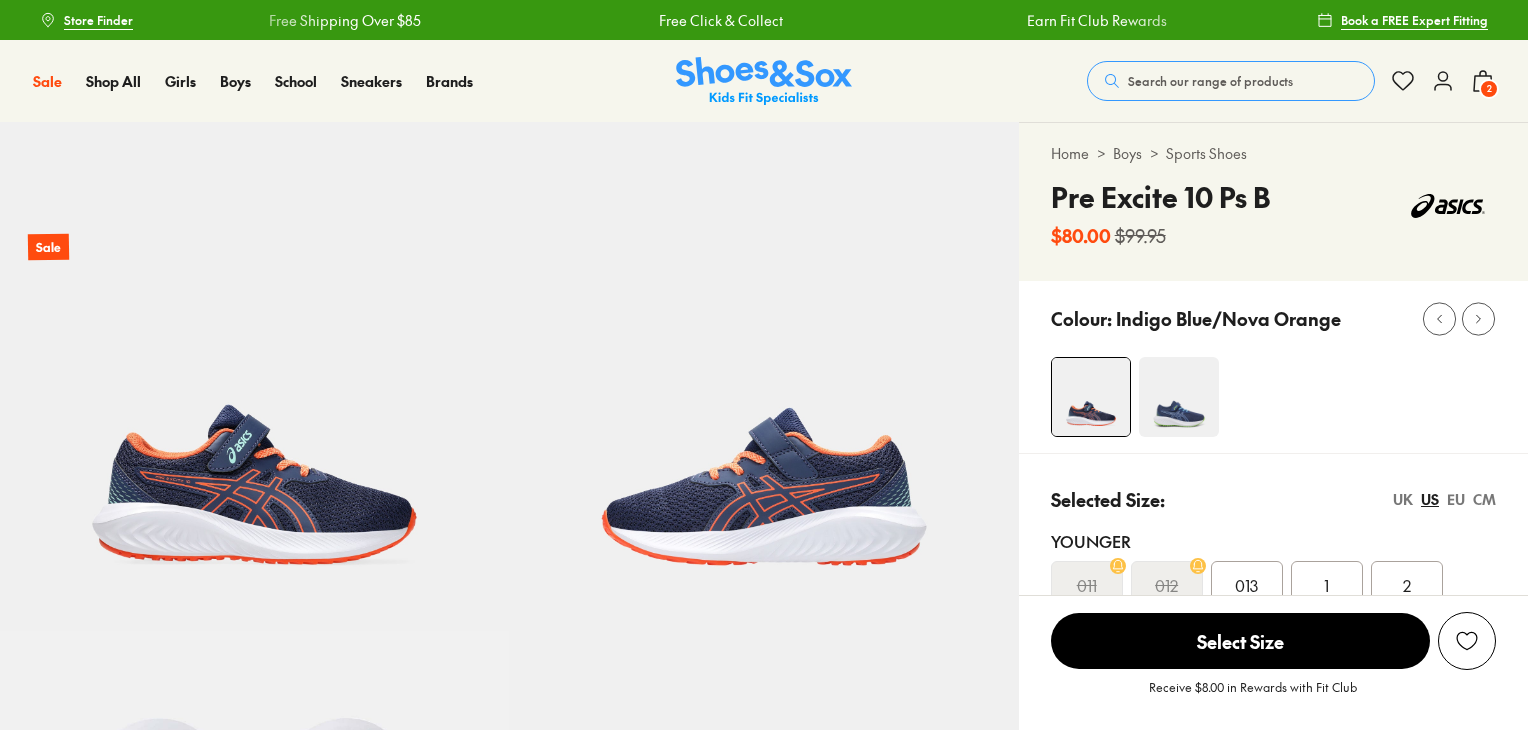 scroll, scrollTop: 0, scrollLeft: 0, axis: both 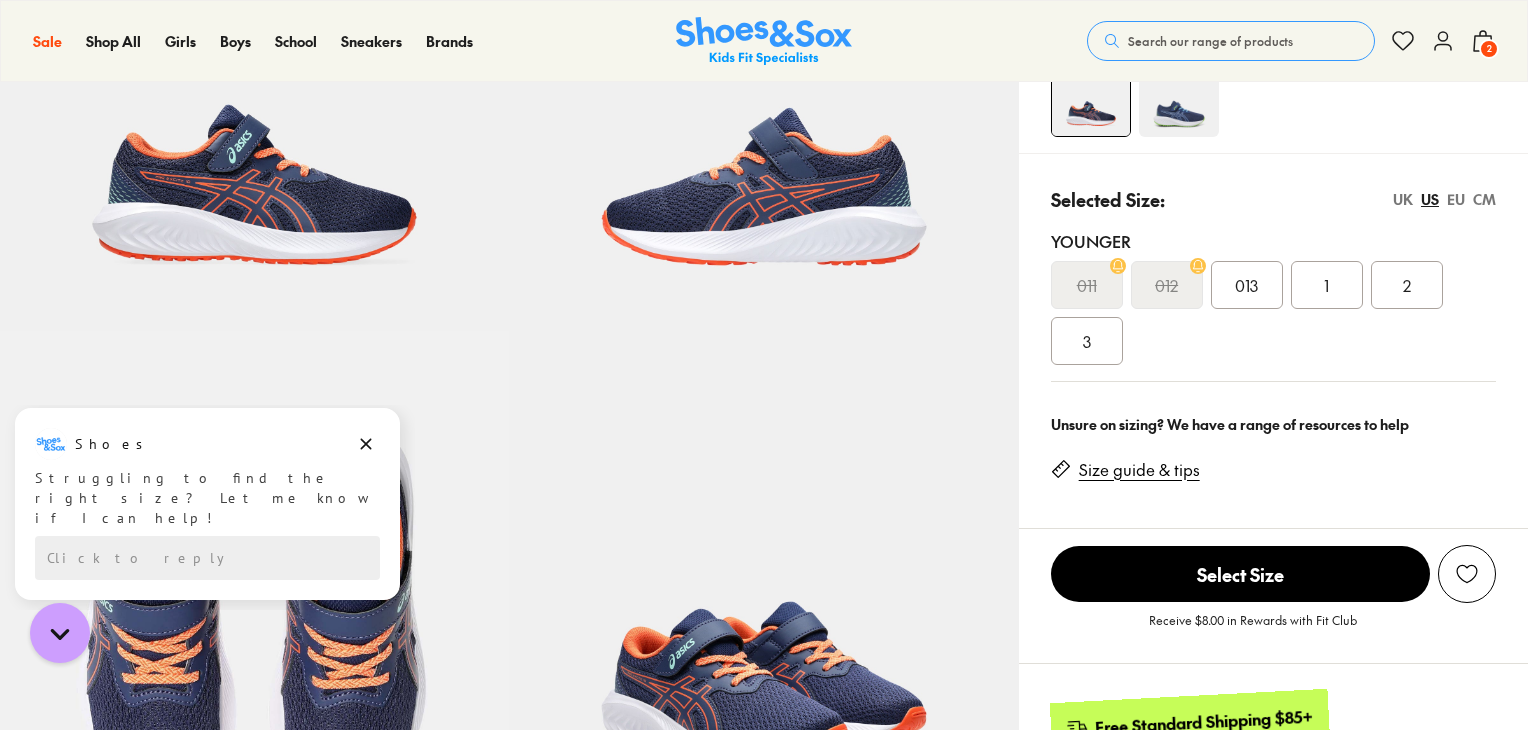 click at bounding box center [1179, 97] 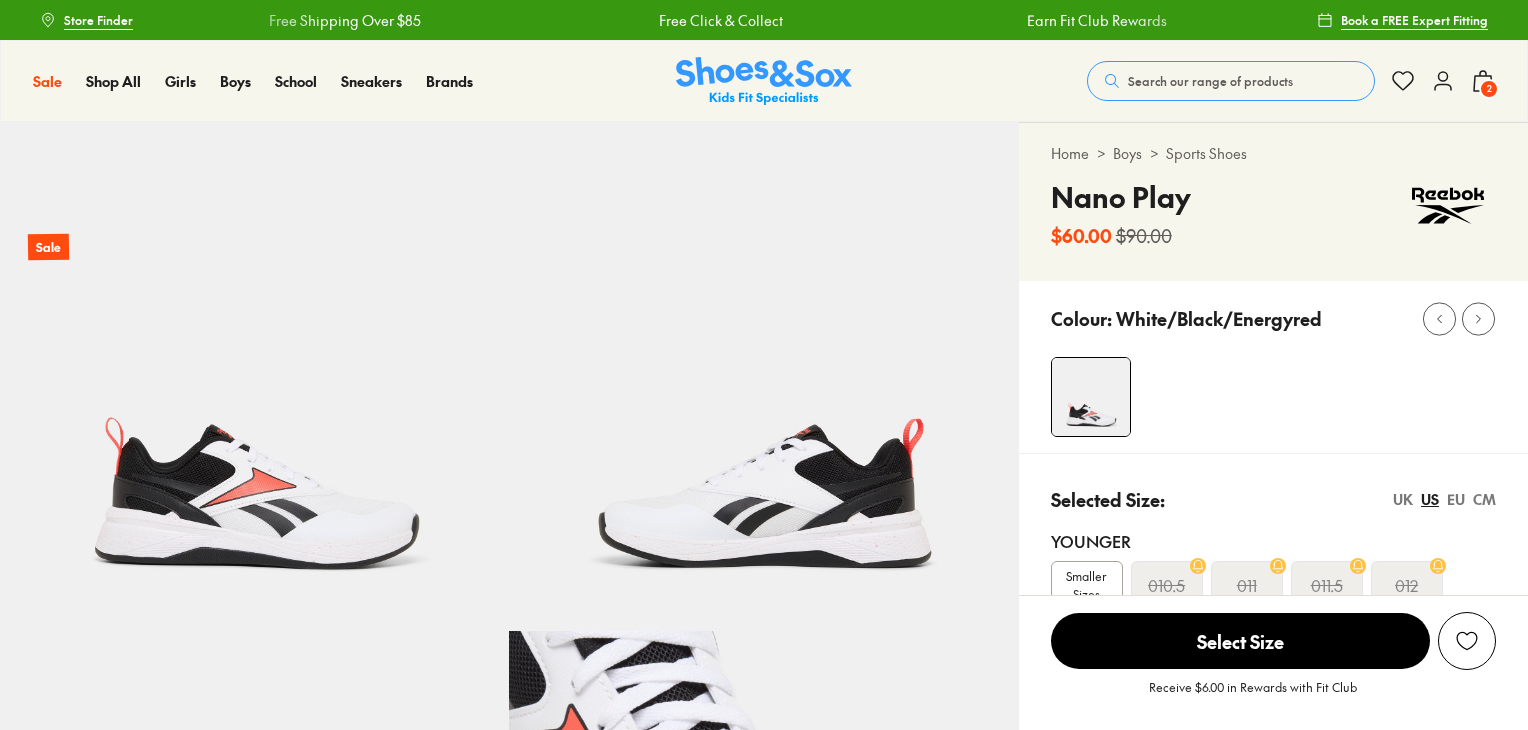 scroll, scrollTop: 0, scrollLeft: 0, axis: both 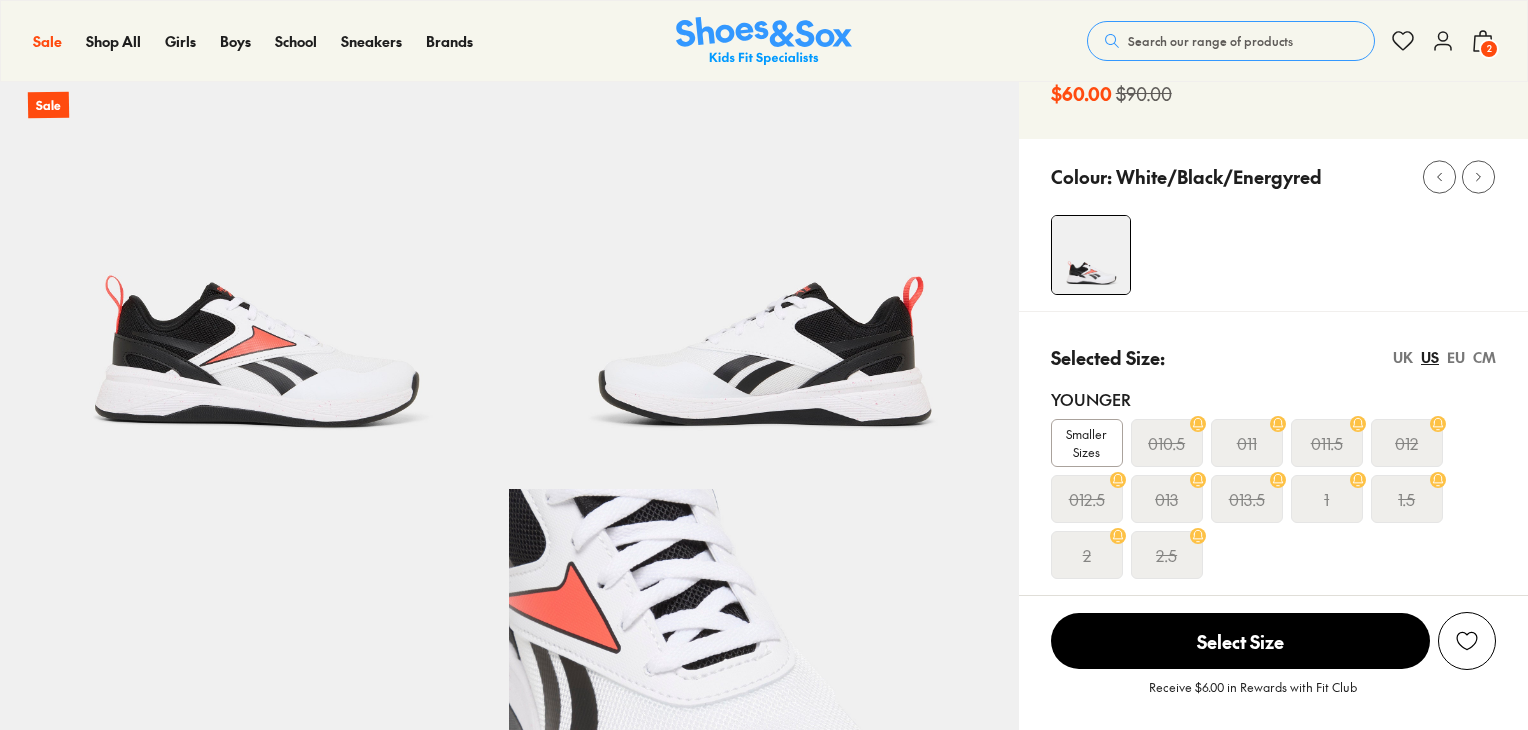 select on "*" 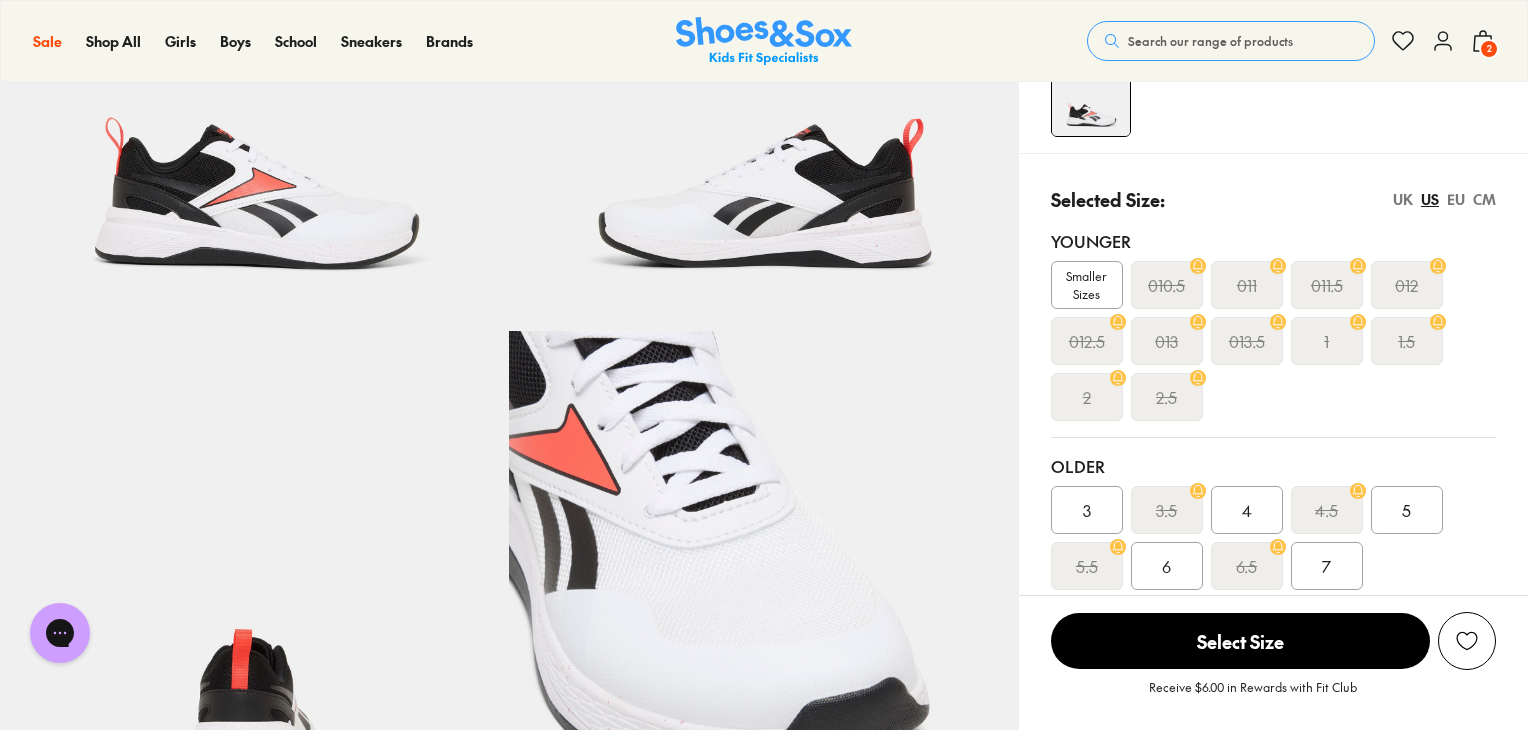 scroll, scrollTop: 100, scrollLeft: 0, axis: vertical 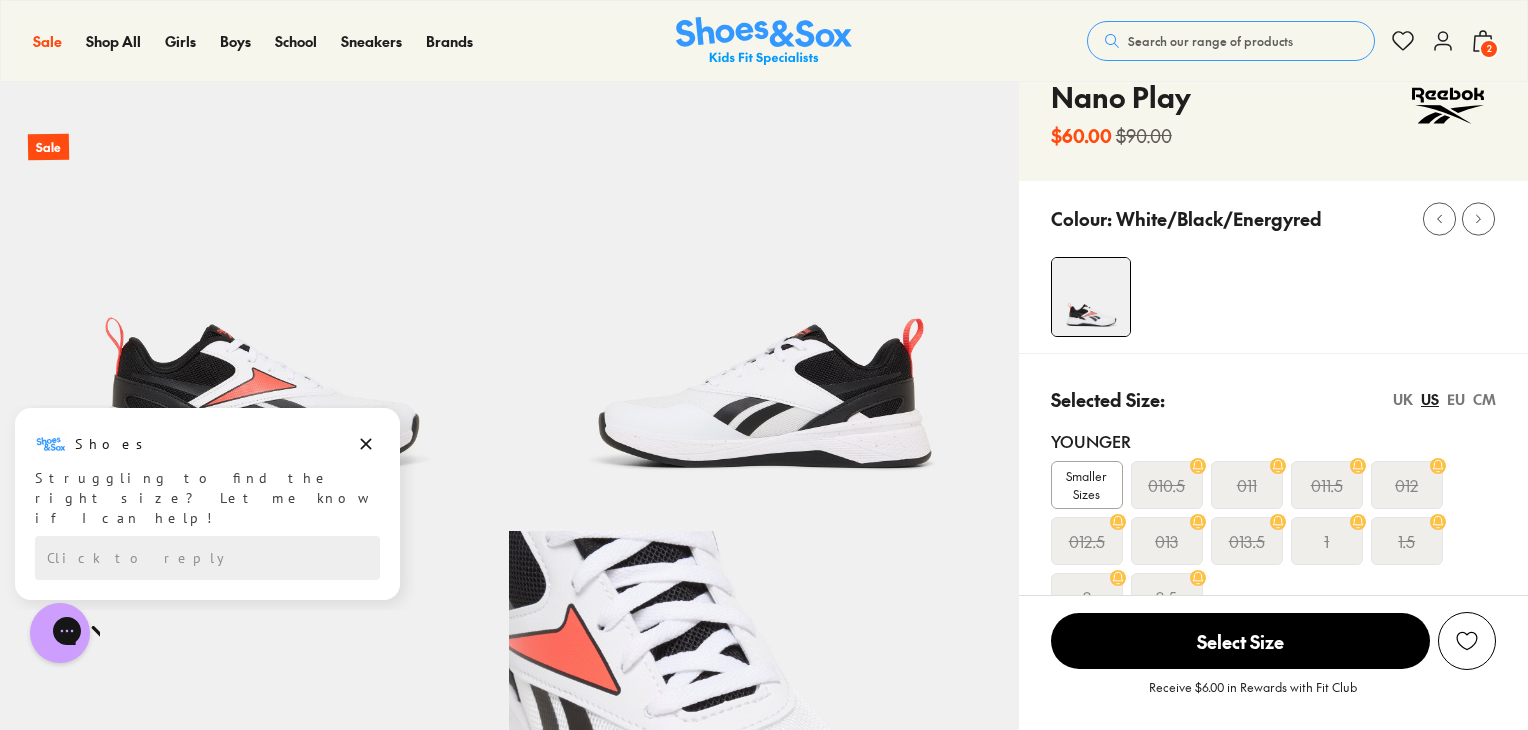 click 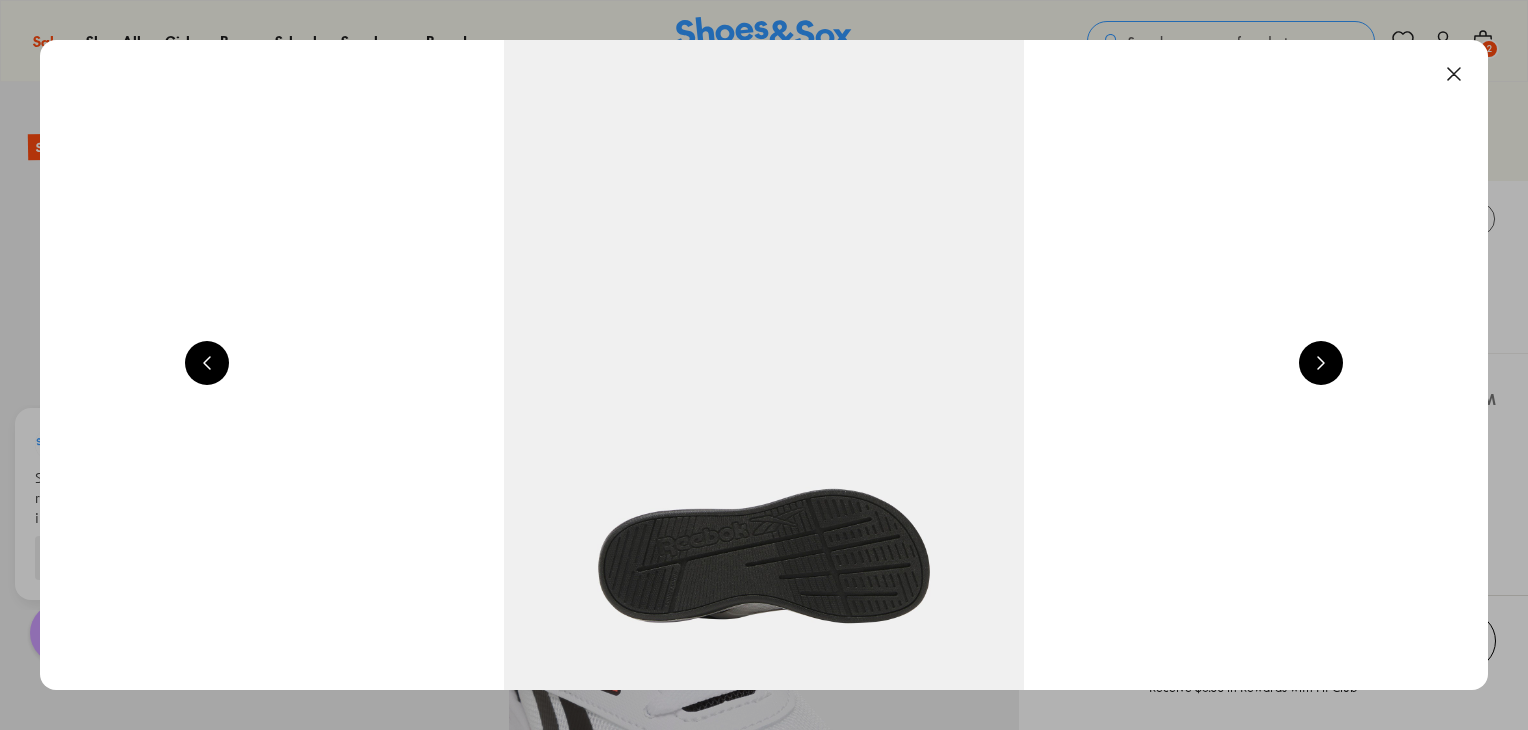 scroll, scrollTop: 0, scrollLeft: 2912, axis: horizontal 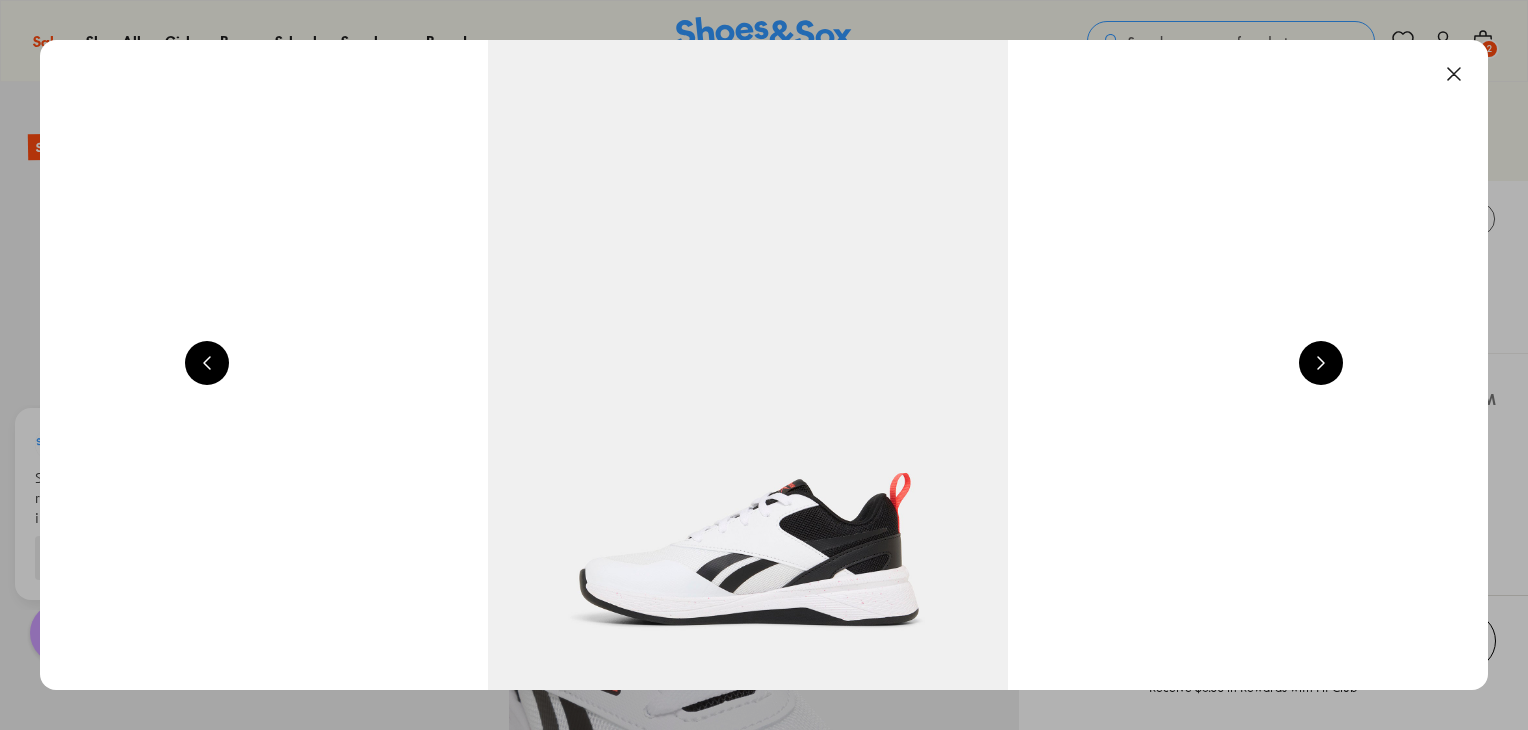 click at bounding box center [1321, 363] 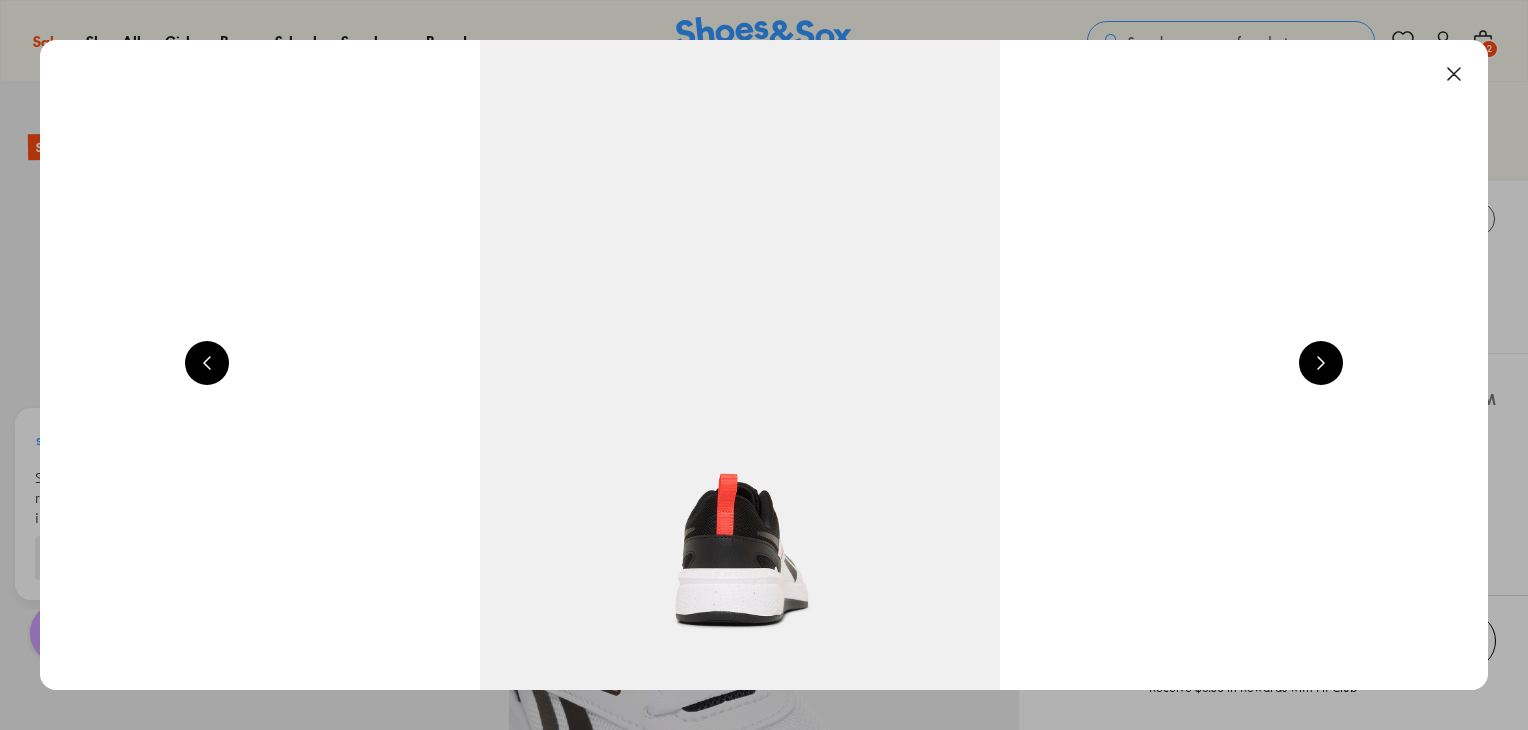 click at bounding box center [1321, 363] 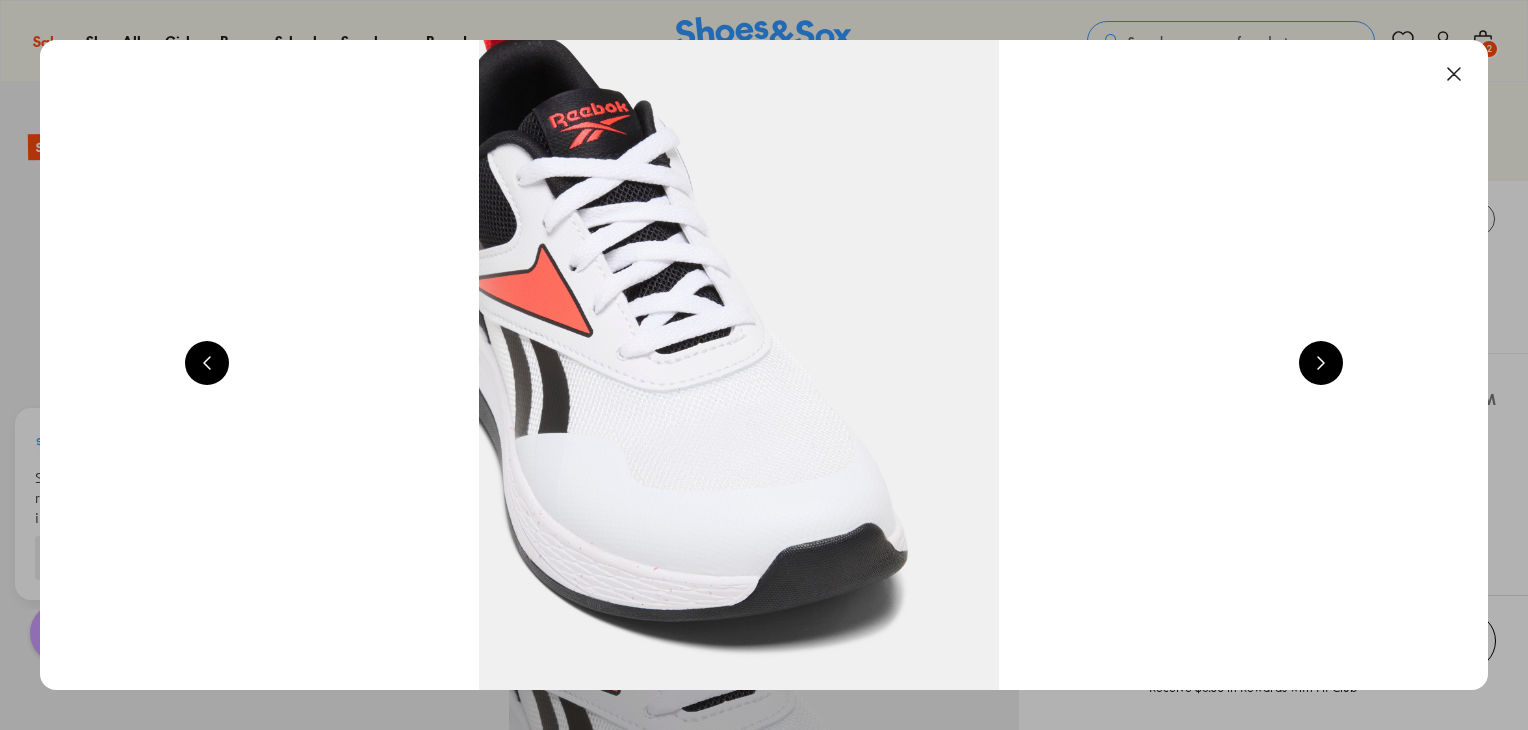 scroll, scrollTop: 0, scrollLeft: 5824, axis: horizontal 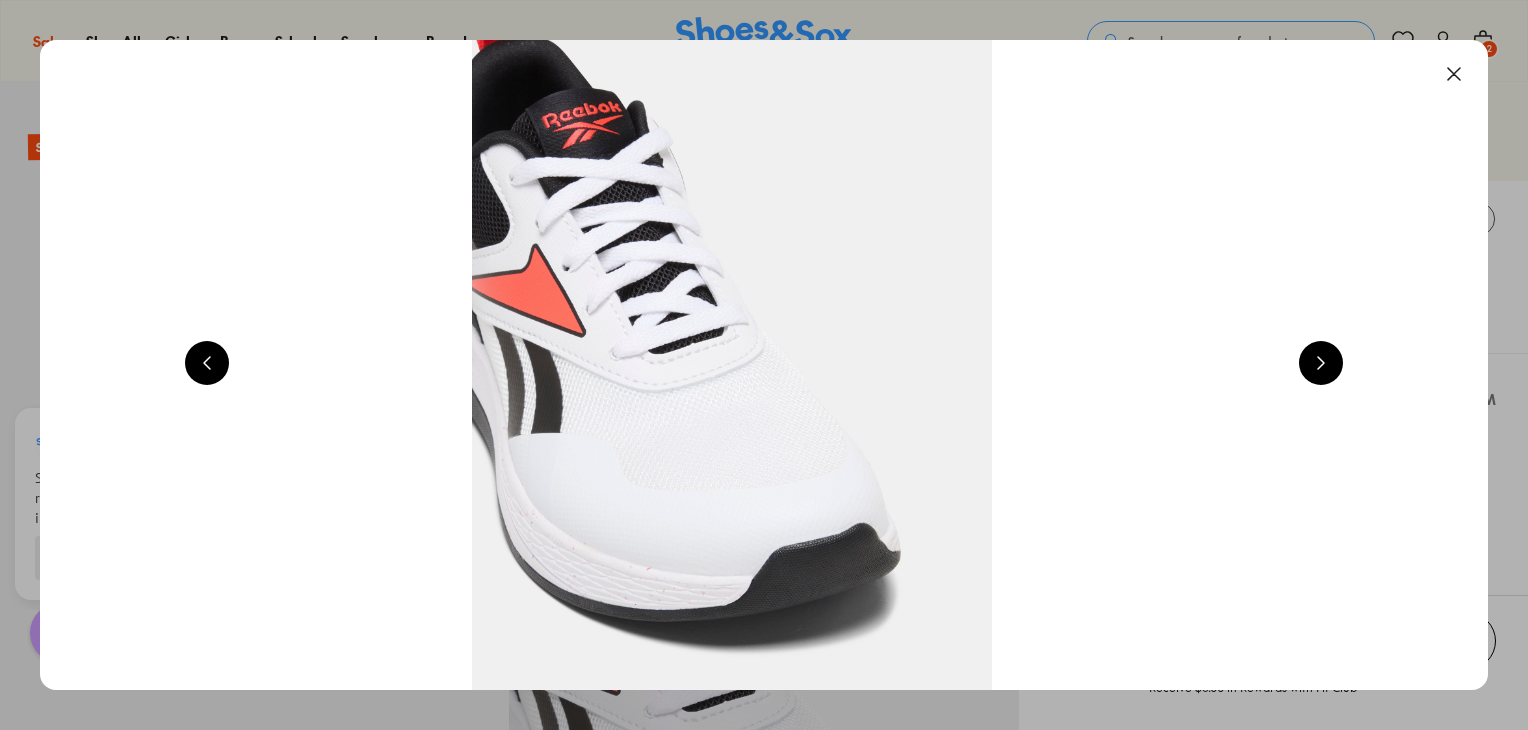 click at bounding box center (1321, 363) 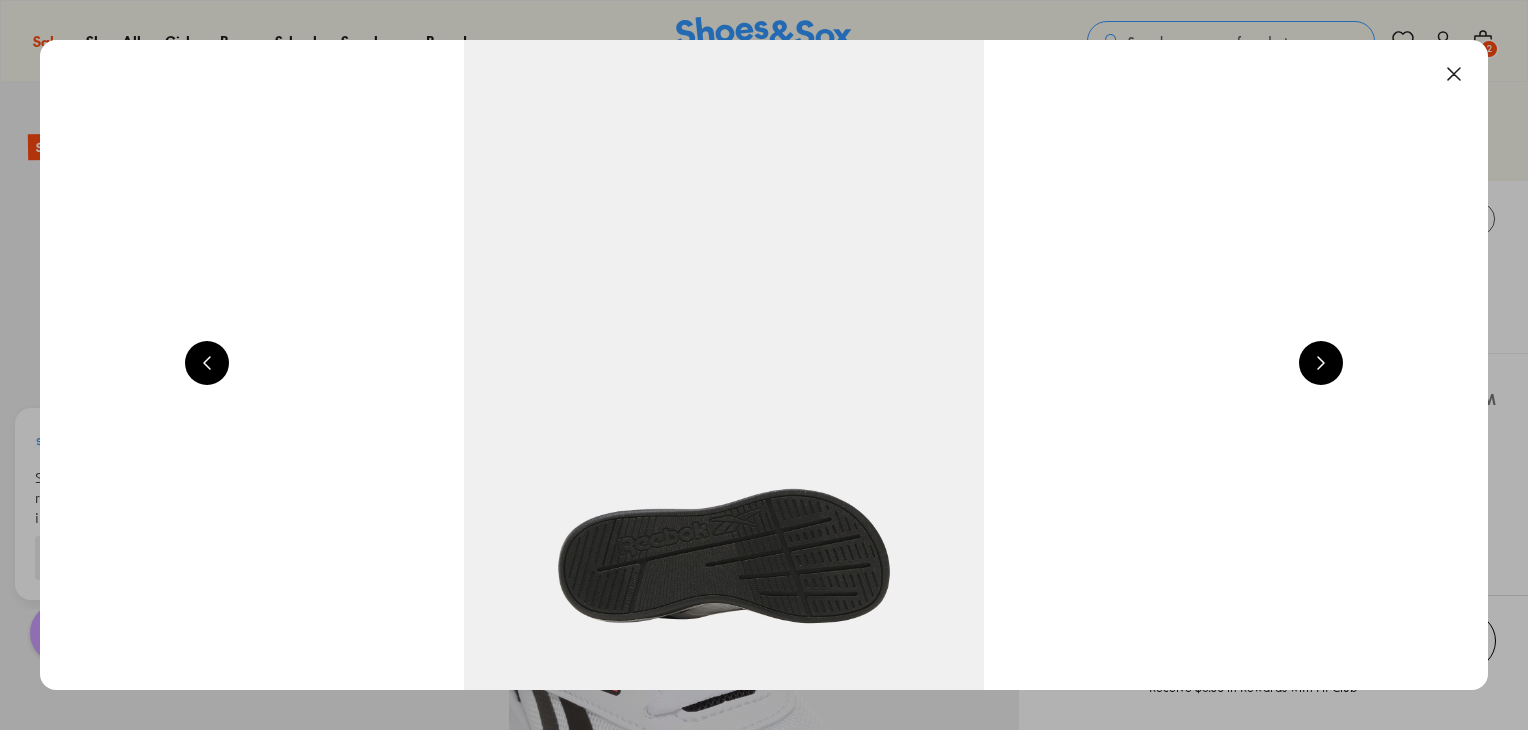 click at bounding box center (1321, 363) 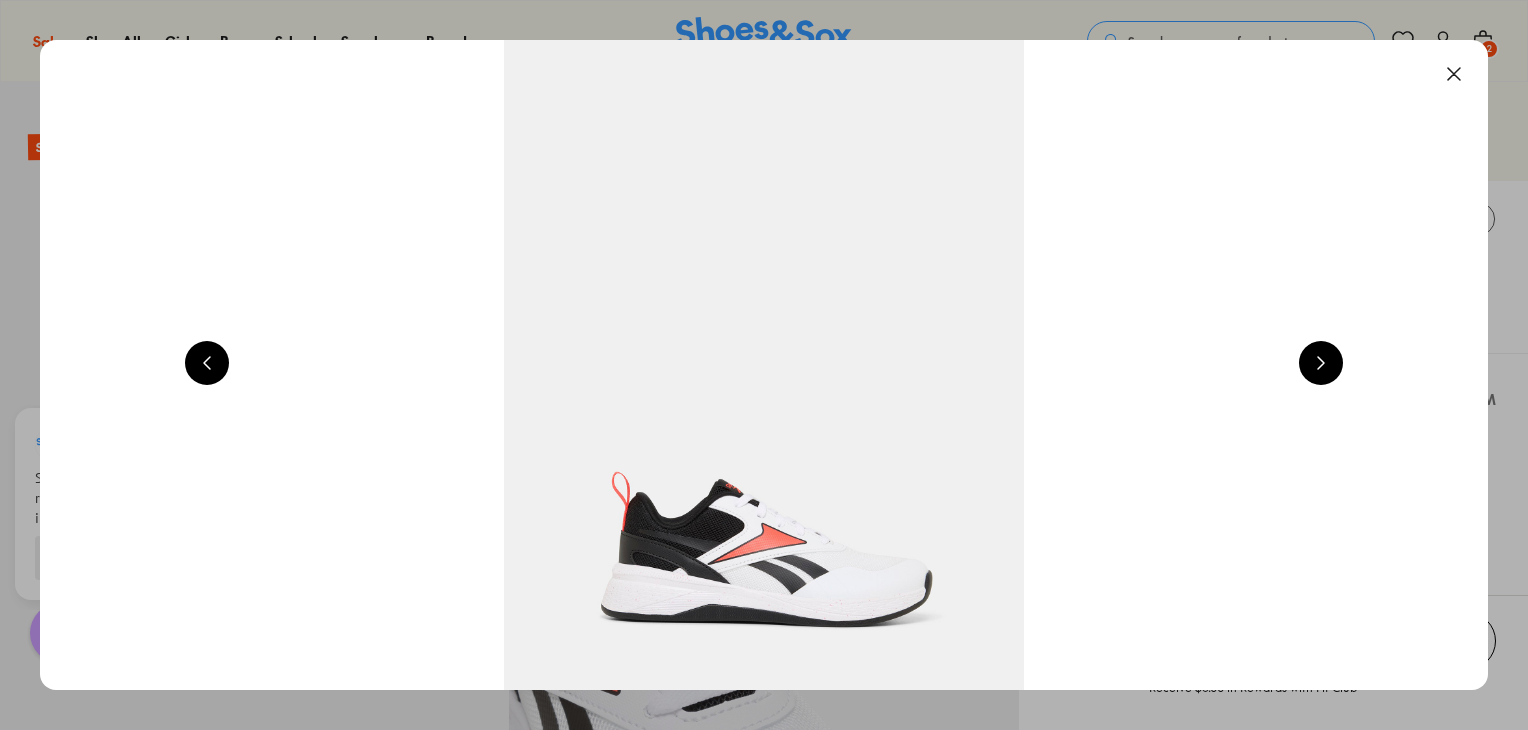 scroll, scrollTop: 0, scrollLeft: 1456, axis: horizontal 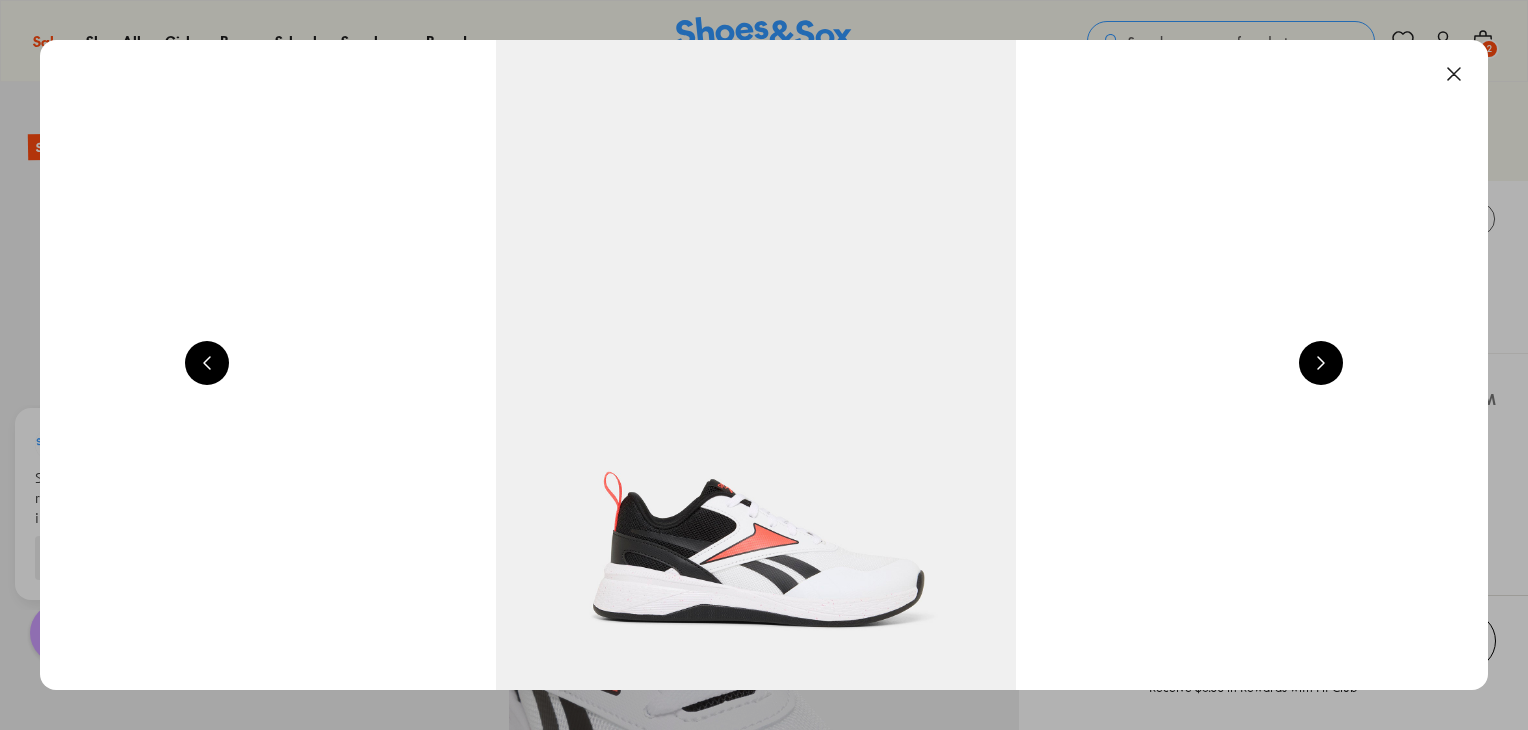 click at bounding box center [1454, 74] 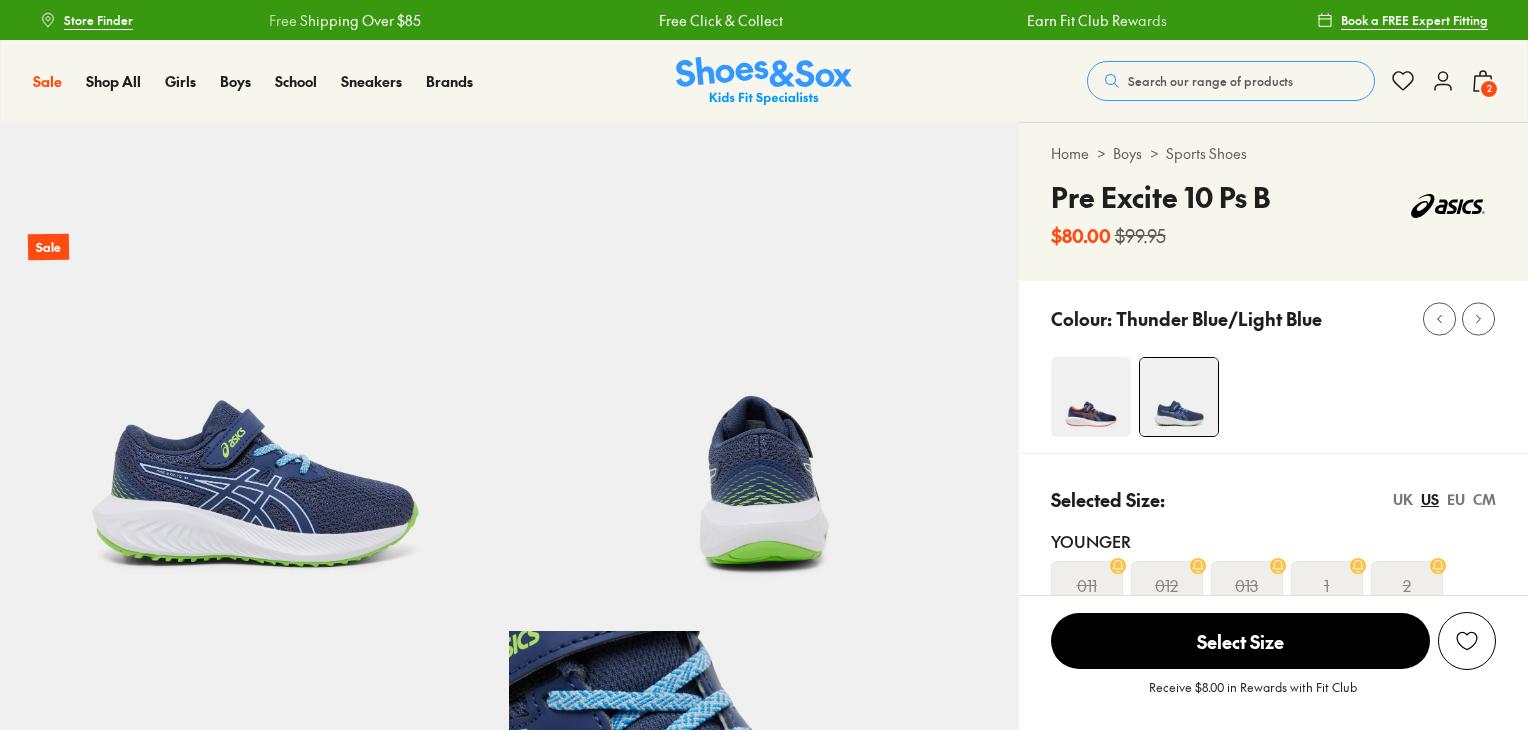 scroll, scrollTop: 0, scrollLeft: 0, axis: both 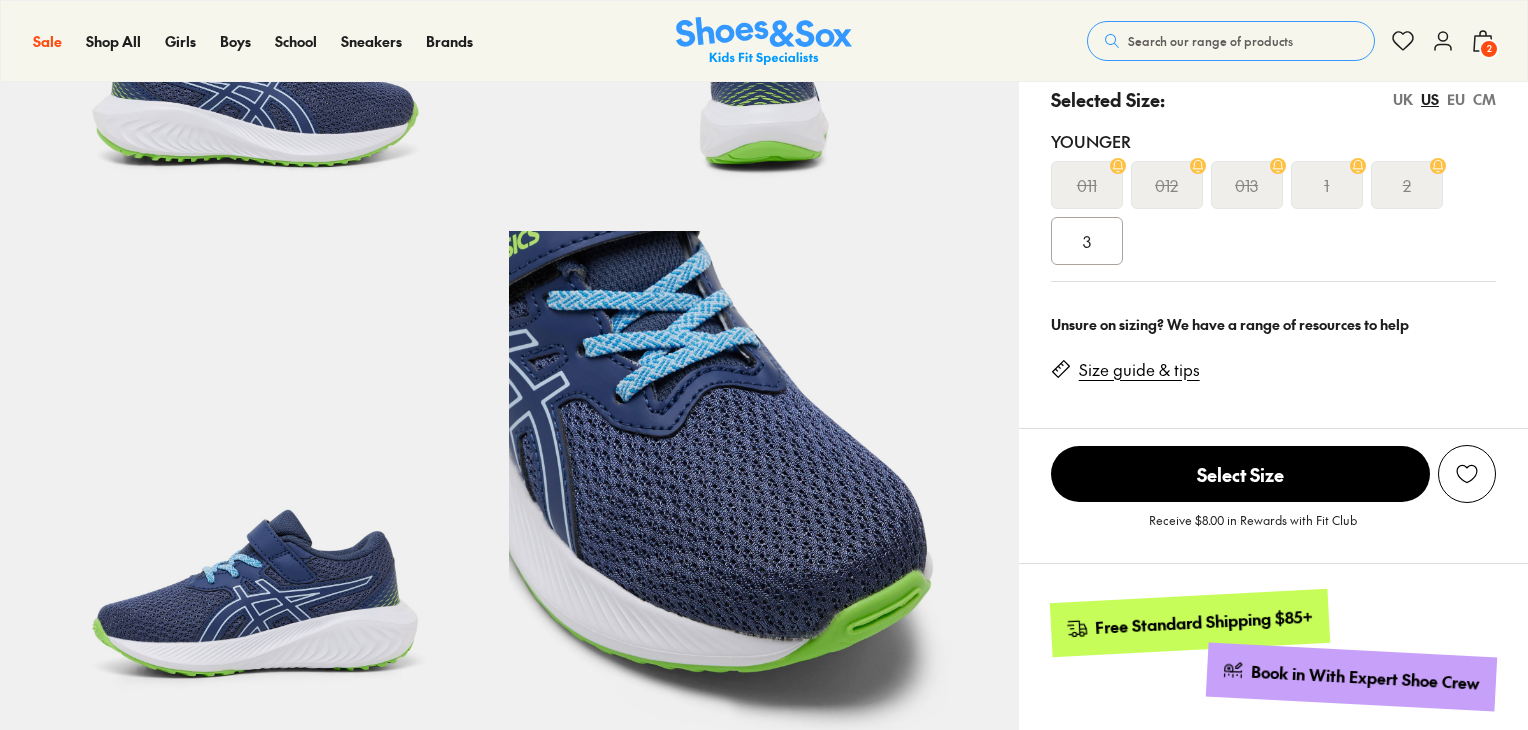 select on "*" 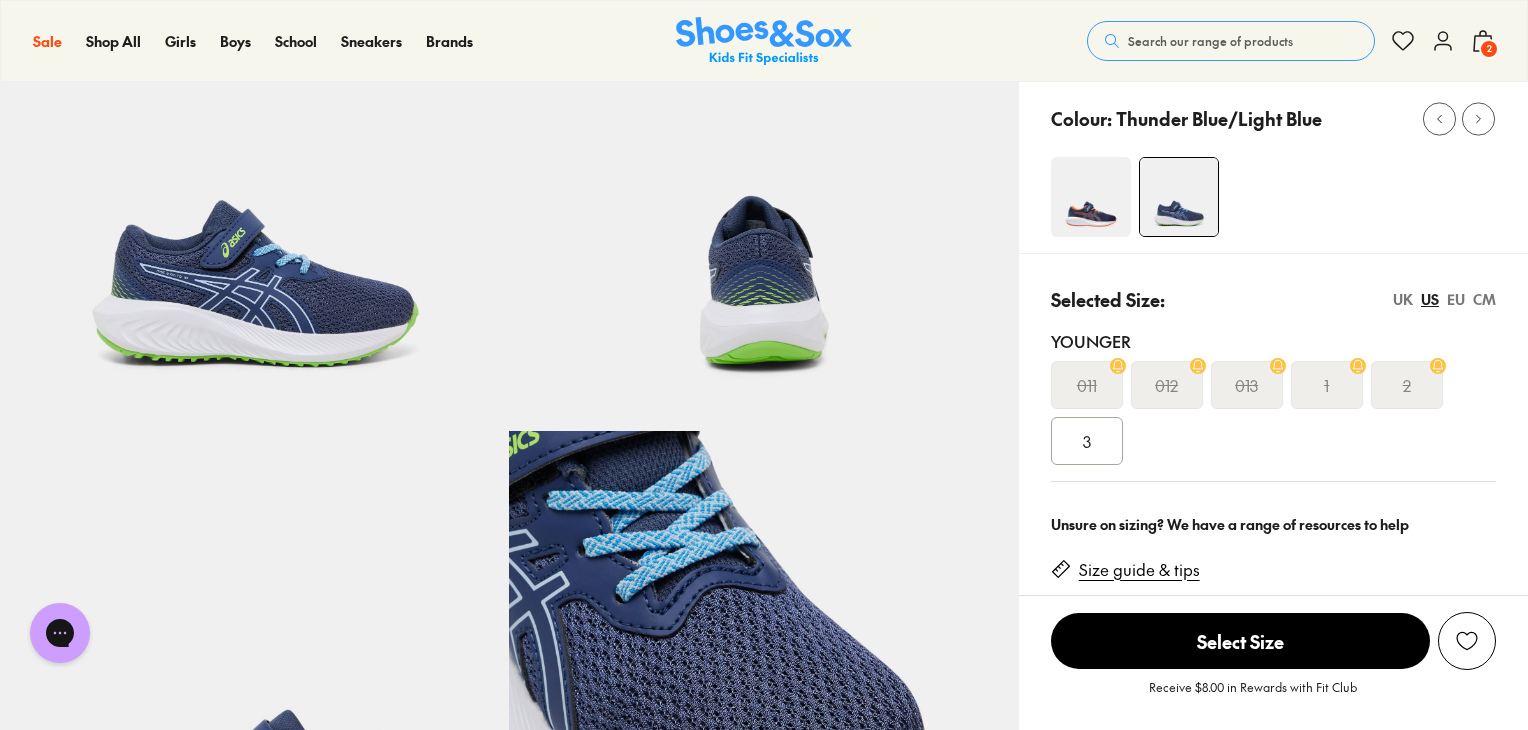 scroll, scrollTop: 0, scrollLeft: 0, axis: both 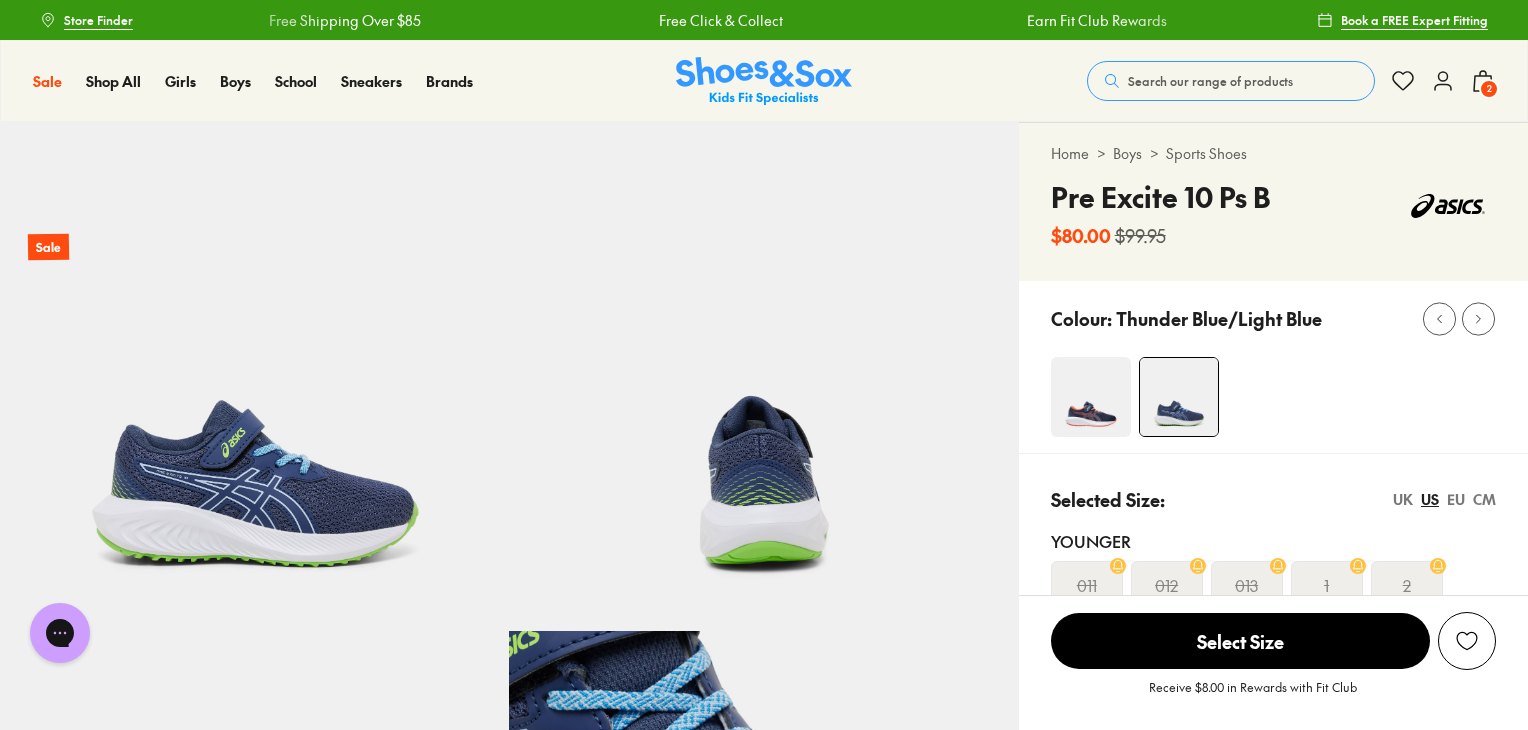 click at bounding box center [1091, 397] 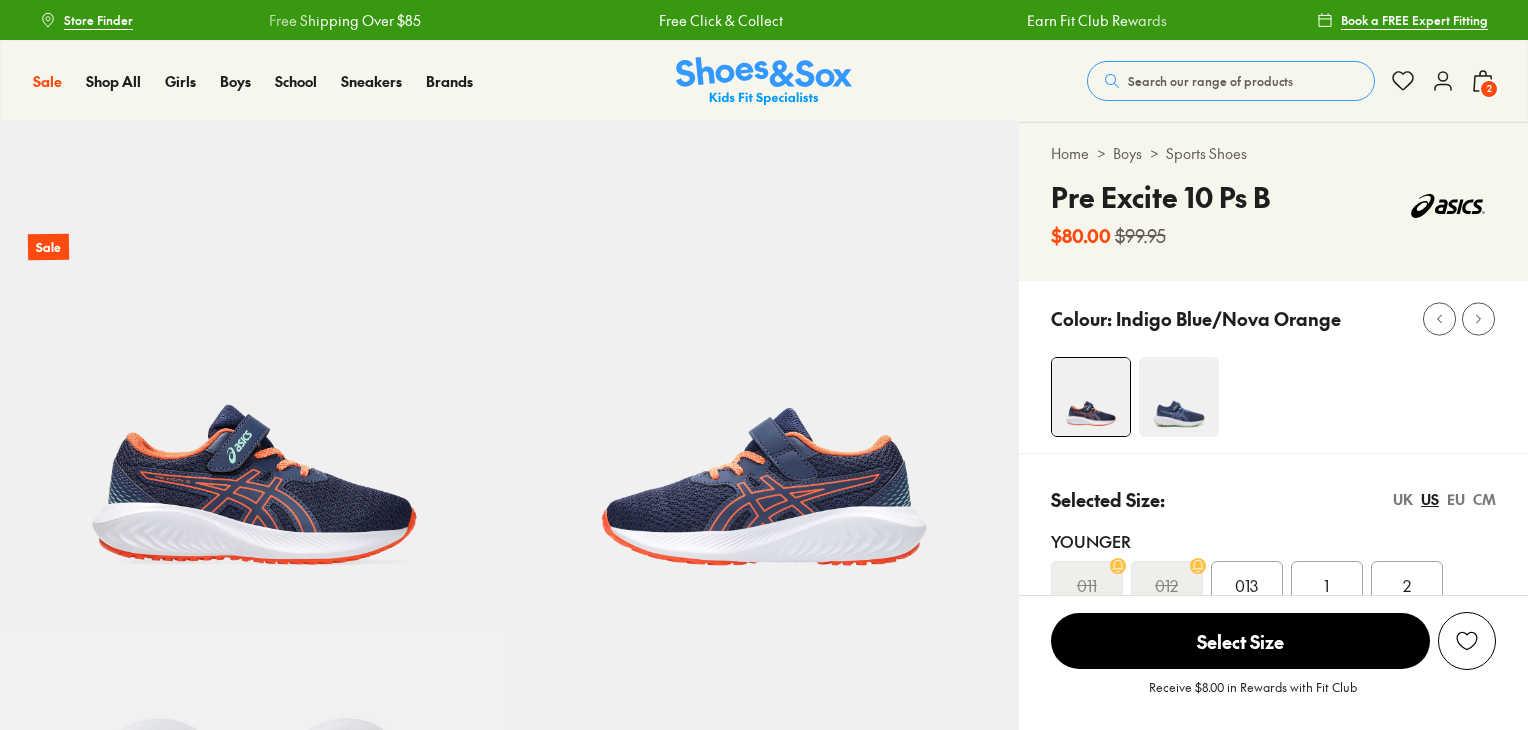 scroll, scrollTop: 0, scrollLeft: 0, axis: both 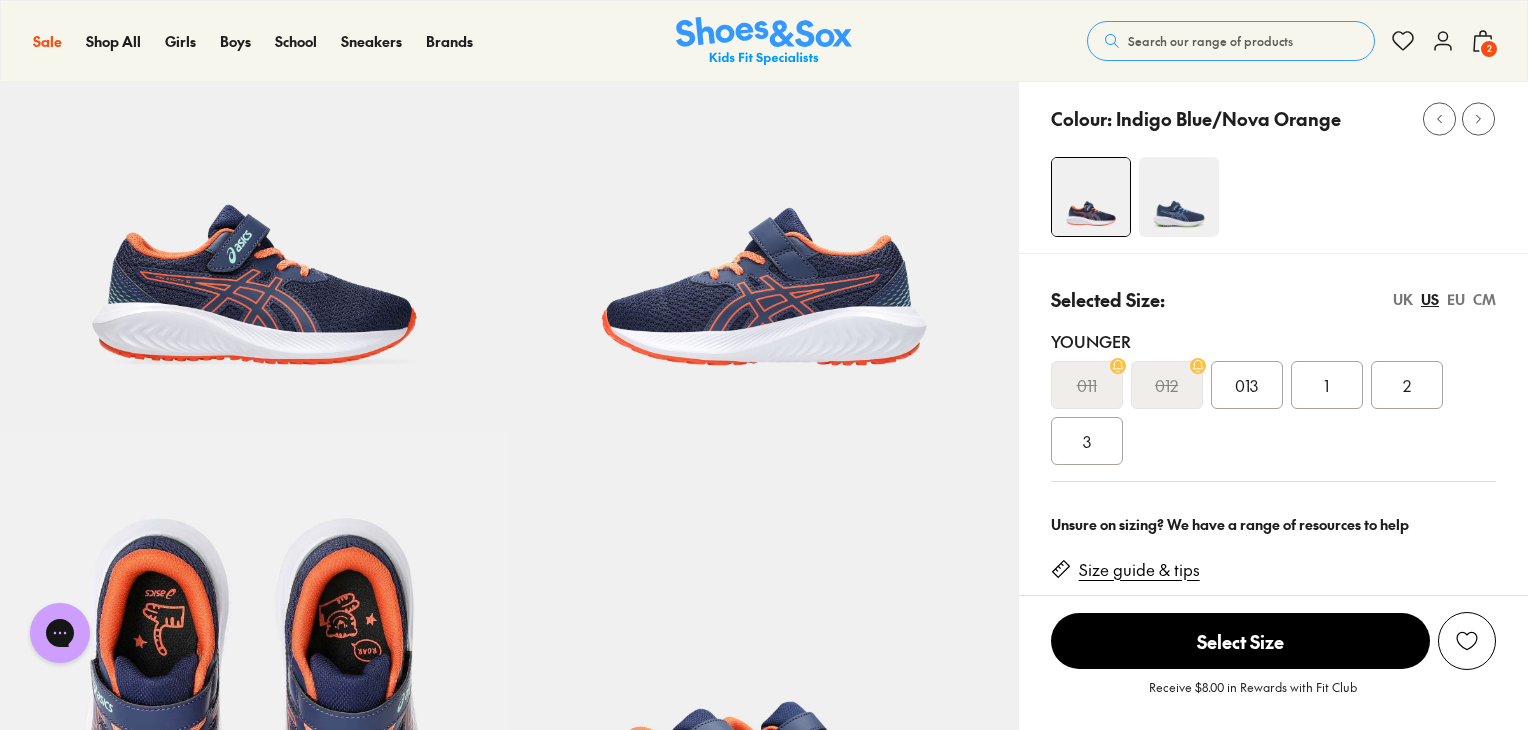 click on "013" at bounding box center (1246, 385) 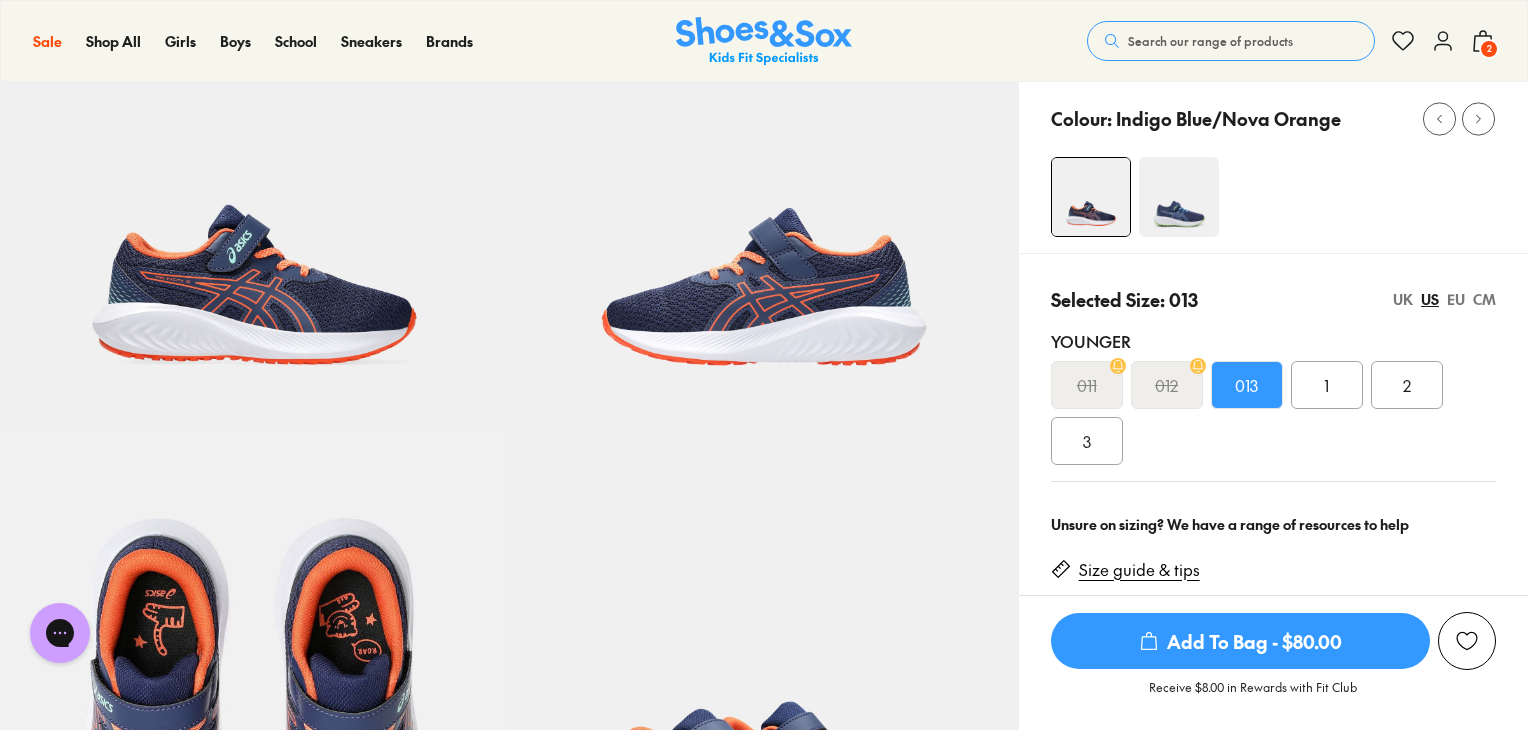 click on "Add To Bag - $80.00" at bounding box center (1240, 641) 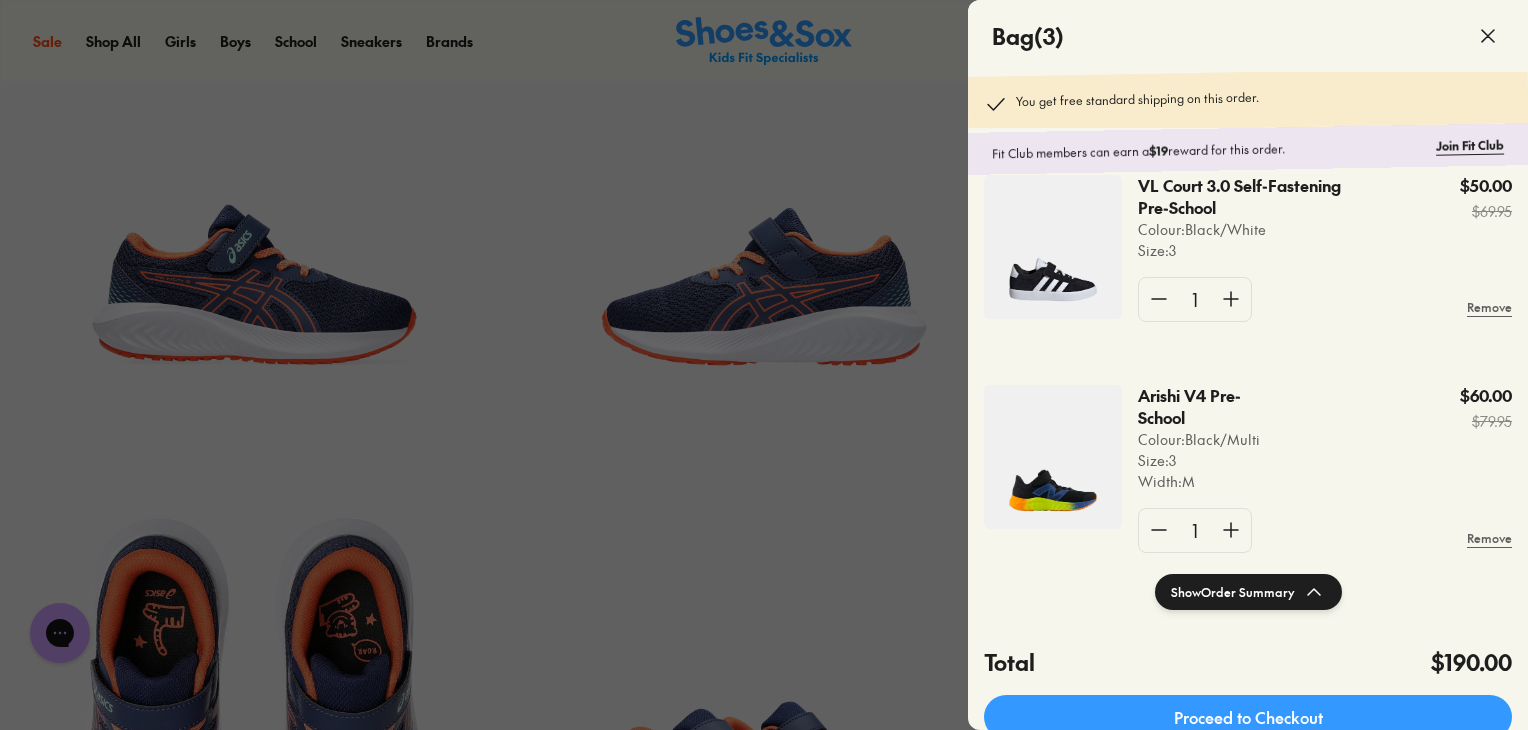 scroll, scrollTop: 290, scrollLeft: 0, axis: vertical 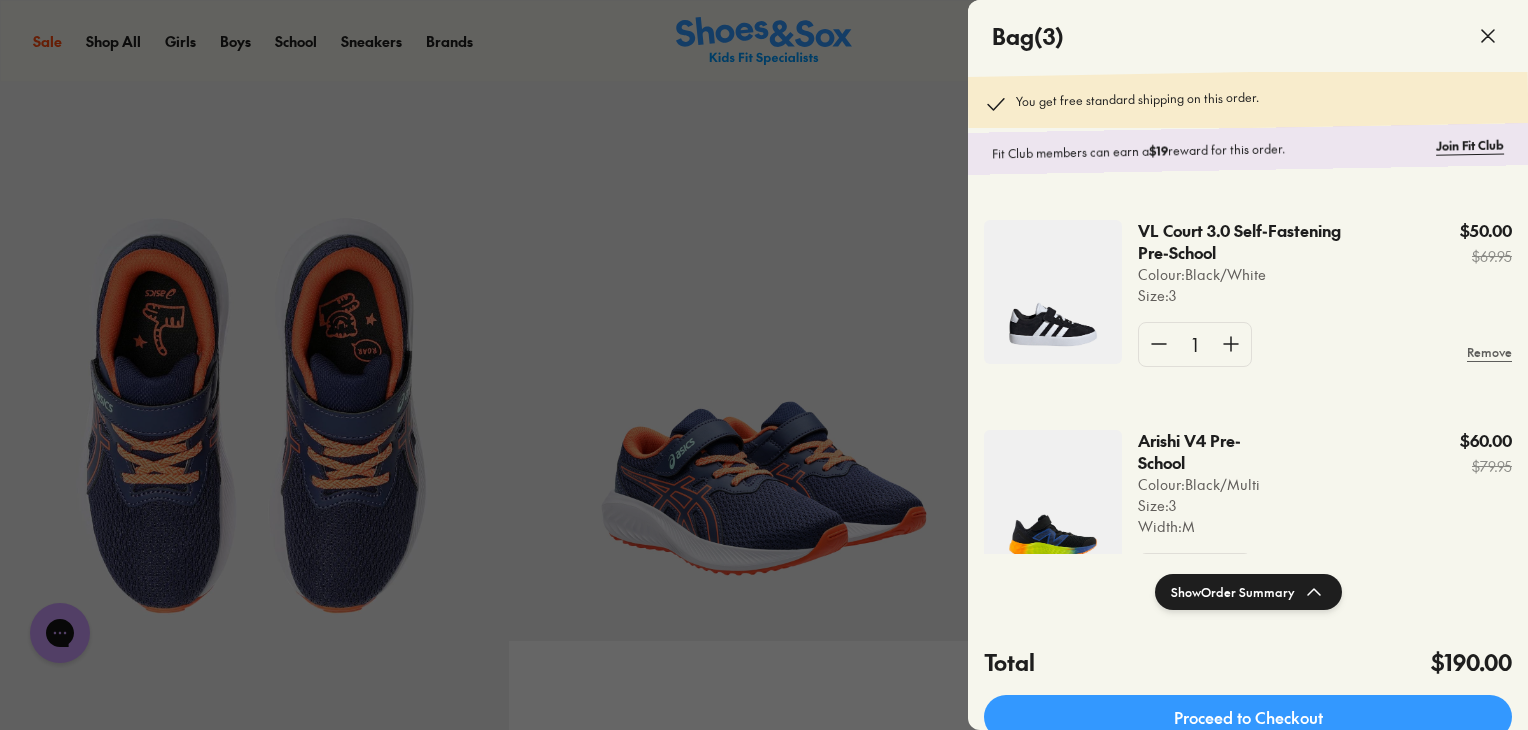 click 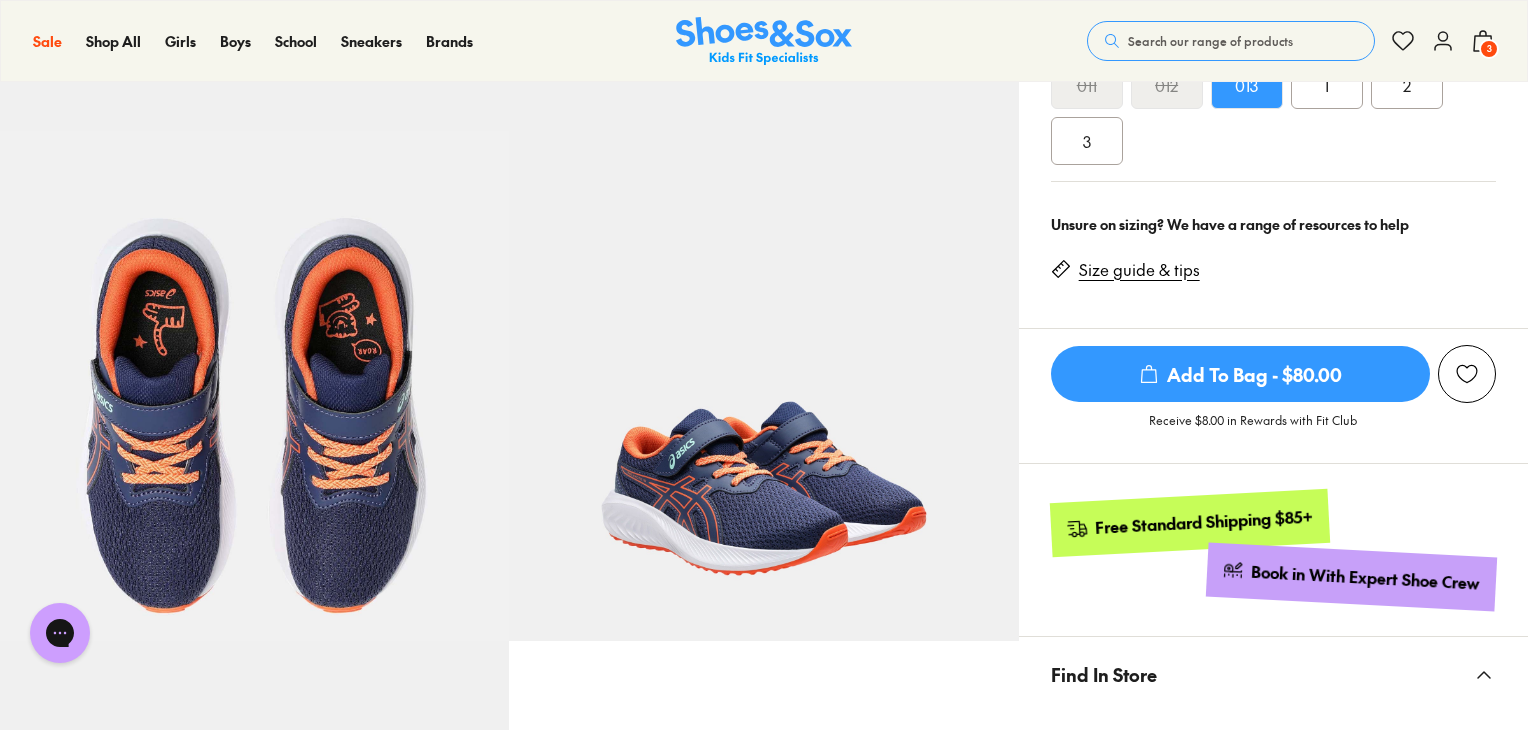 click 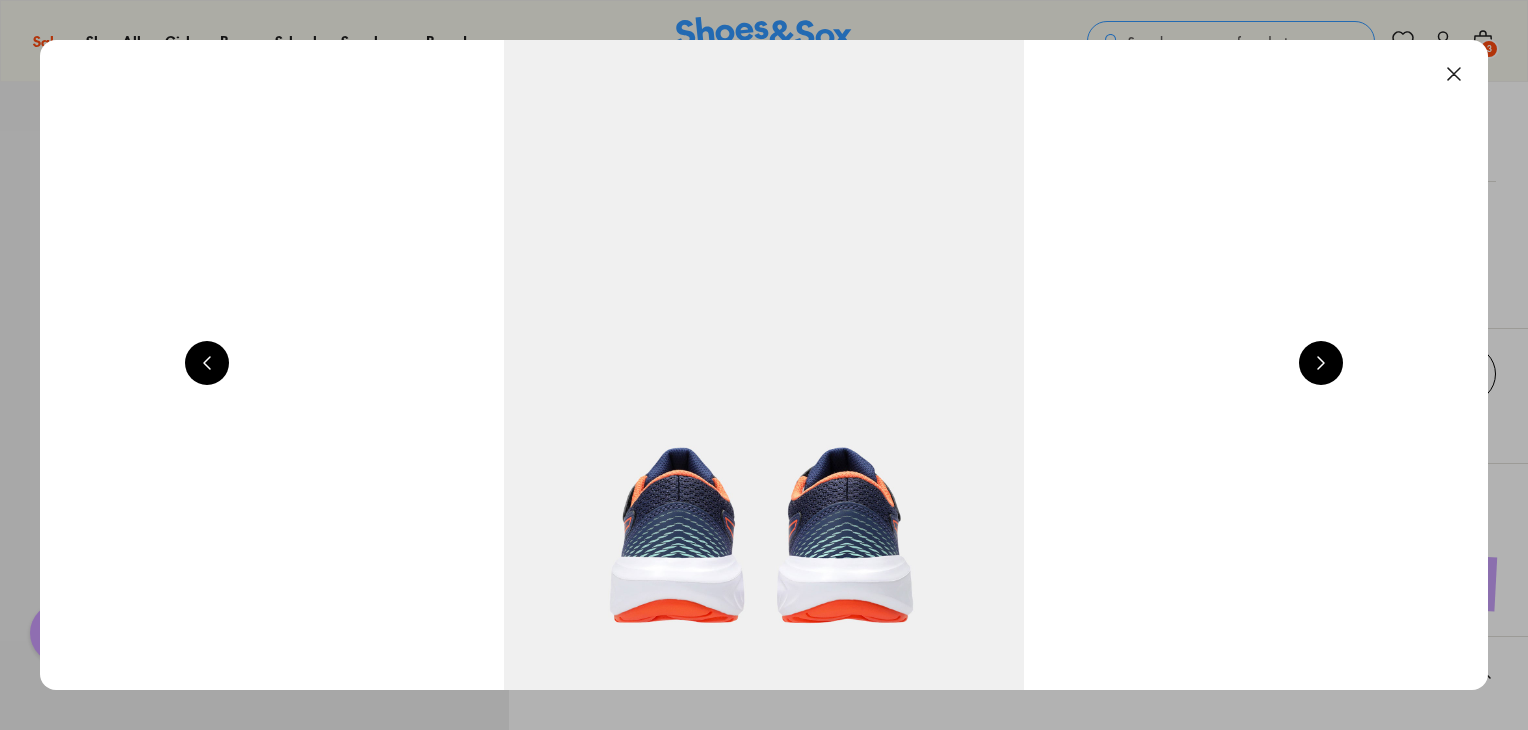 scroll, scrollTop: 0, scrollLeft: 5824, axis: horizontal 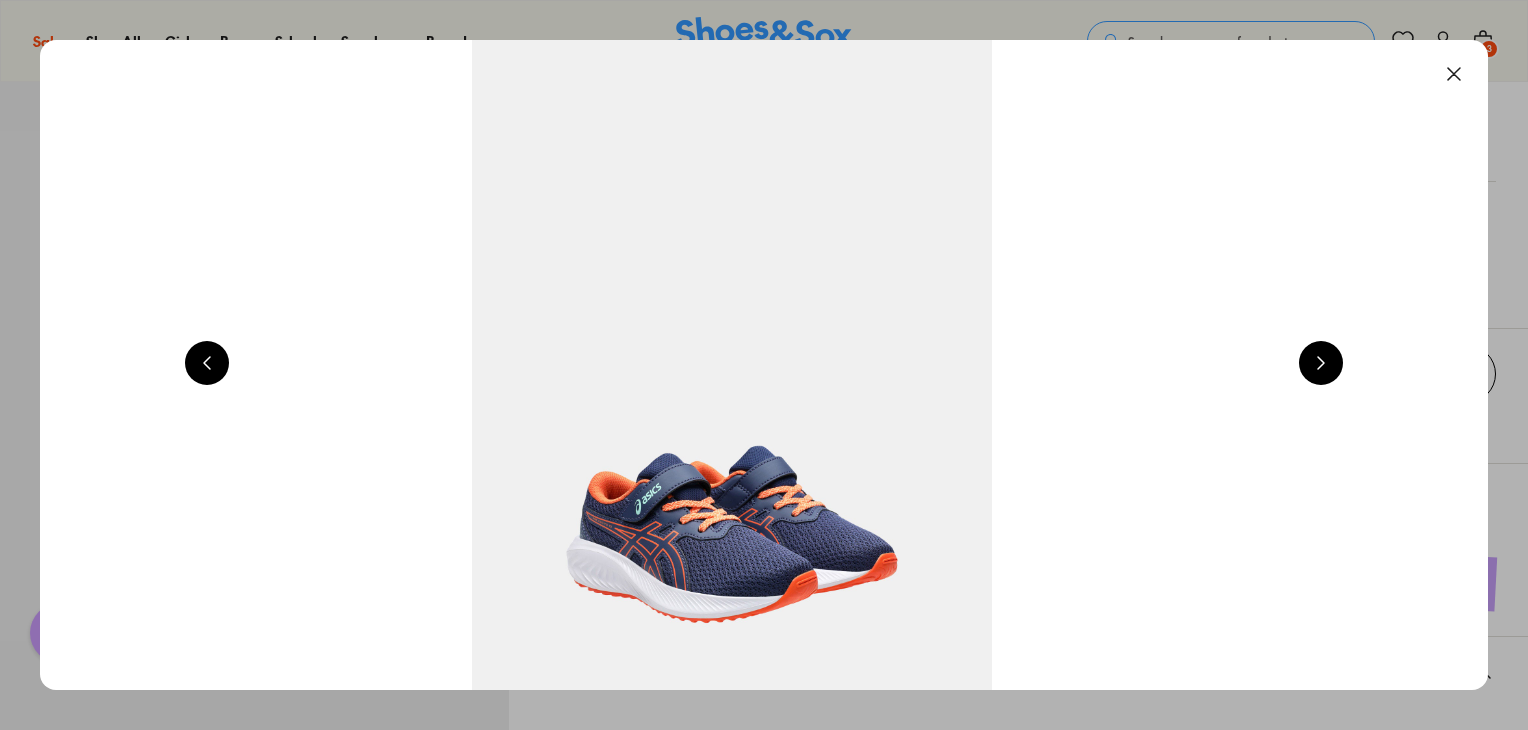 click at bounding box center [1321, 363] 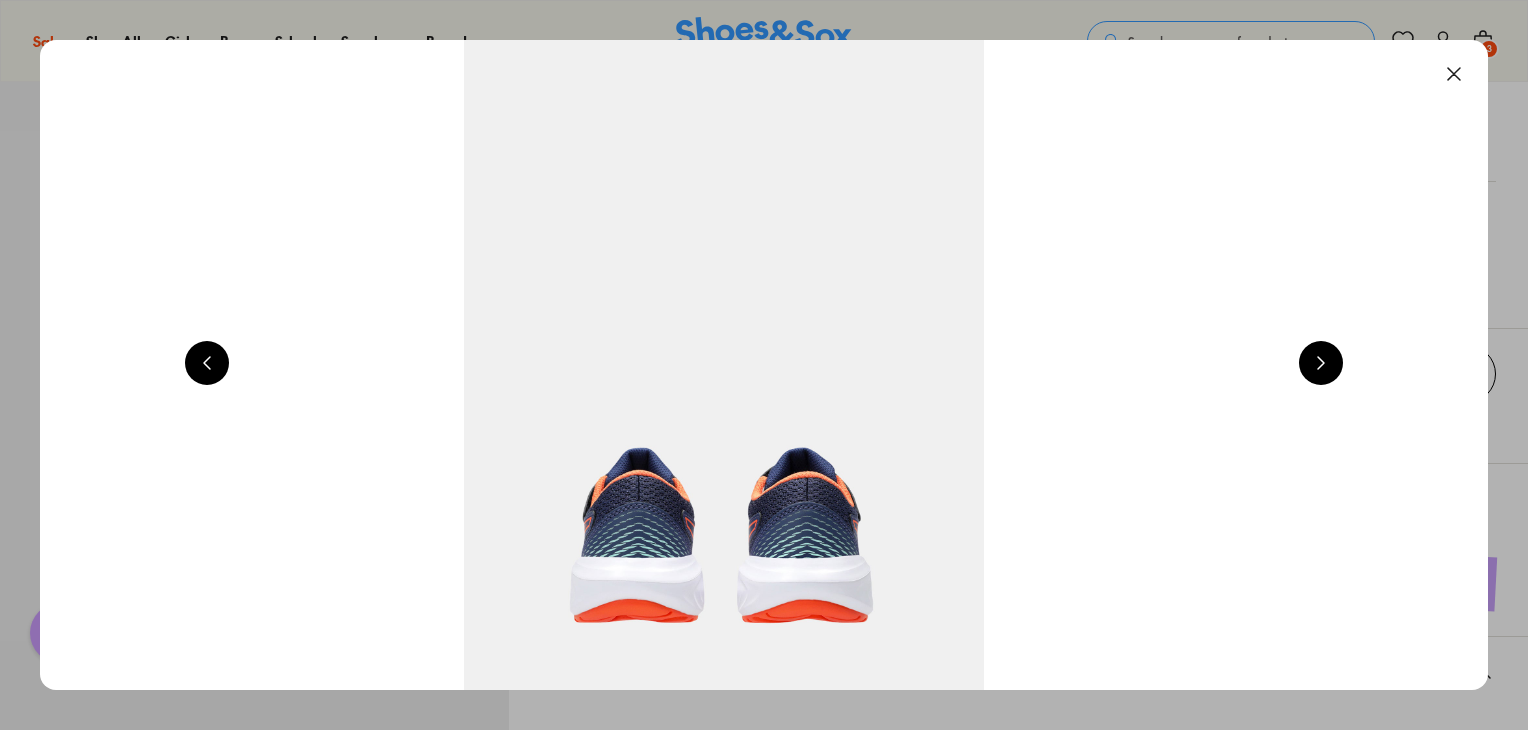 click at bounding box center [1321, 363] 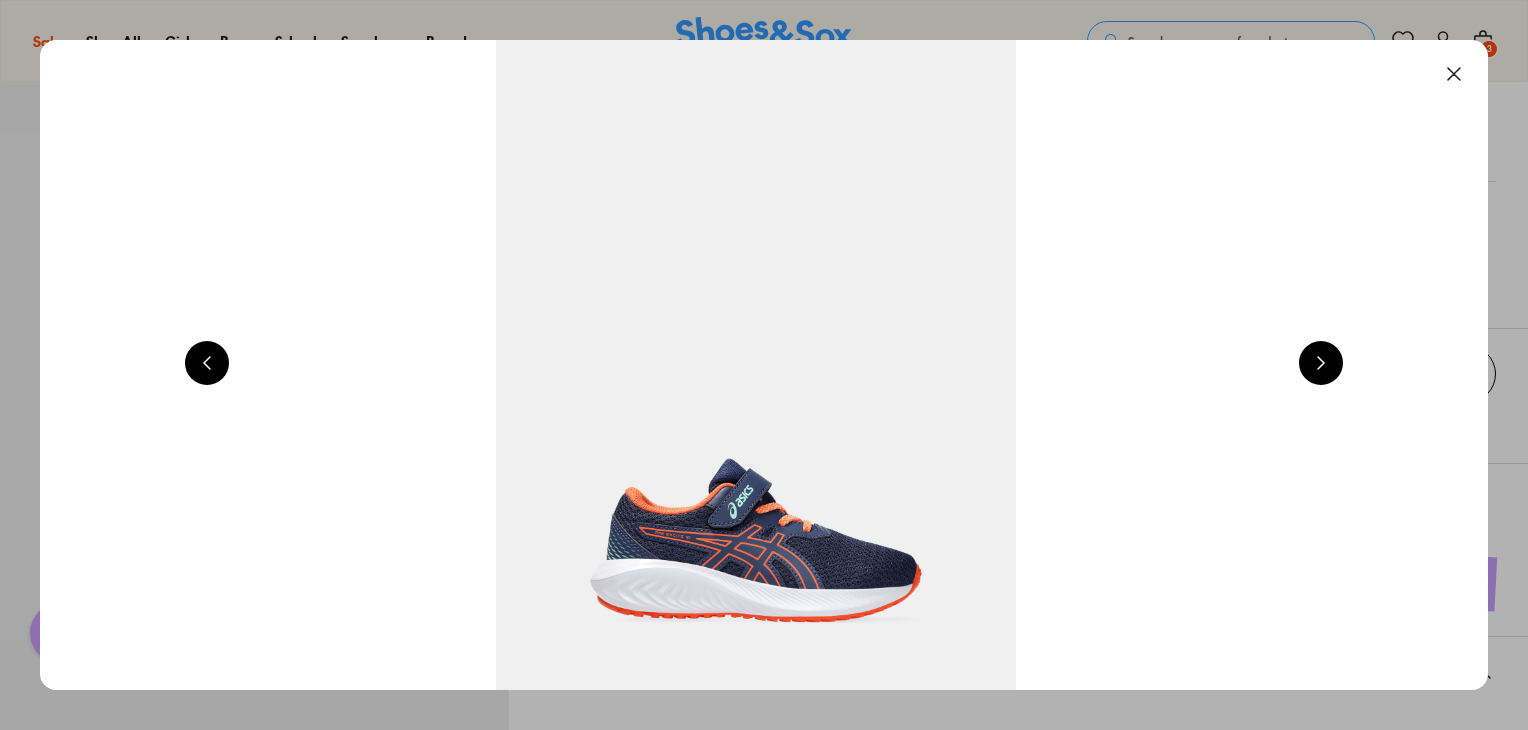 click at bounding box center (1321, 363) 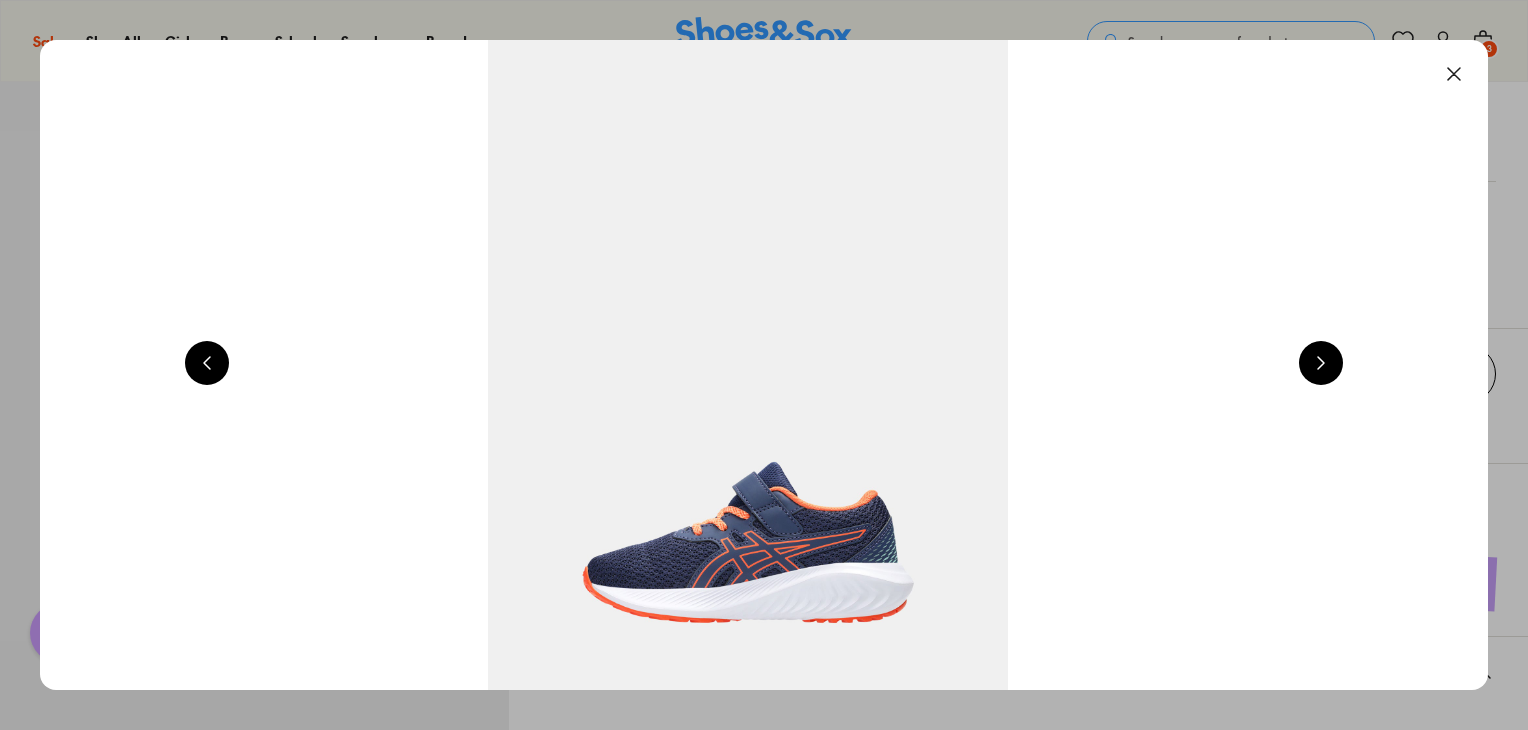 click at bounding box center [1321, 363] 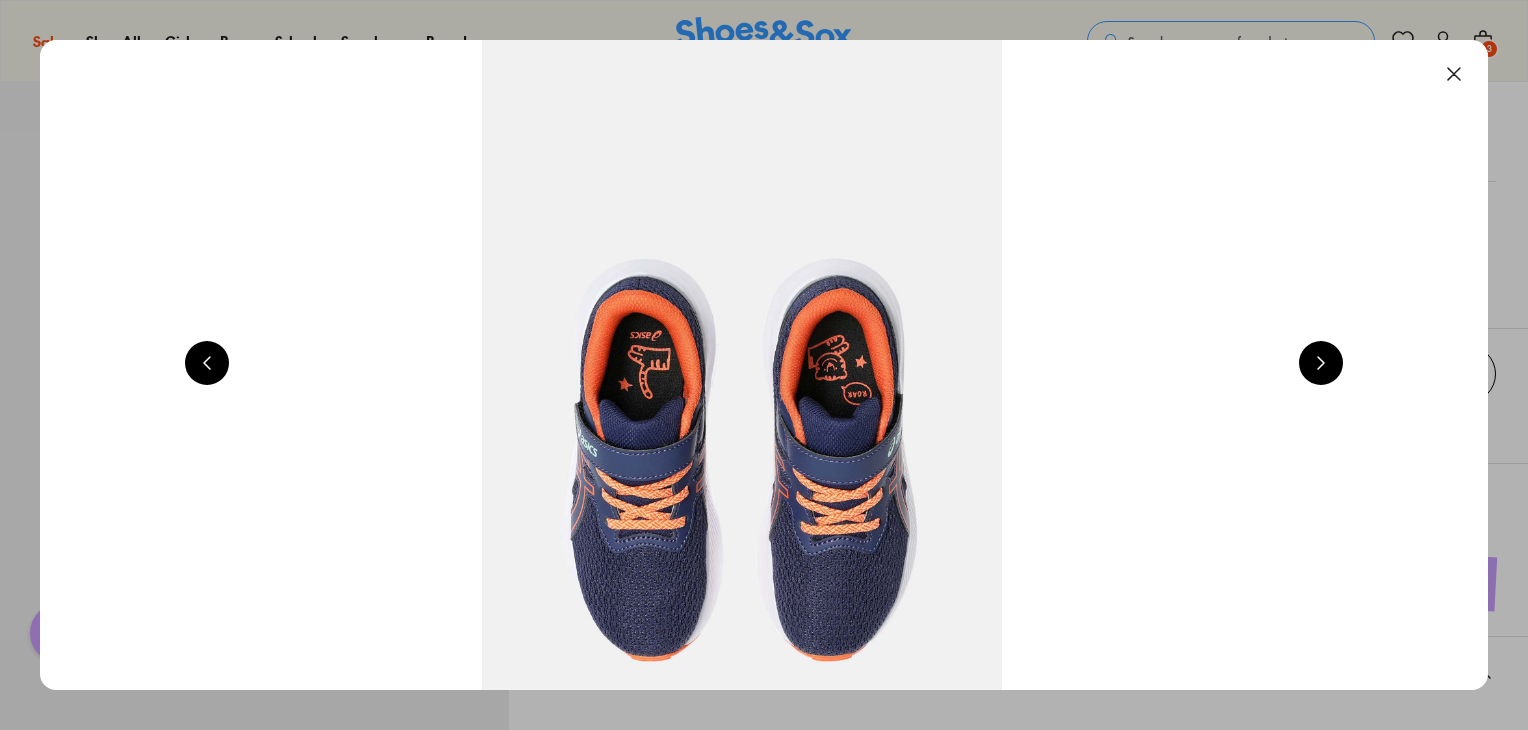 scroll, scrollTop: 0, scrollLeft: 4368, axis: horizontal 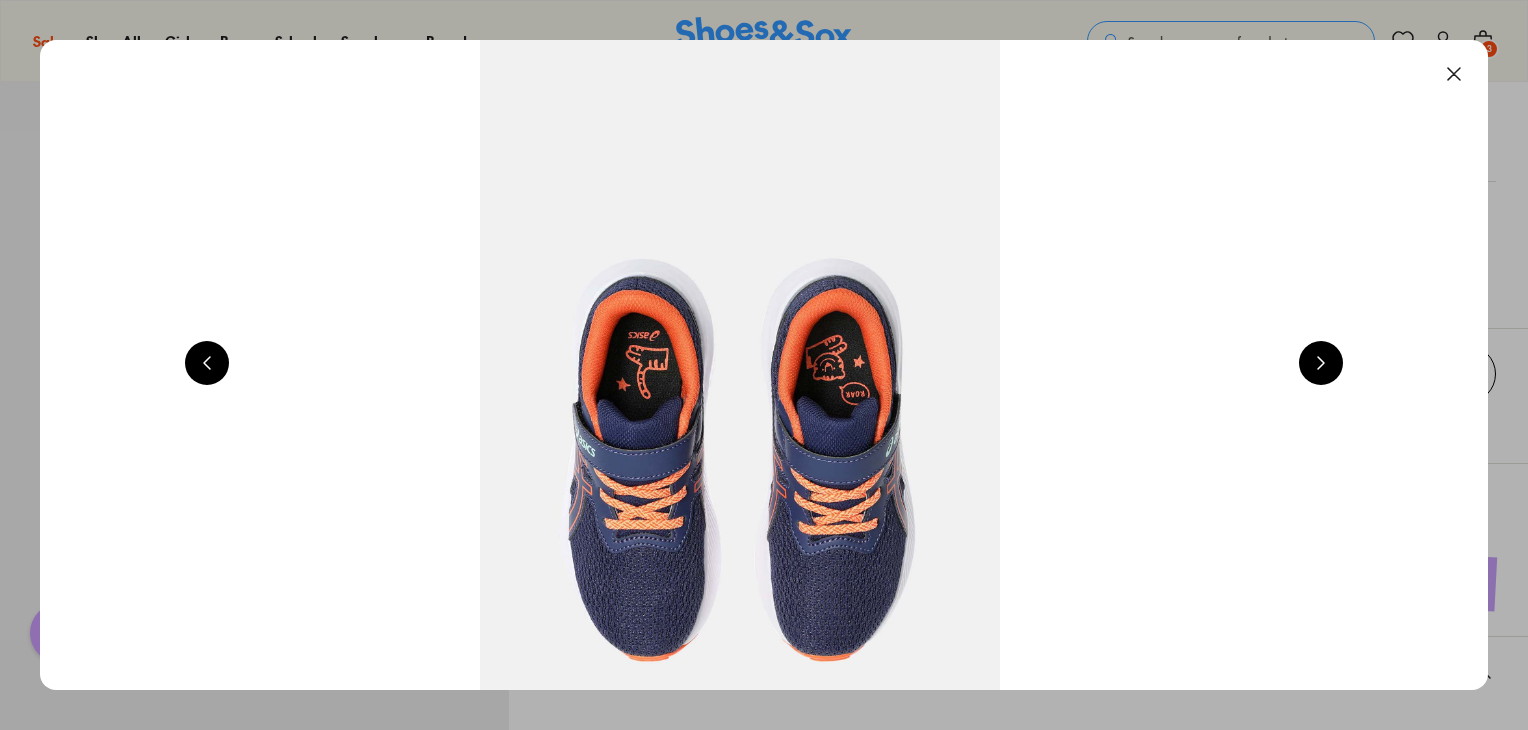 click at bounding box center [1454, 74] 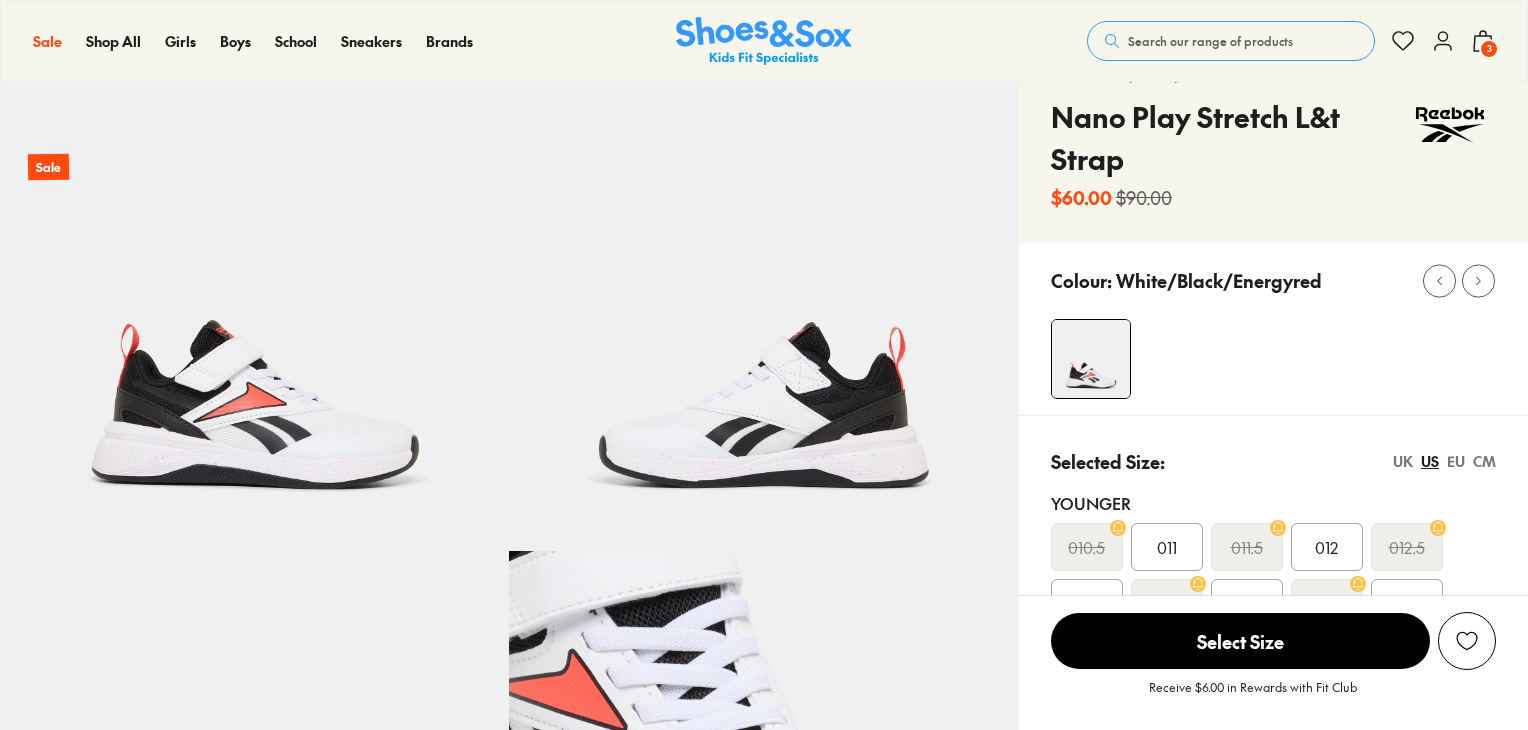scroll, scrollTop: 100, scrollLeft: 0, axis: vertical 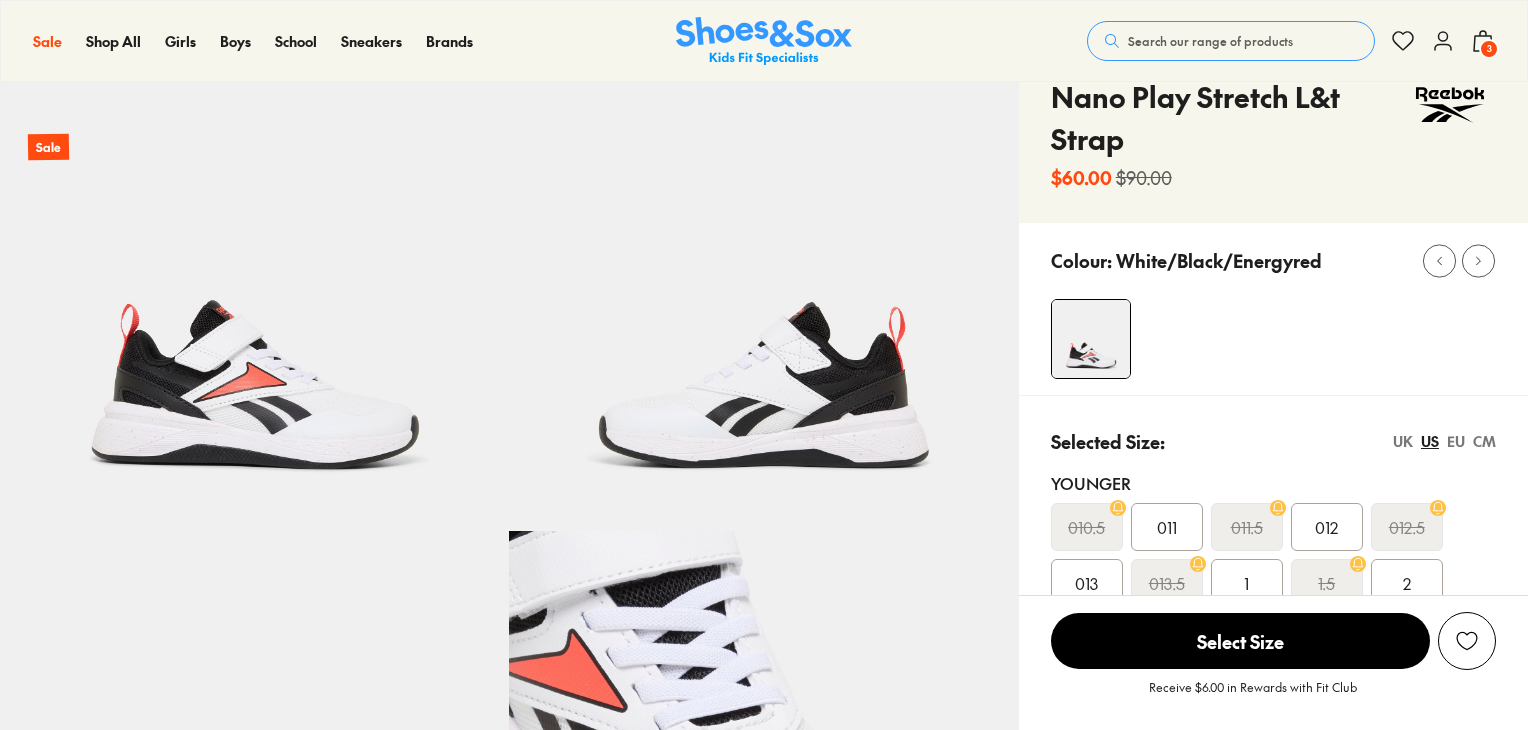 select on "*" 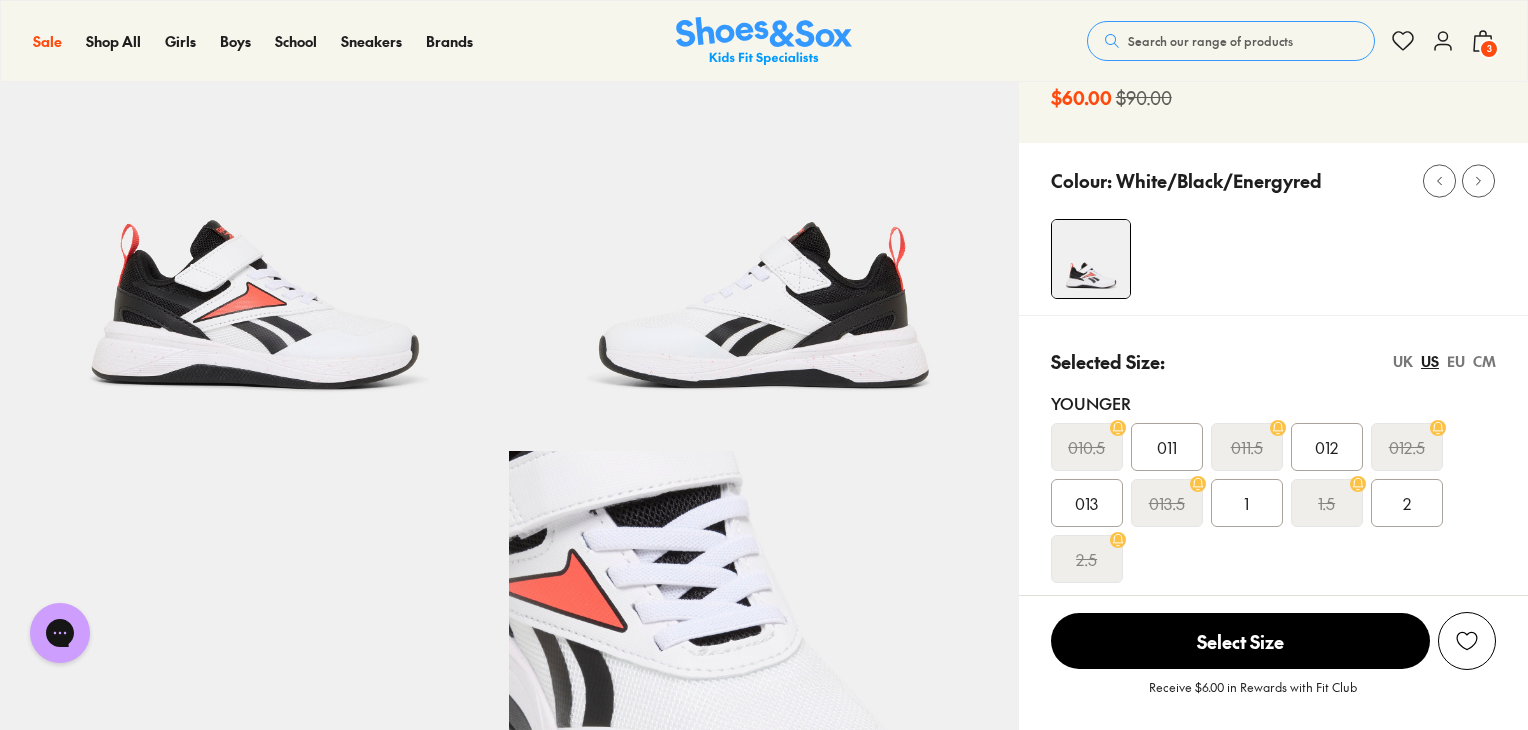 scroll, scrollTop: 0, scrollLeft: 0, axis: both 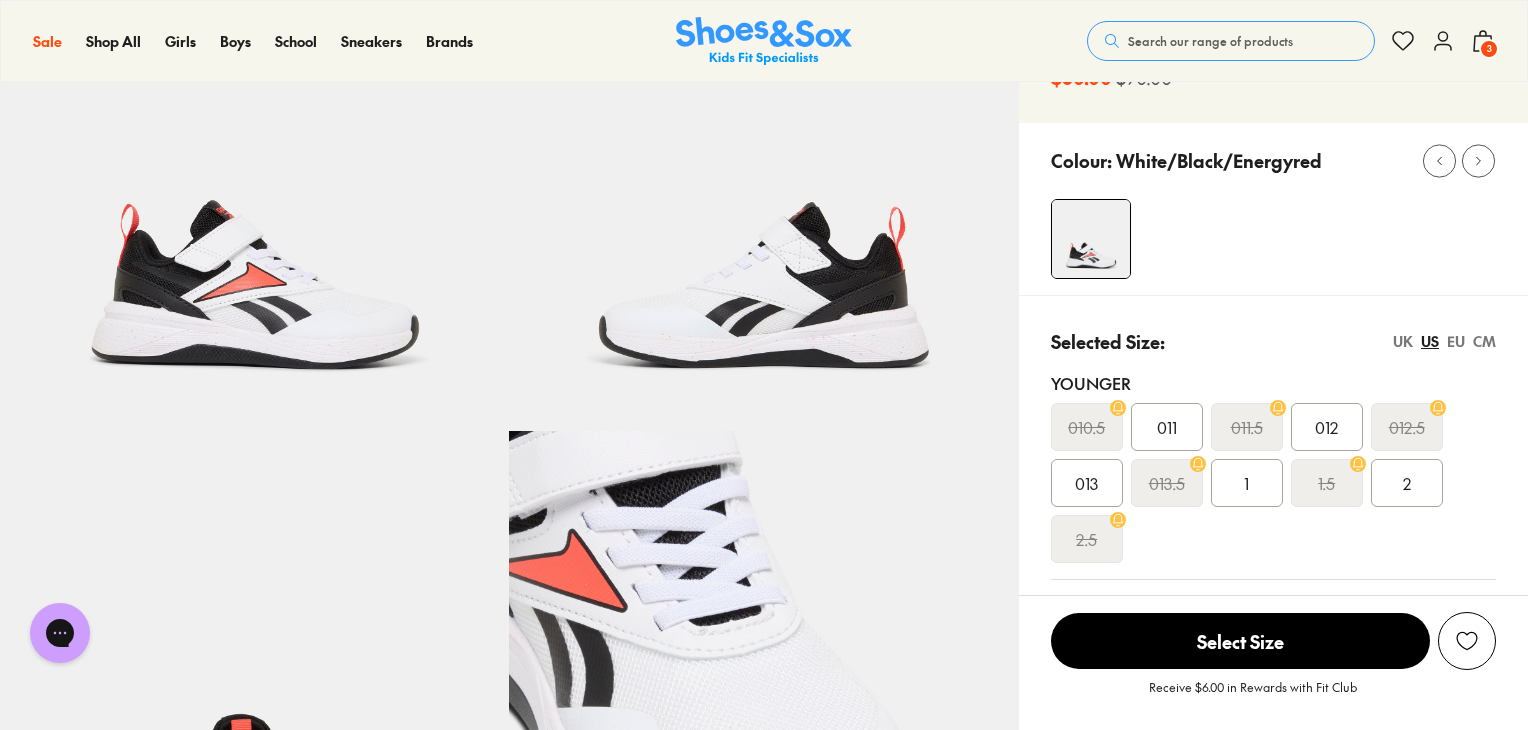 click 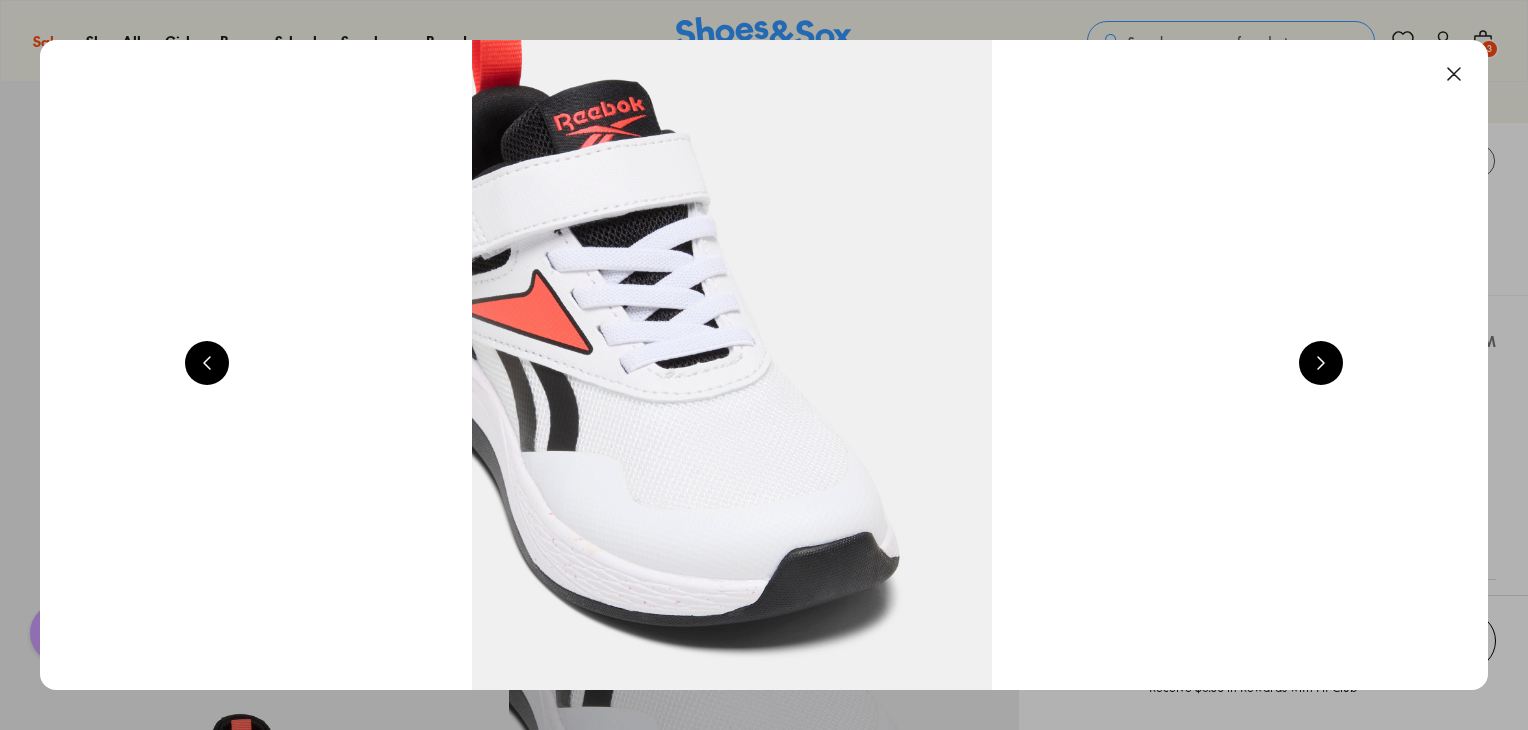 click at bounding box center [1321, 363] 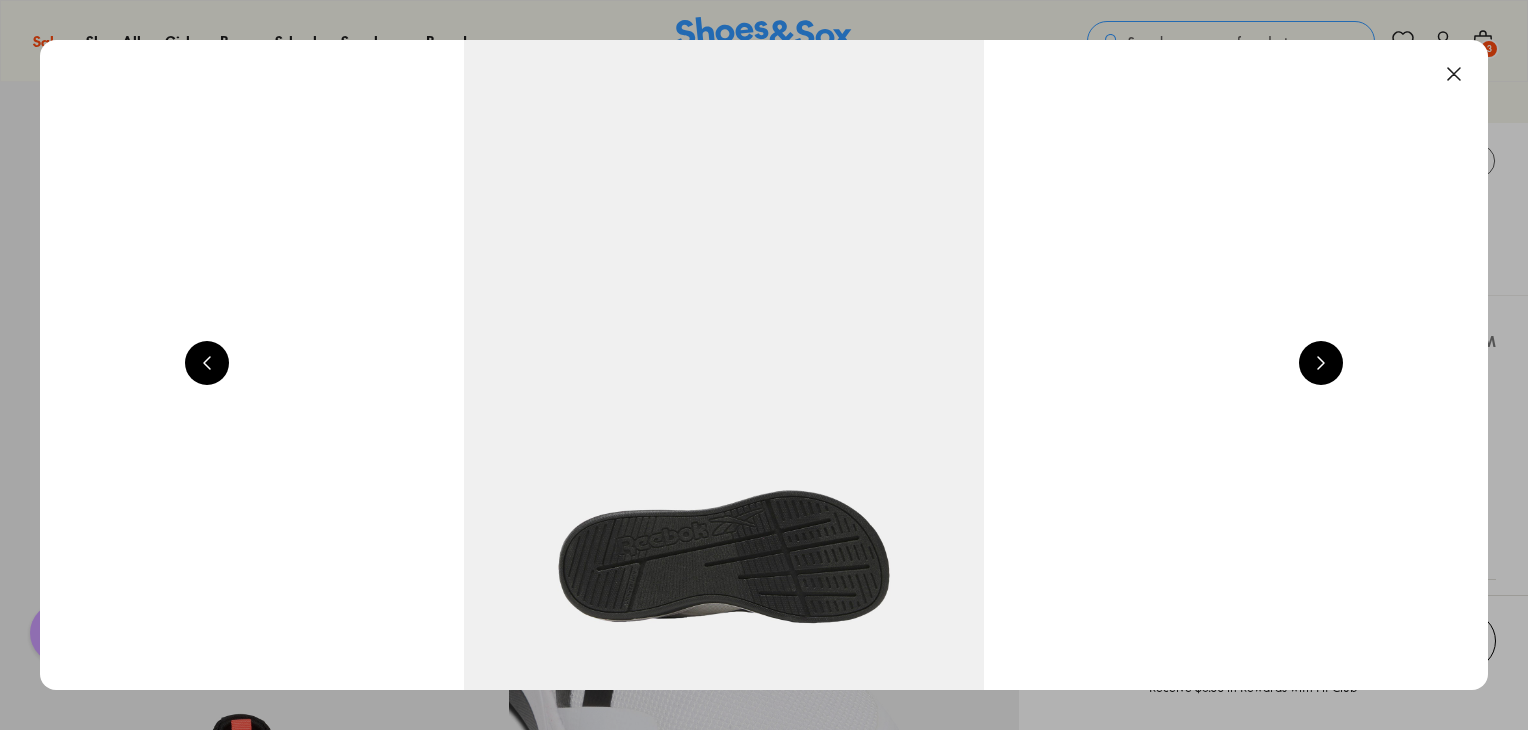 click at bounding box center (1321, 363) 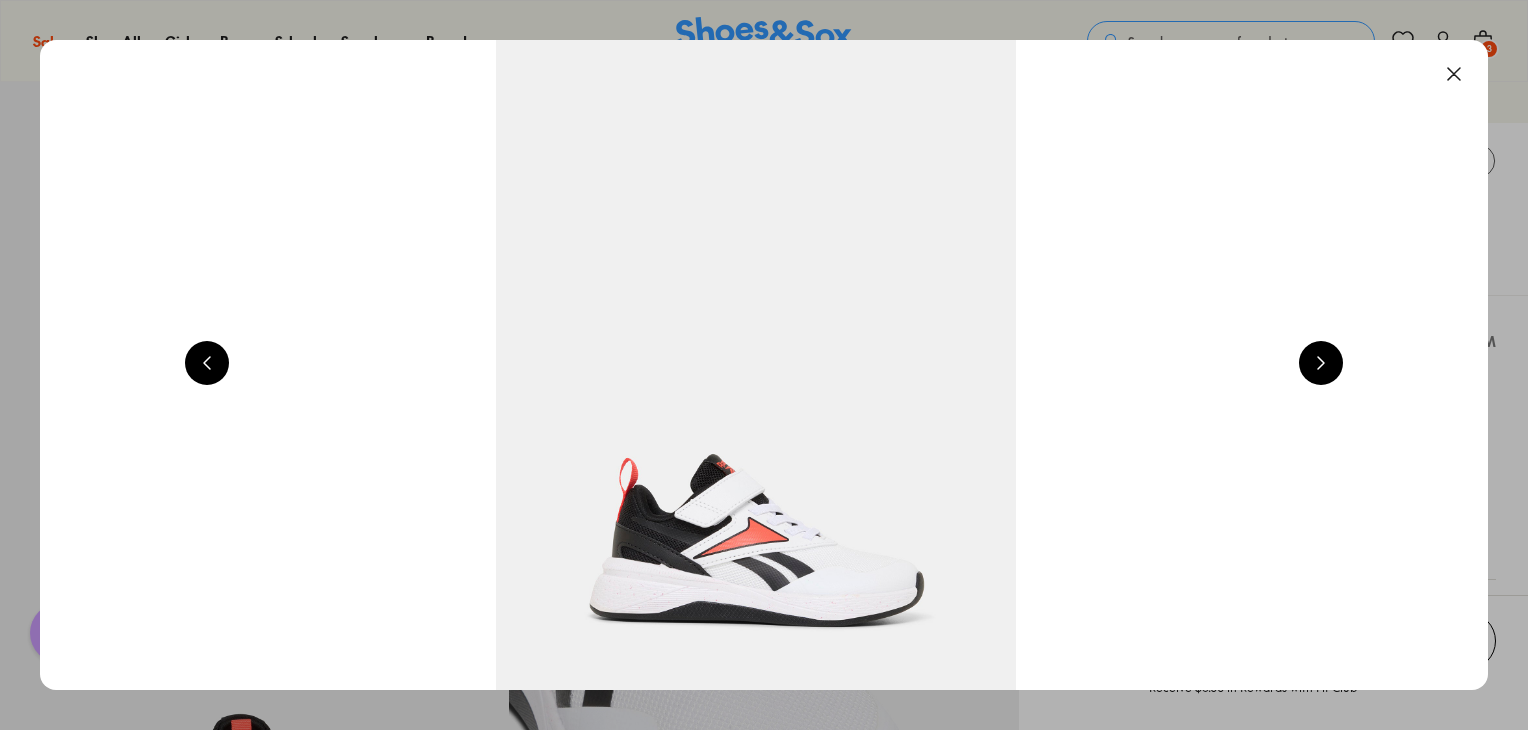 click at bounding box center (1321, 363) 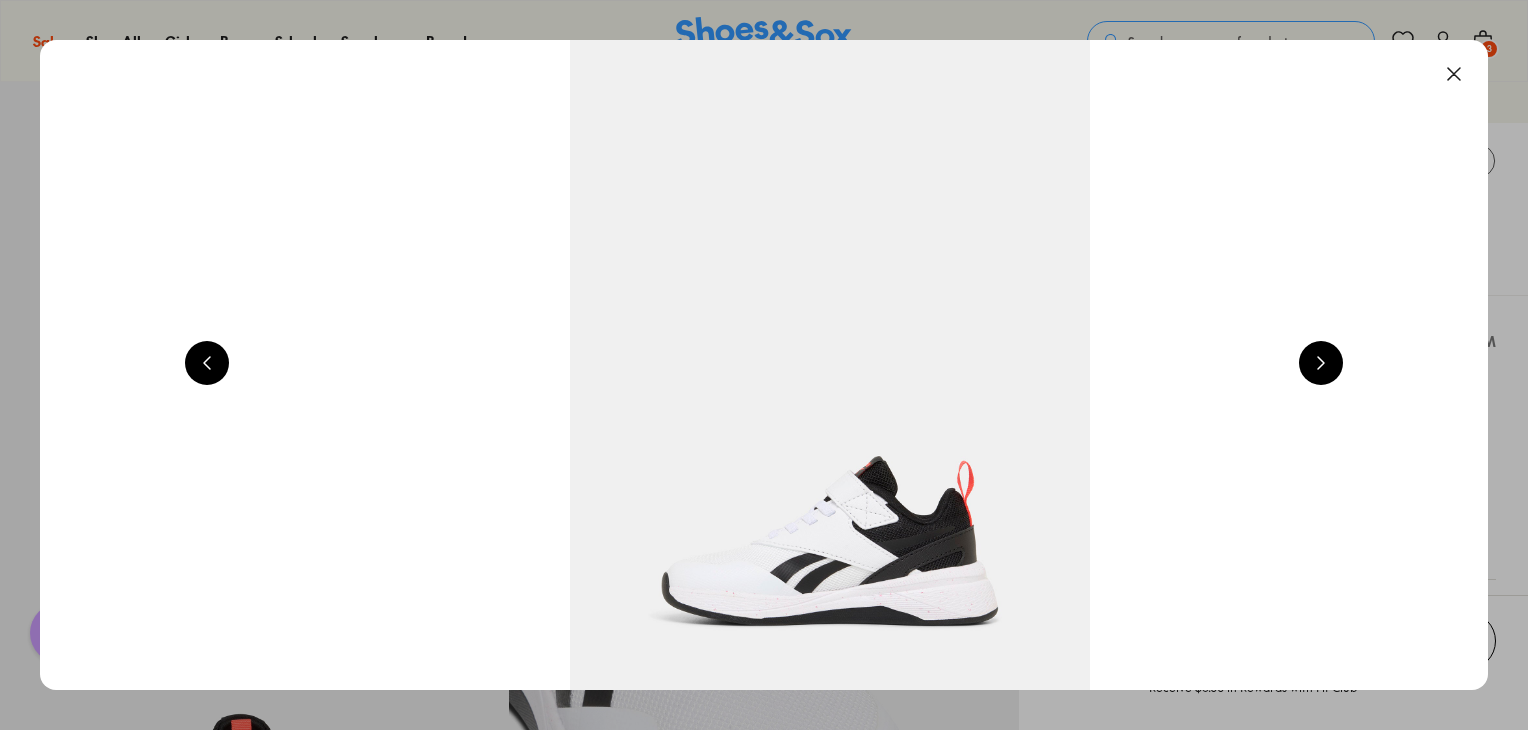 scroll, scrollTop: 0, scrollLeft: 2912, axis: horizontal 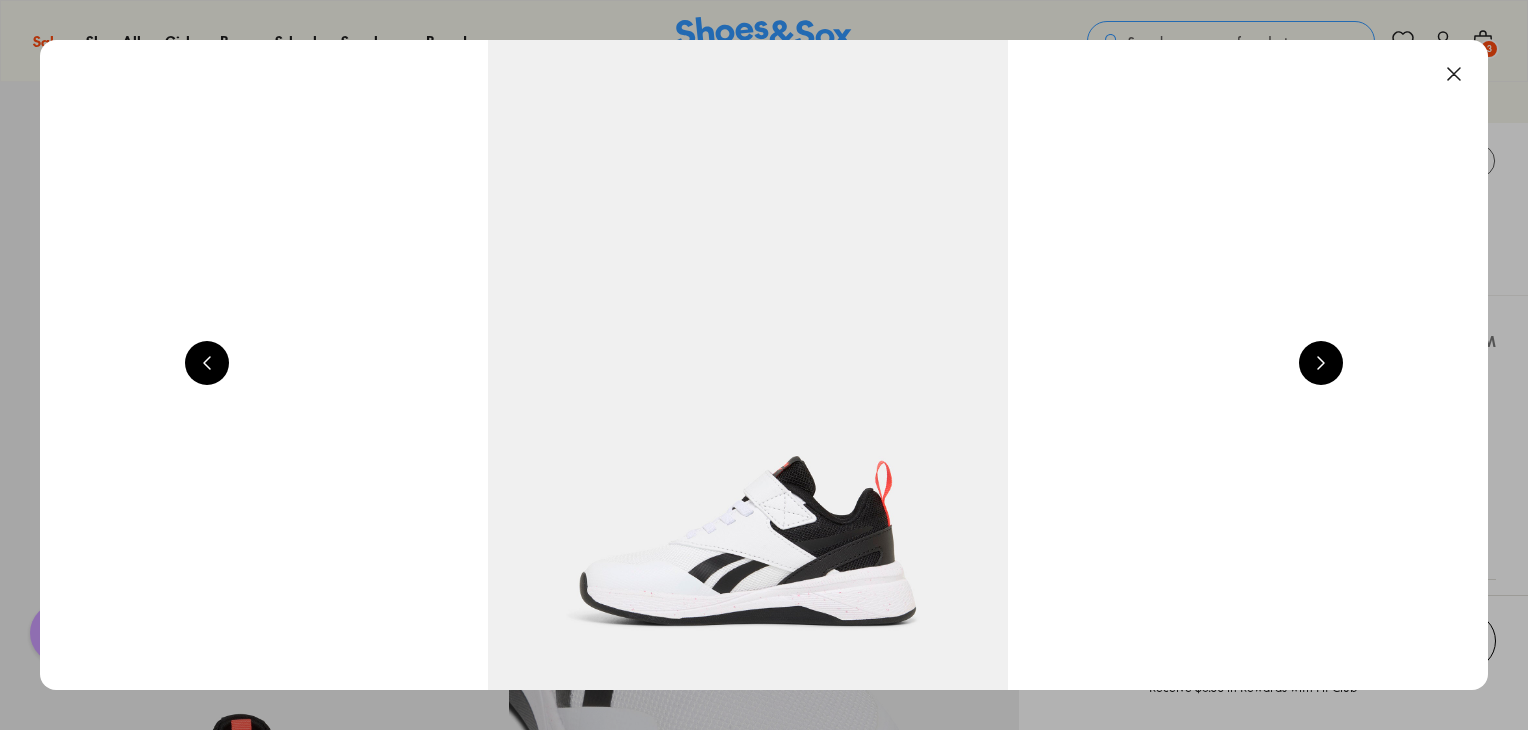 click at bounding box center [1454, 74] 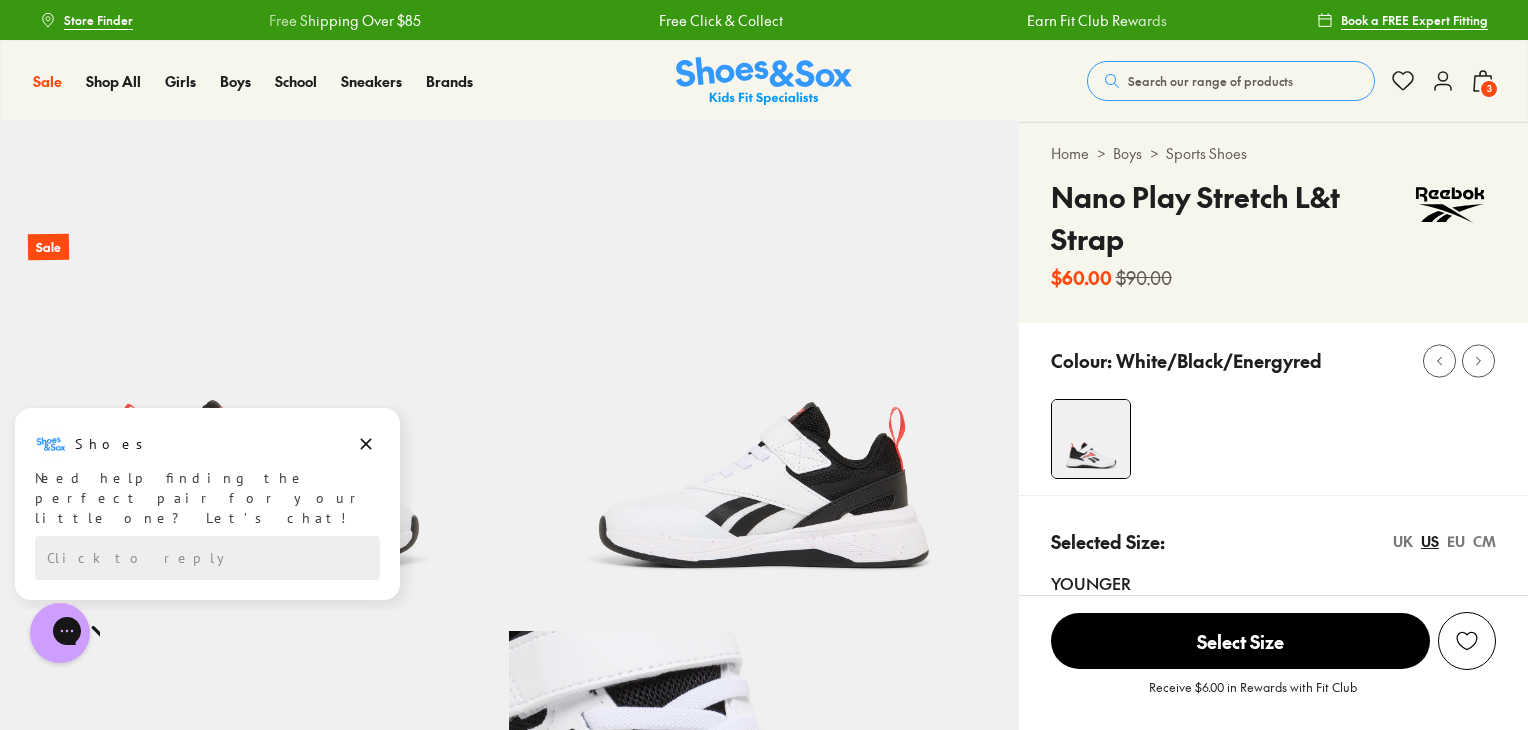 scroll, scrollTop: 200, scrollLeft: 0, axis: vertical 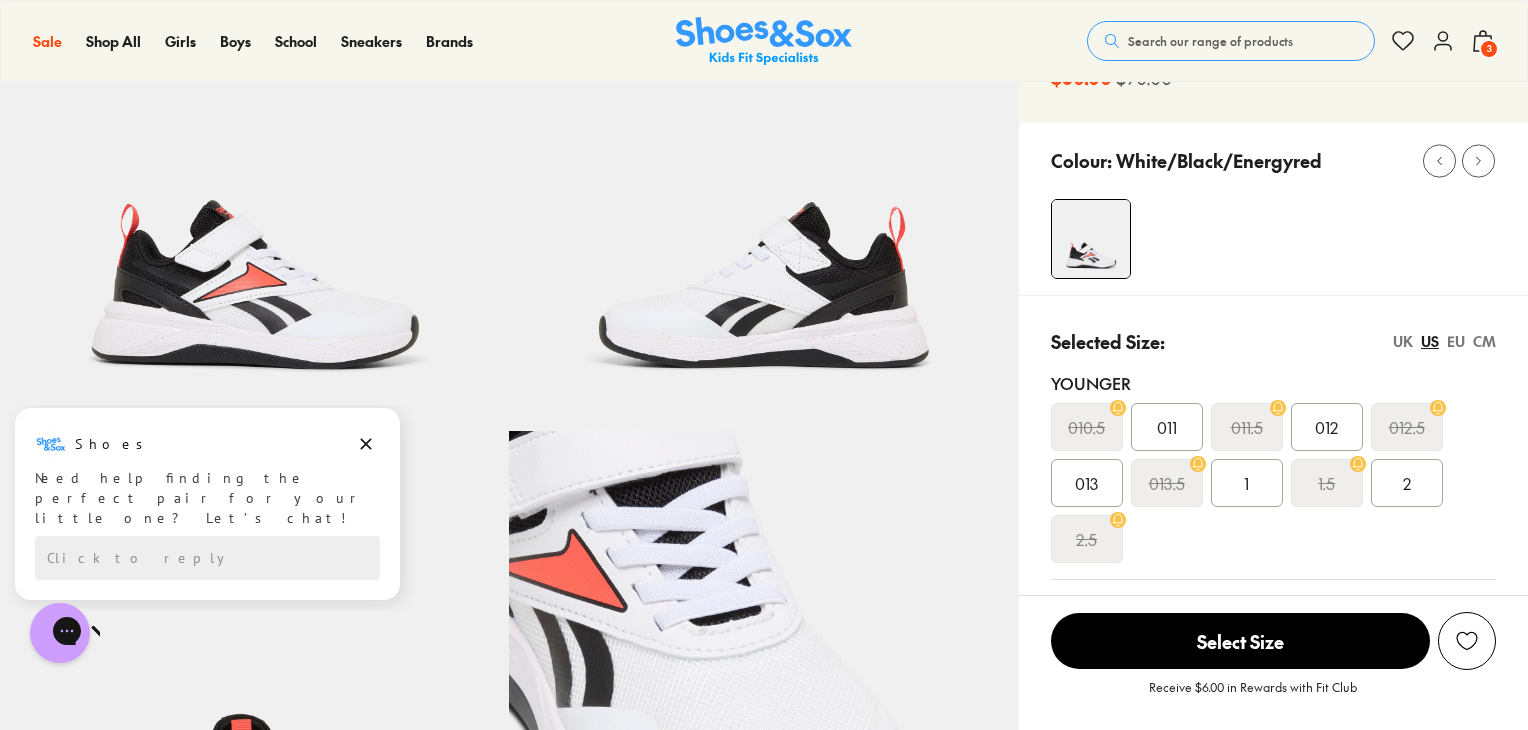 click on "013" at bounding box center (1086, 483) 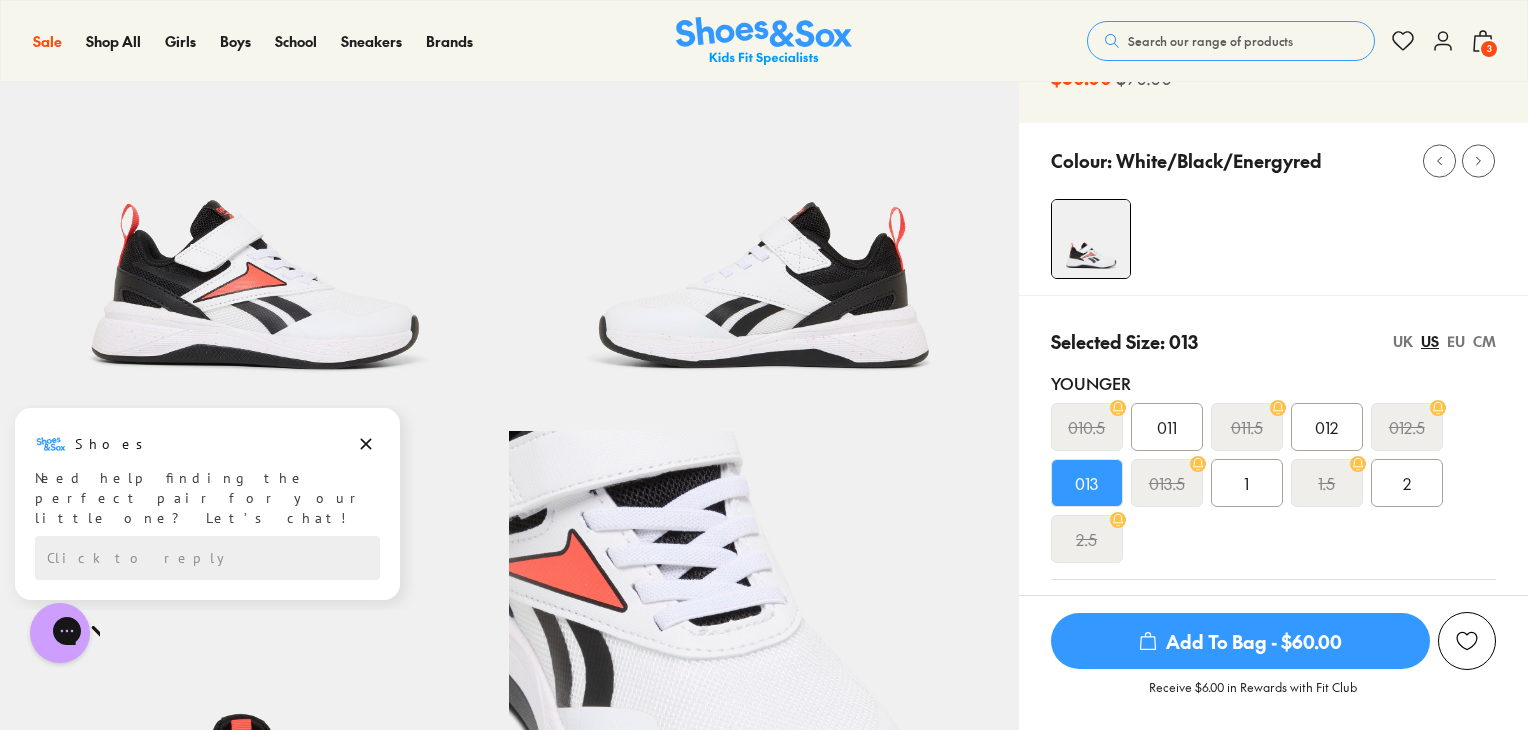 click on "Add To Bag - $60.00" at bounding box center (1240, 641) 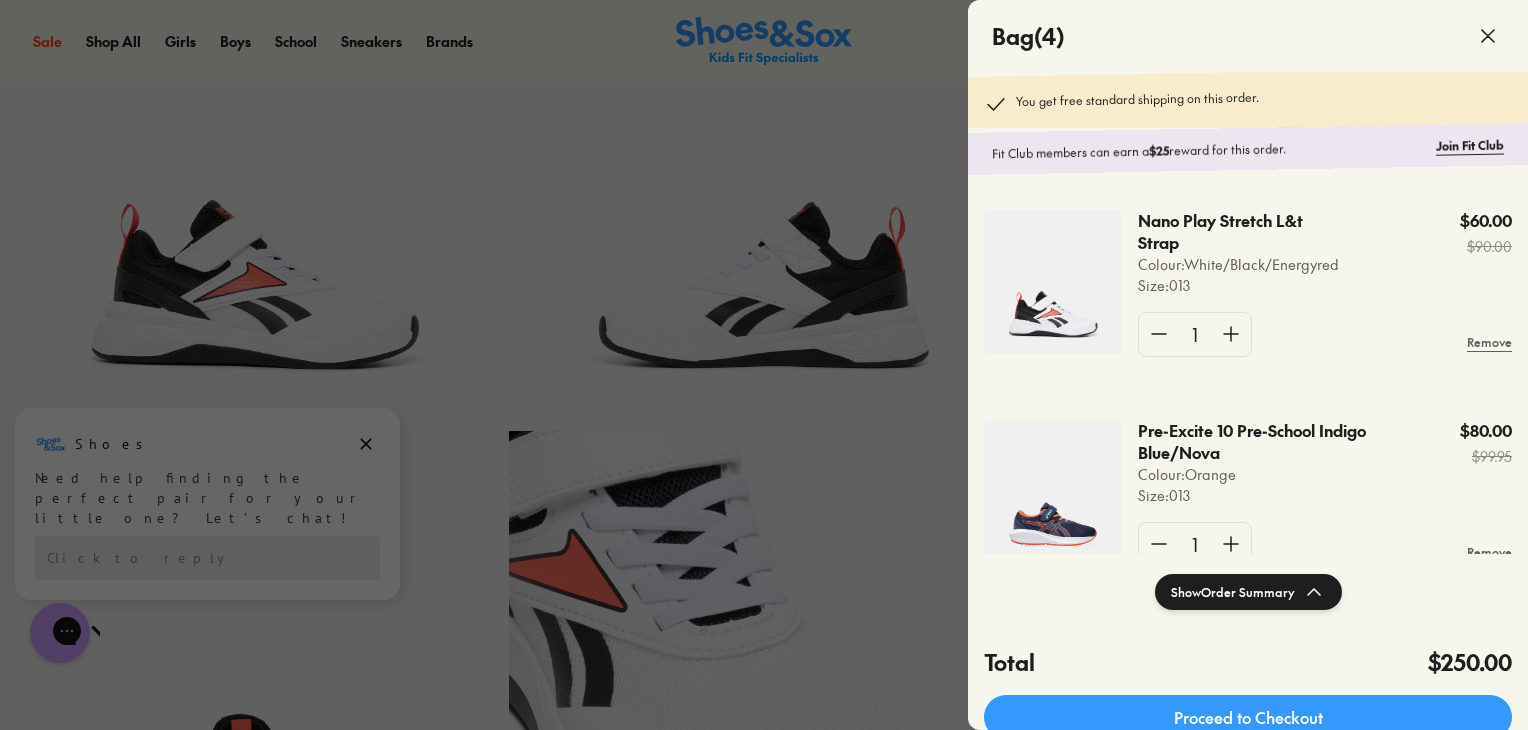click 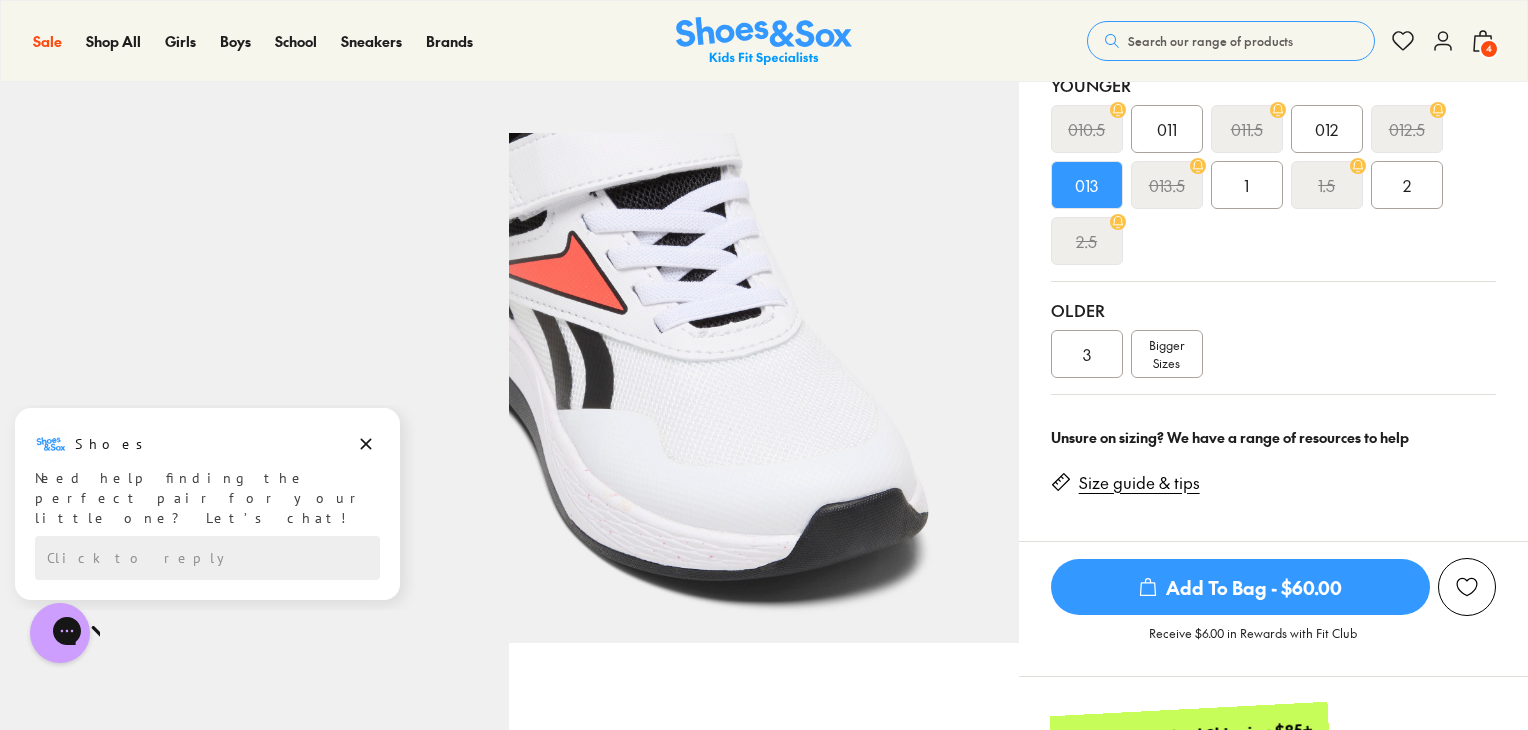 scroll, scrollTop: 500, scrollLeft: 0, axis: vertical 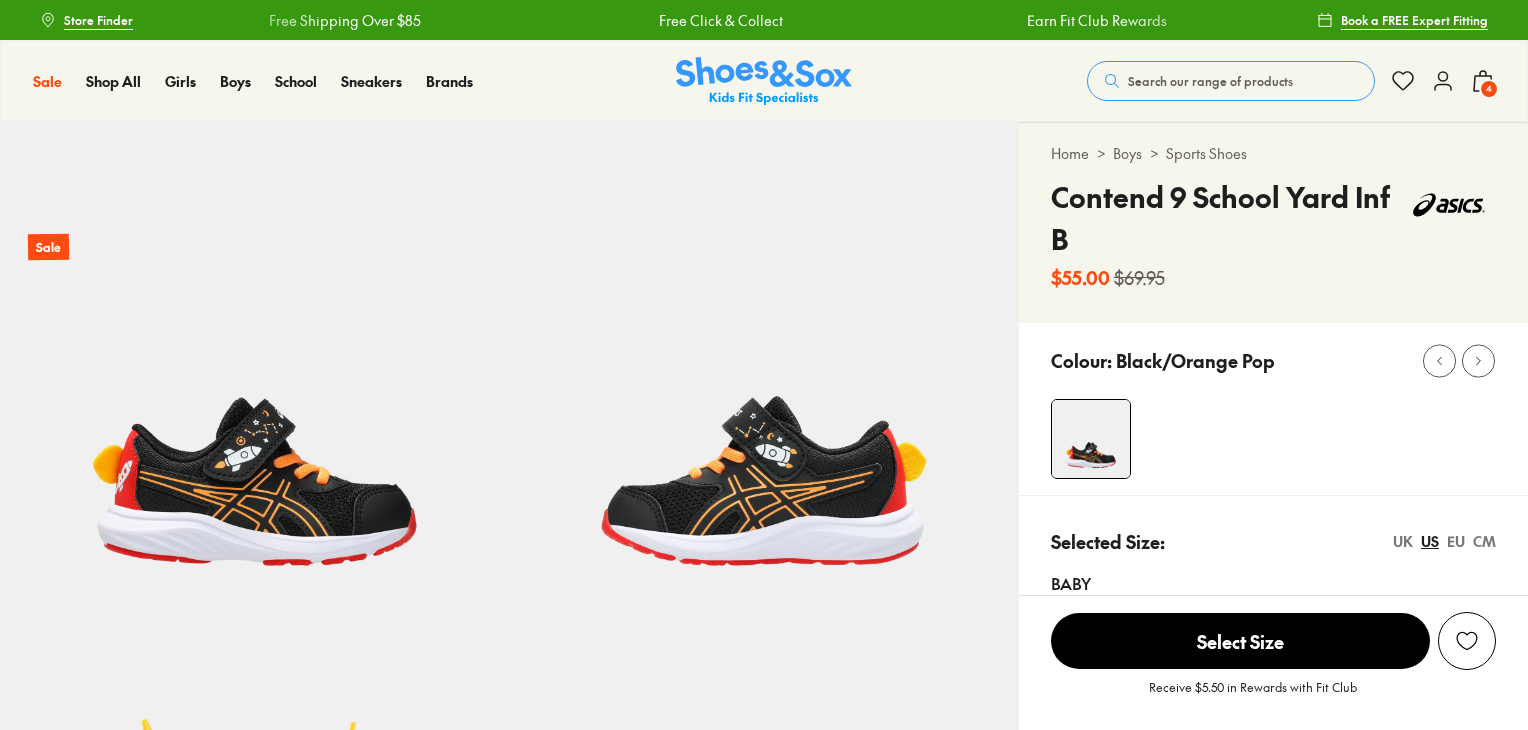 select on "*" 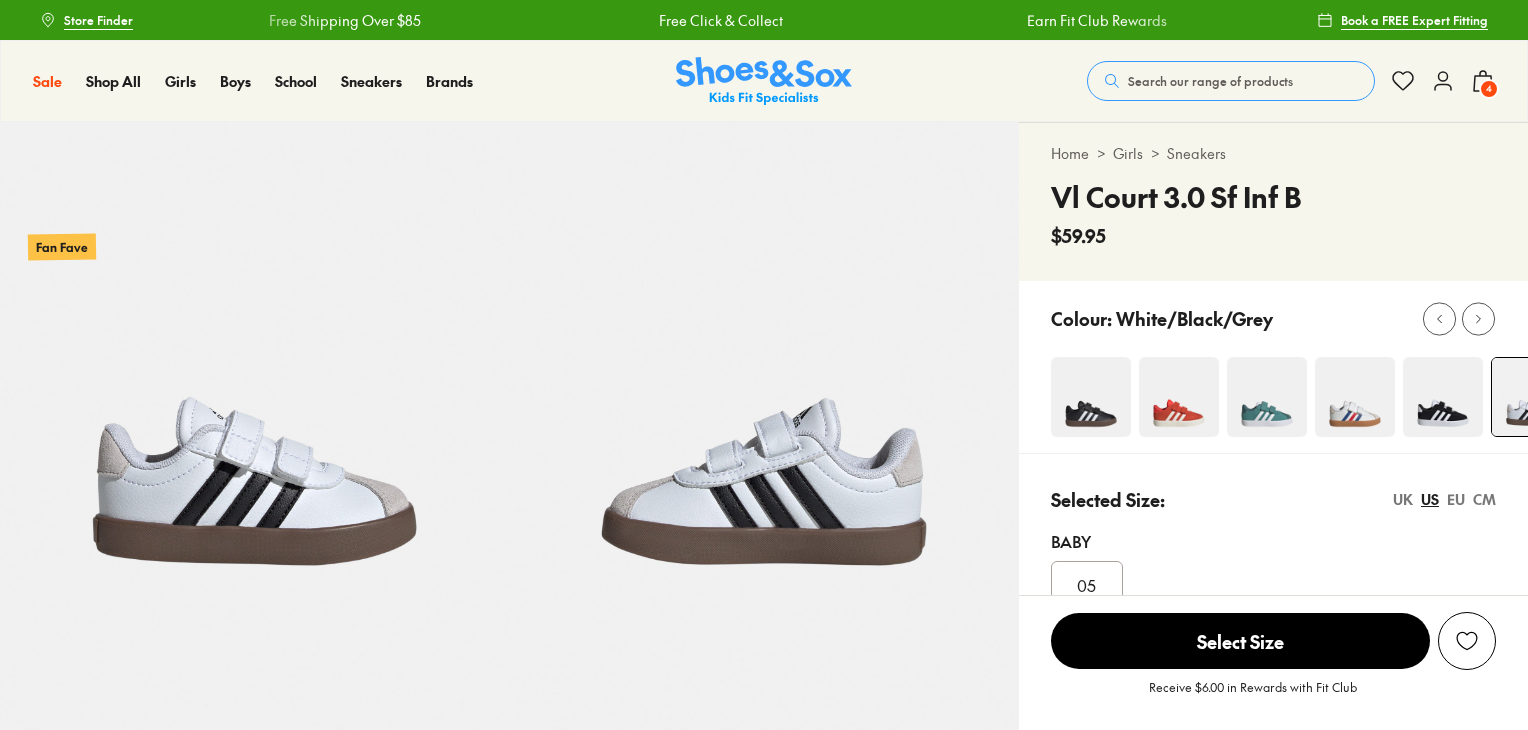 select on "*" 